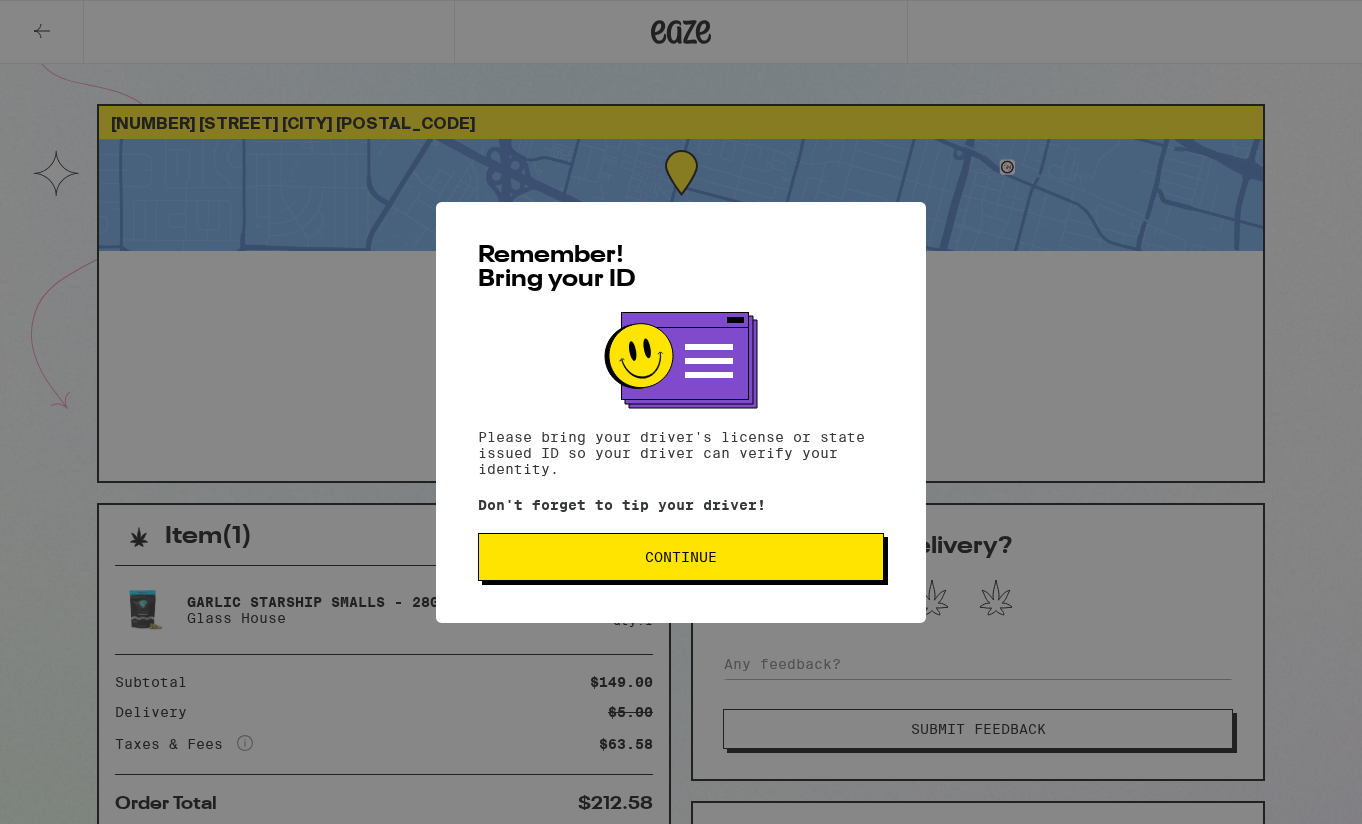 scroll, scrollTop: 0, scrollLeft: 0, axis: both 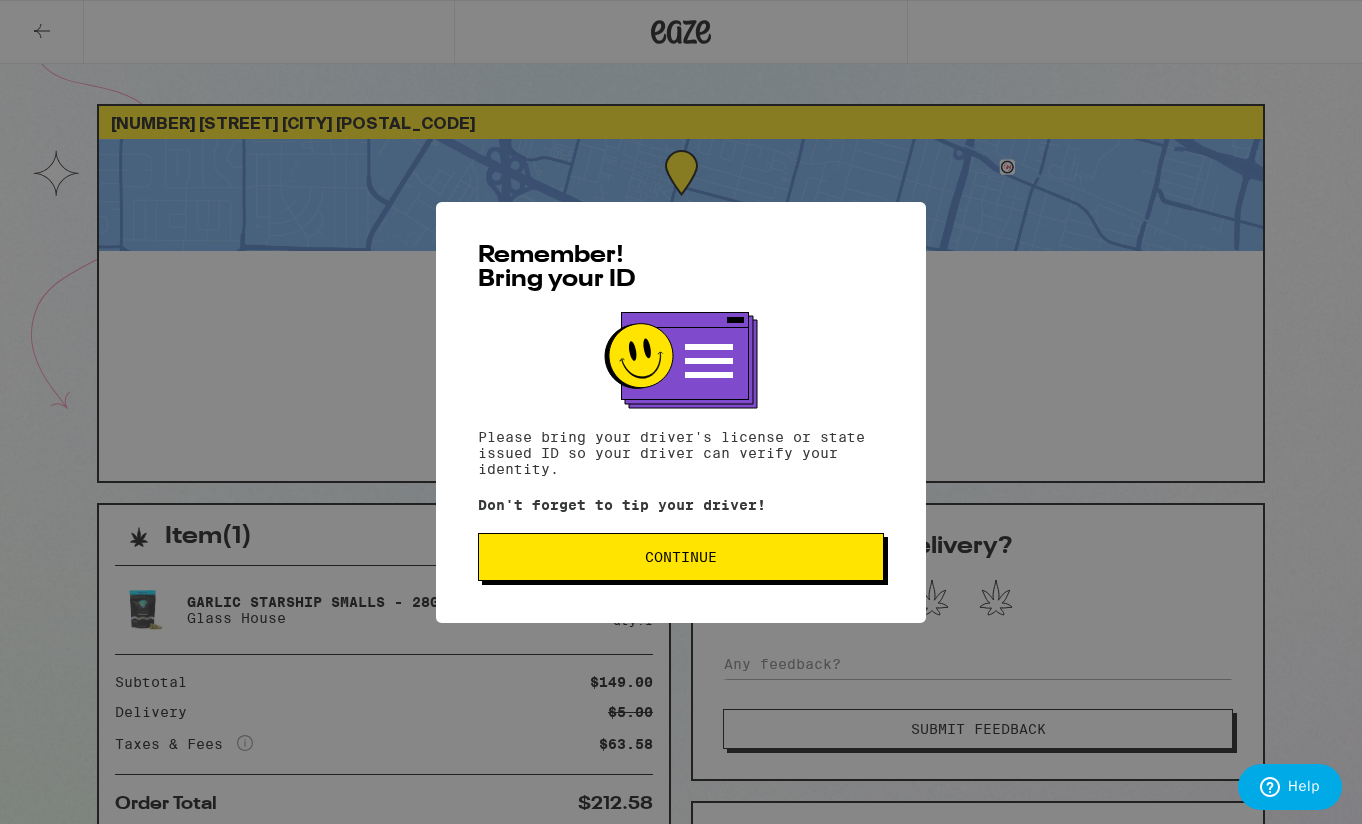 click on "Continue" at bounding box center [681, 557] 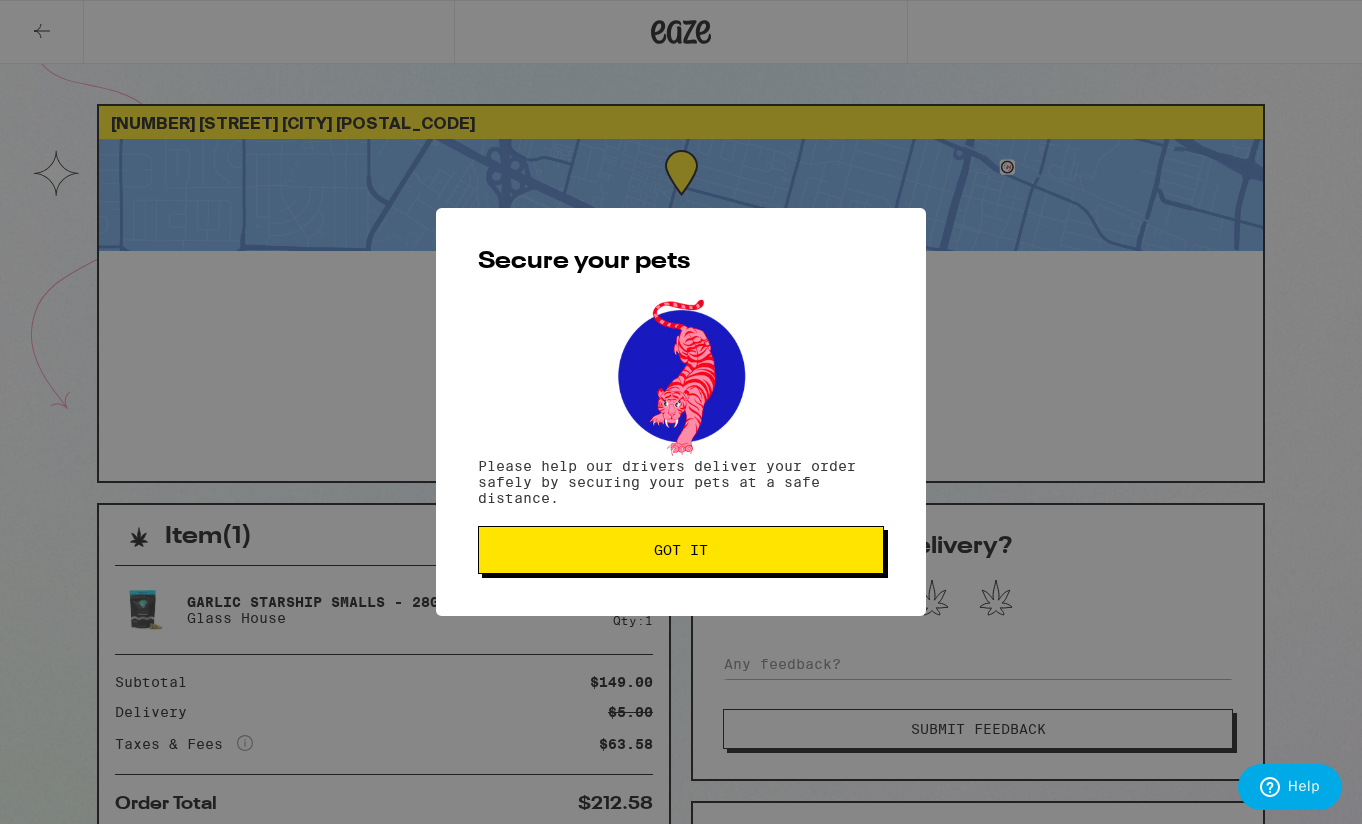 click on "Got it" at bounding box center [681, 550] 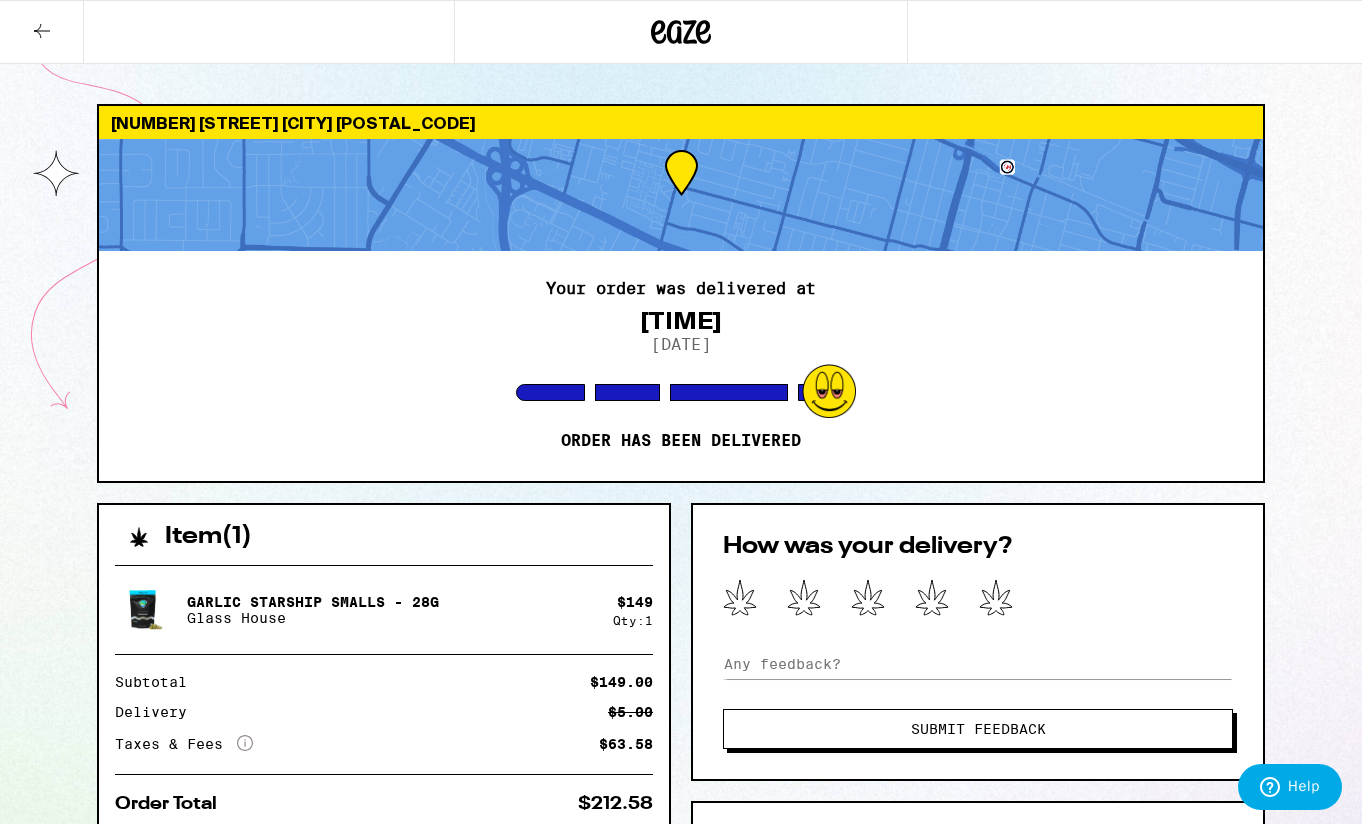 scroll, scrollTop: 0, scrollLeft: 0, axis: both 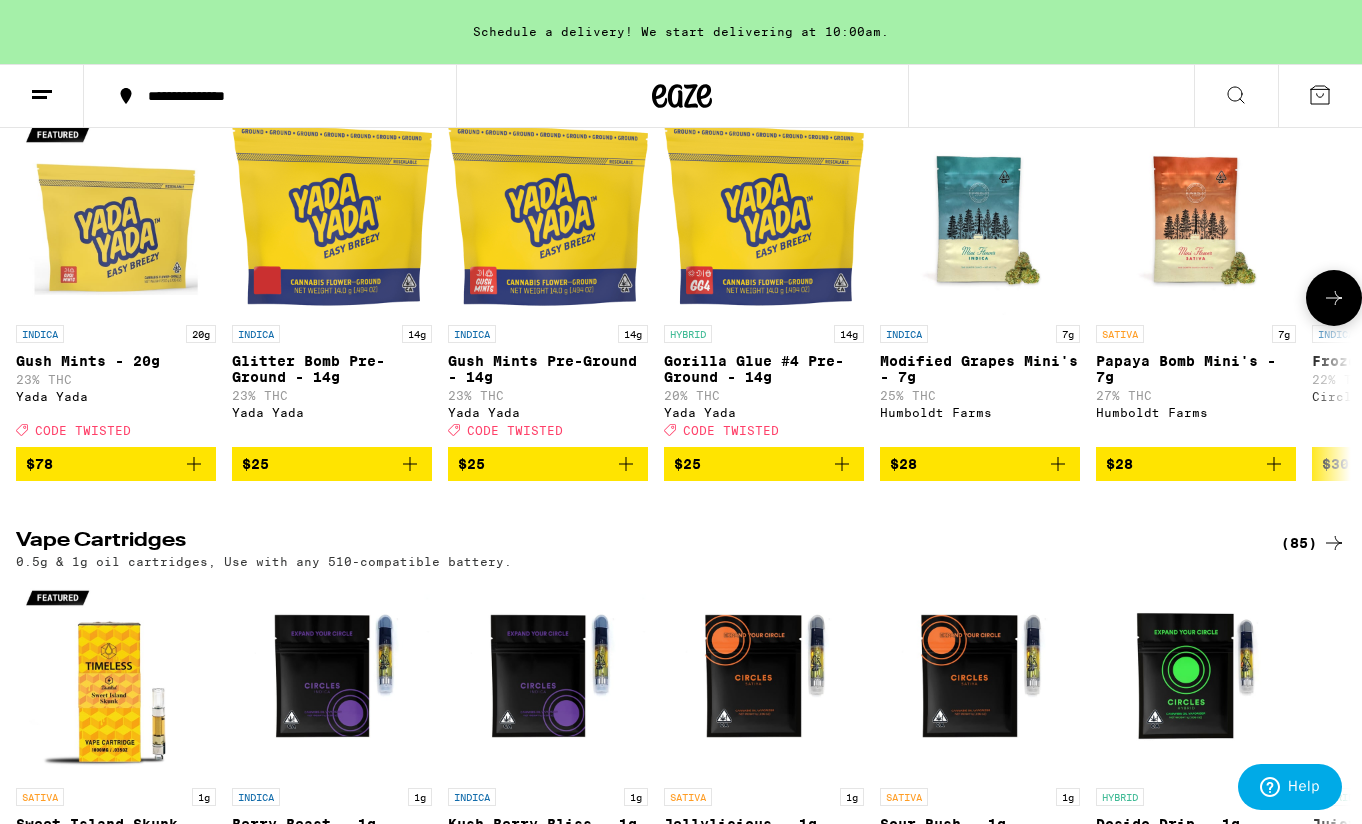 click 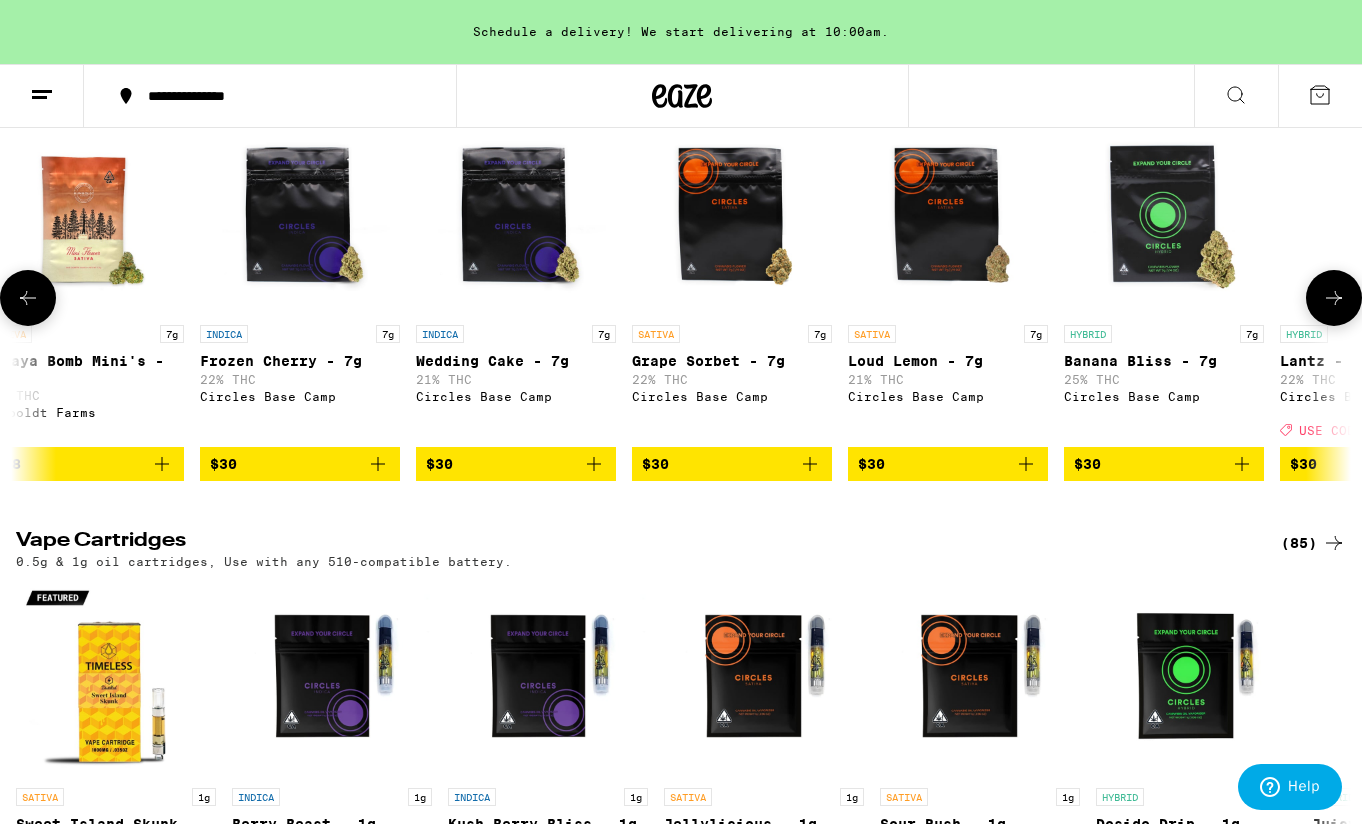 click 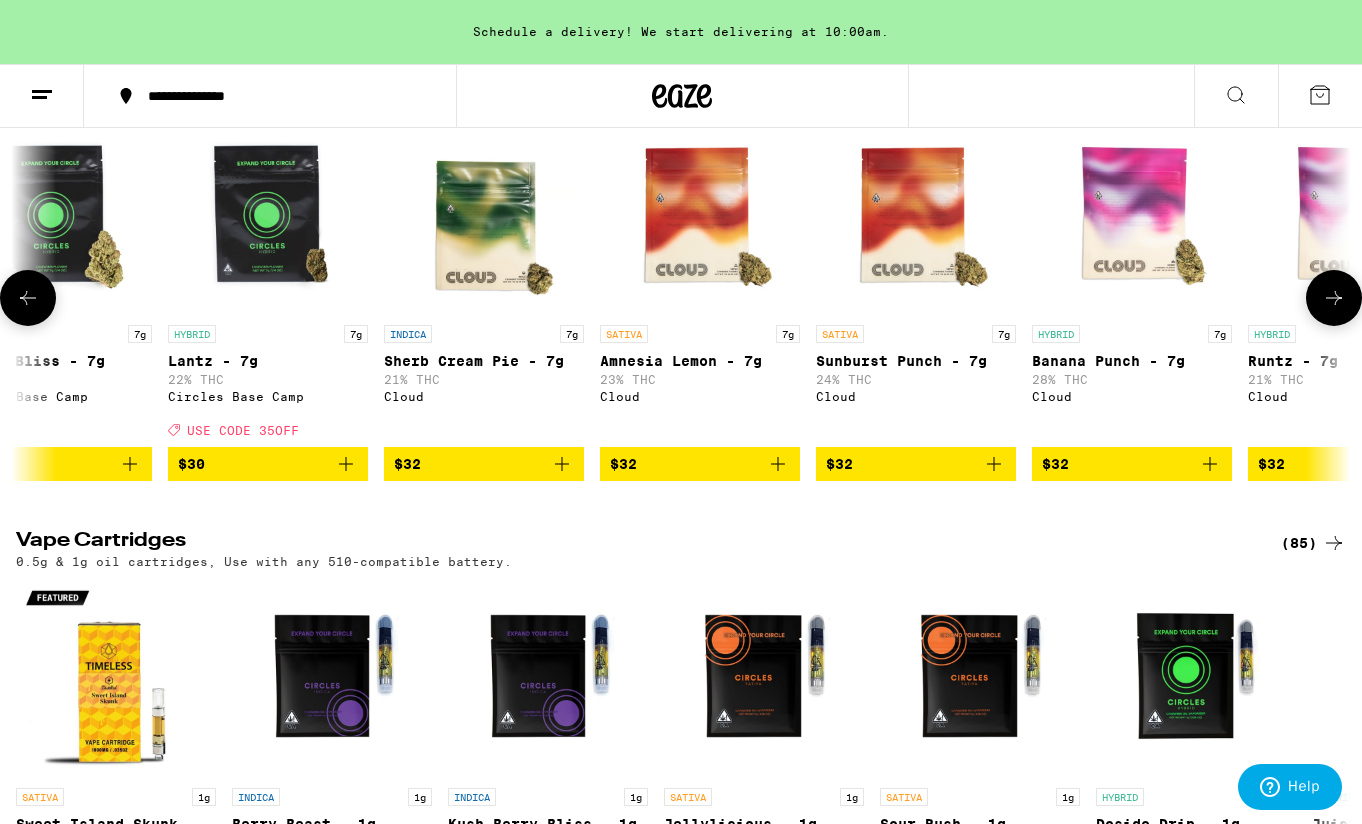 click 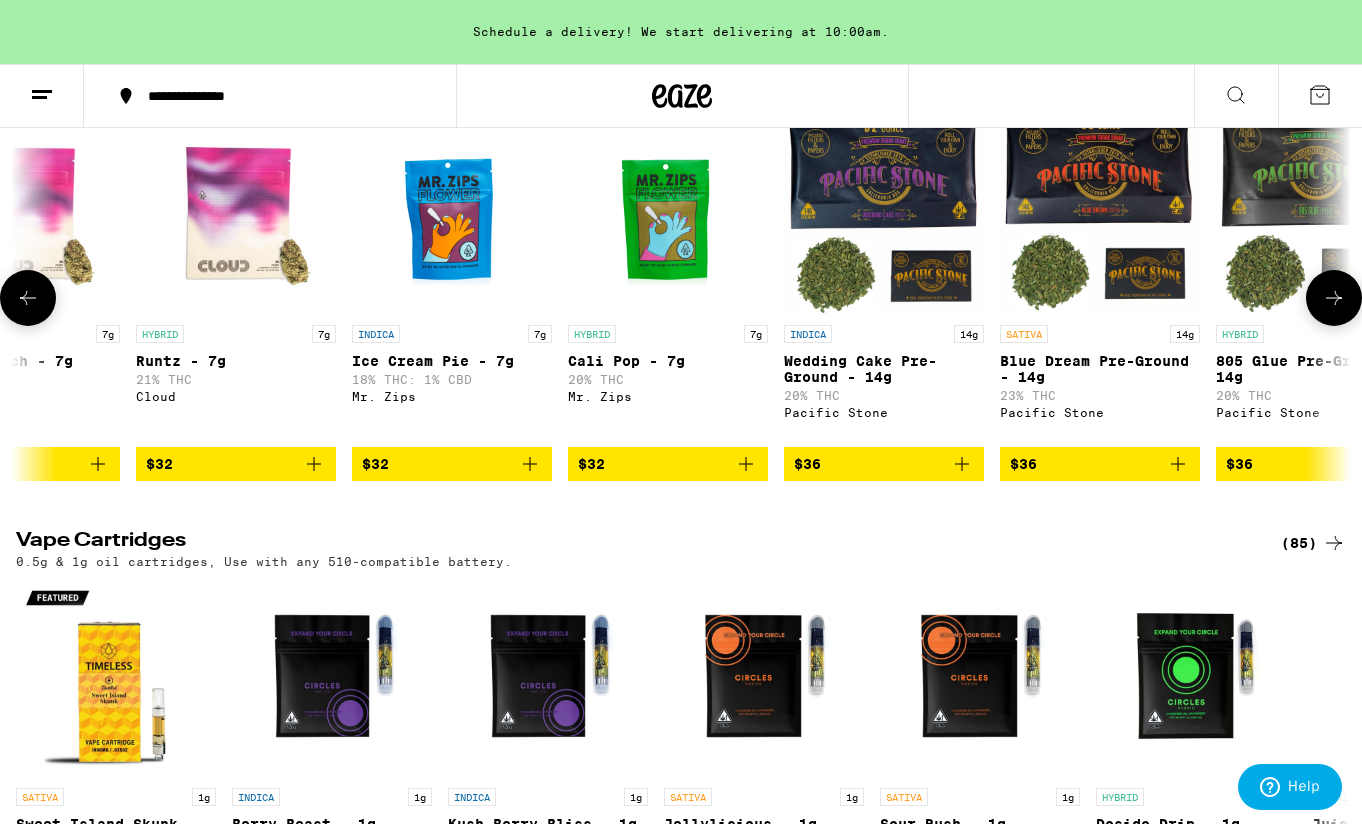 click 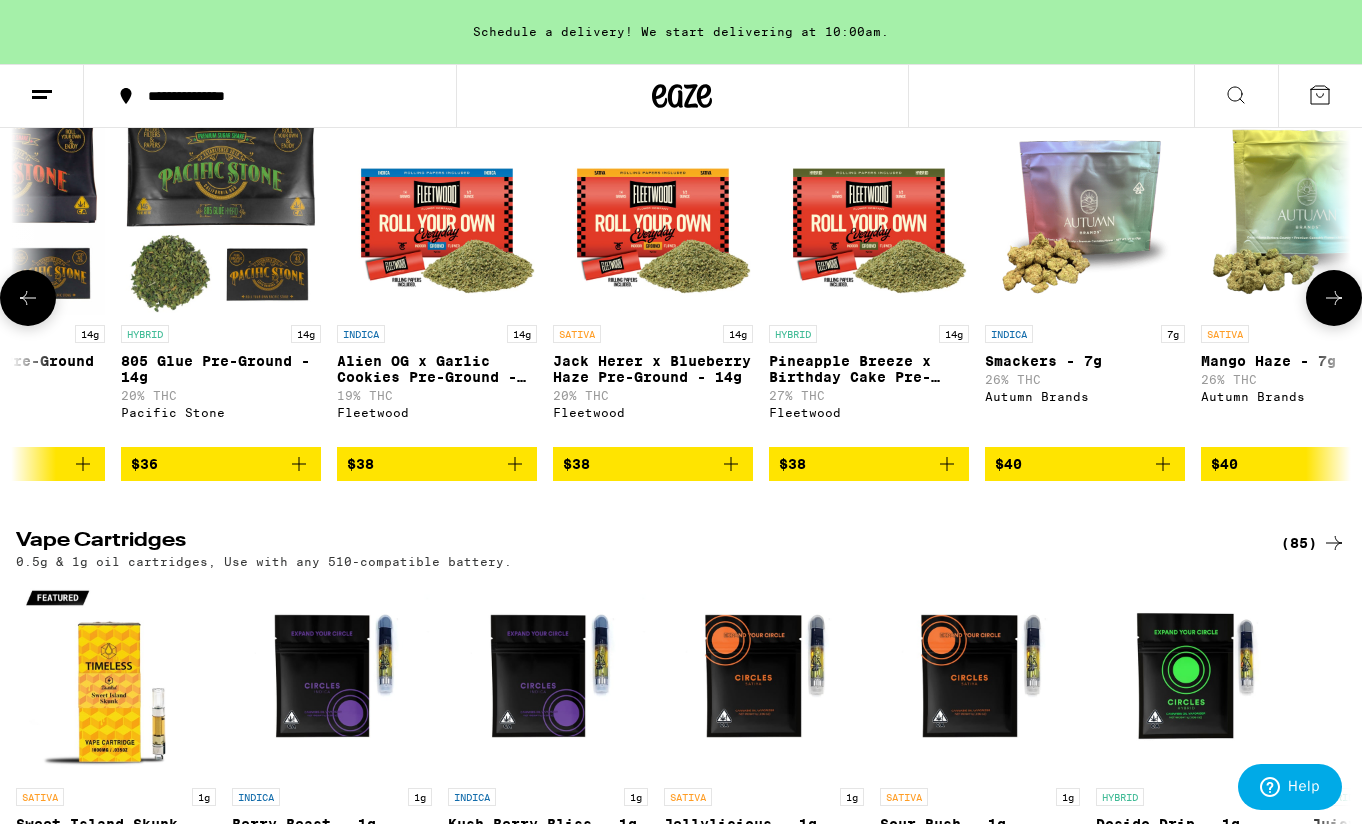 scroll, scrollTop: 0, scrollLeft: 4448, axis: horizontal 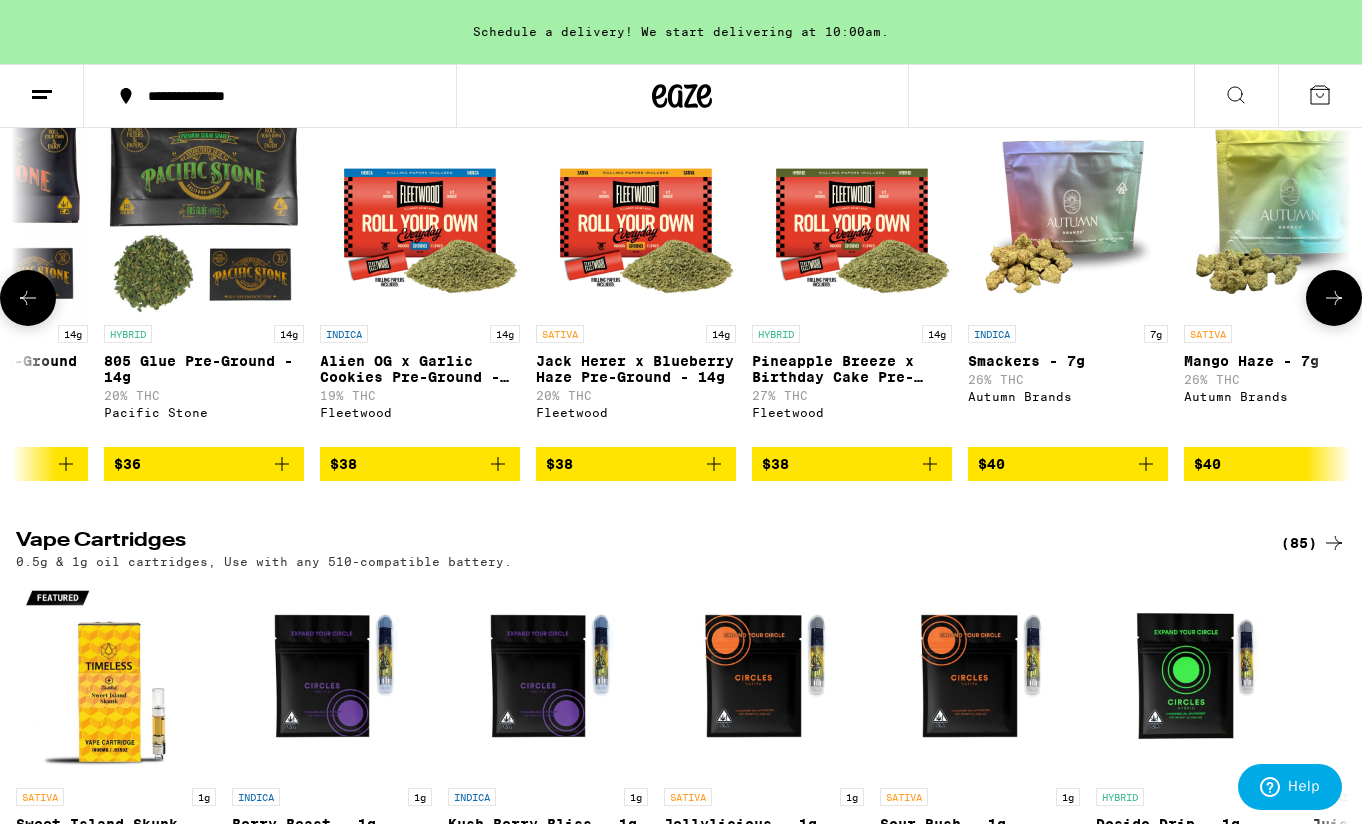 click 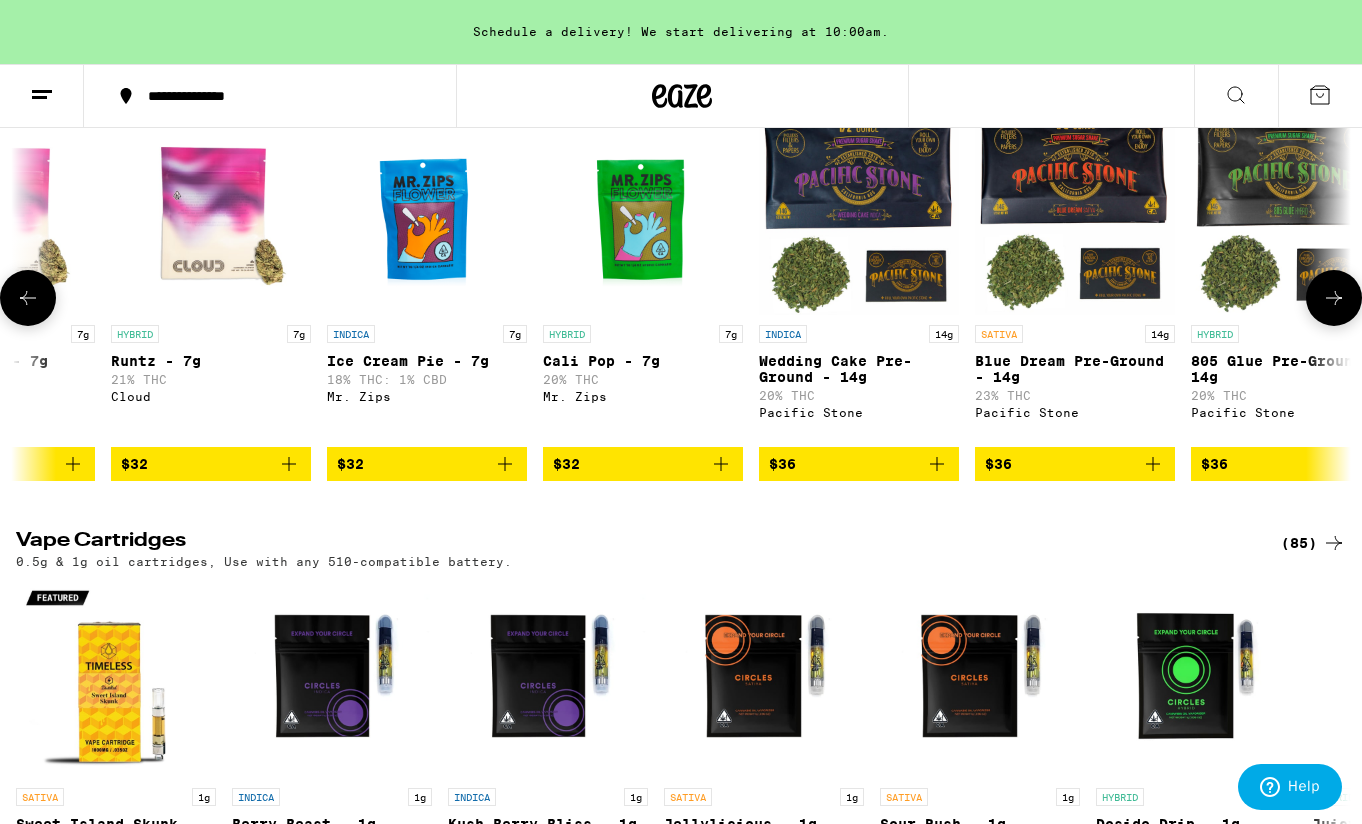 scroll, scrollTop: 0, scrollLeft: 3336, axis: horizontal 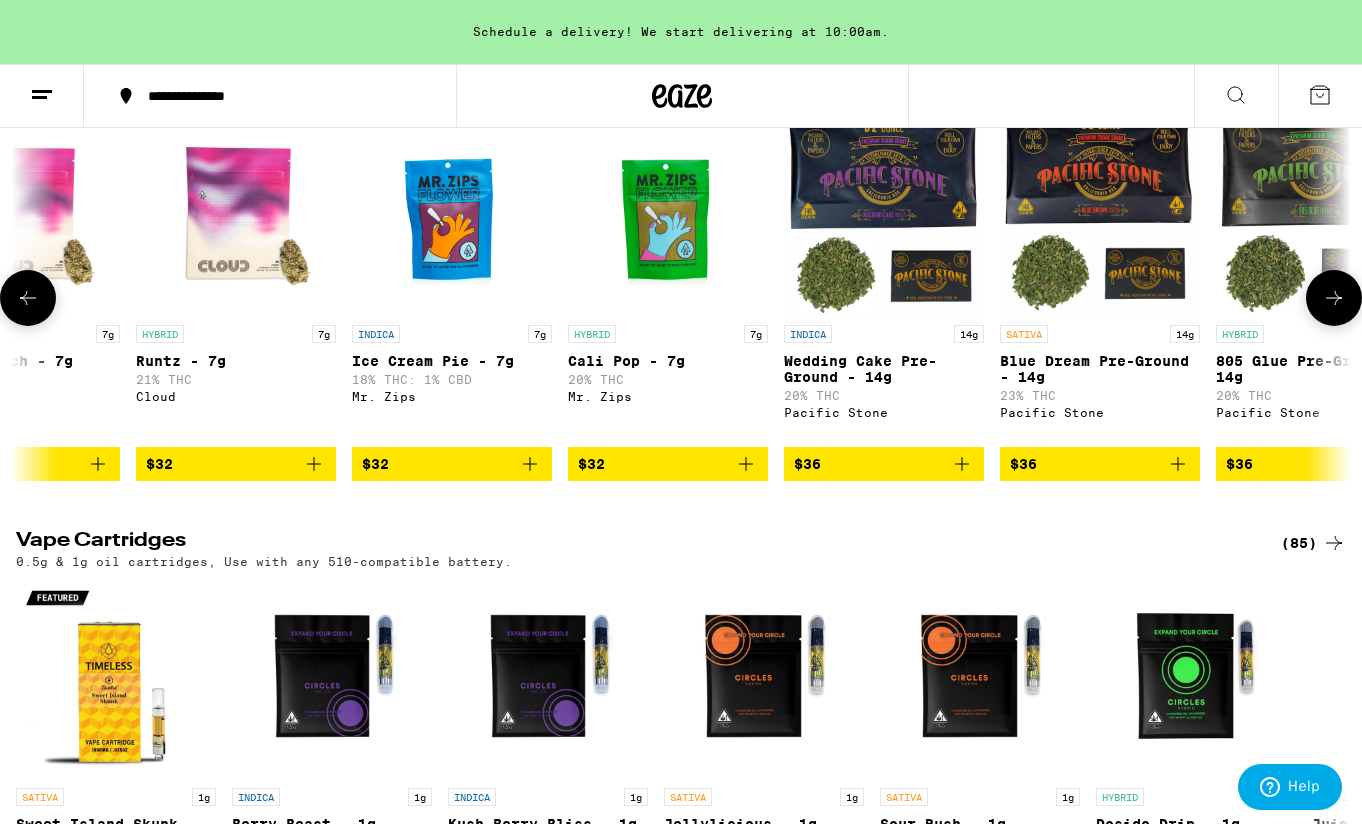 click 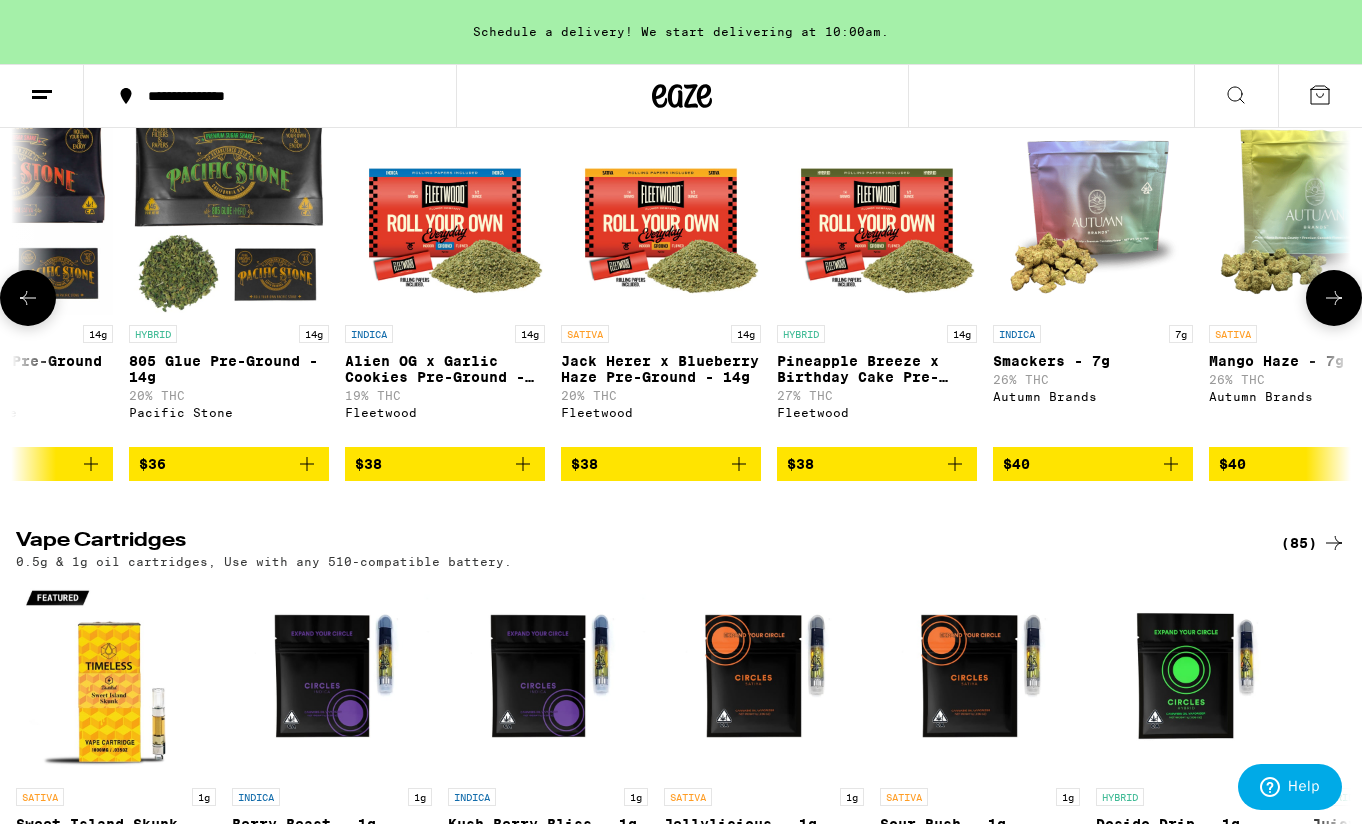 scroll, scrollTop: 0, scrollLeft: 4448, axis: horizontal 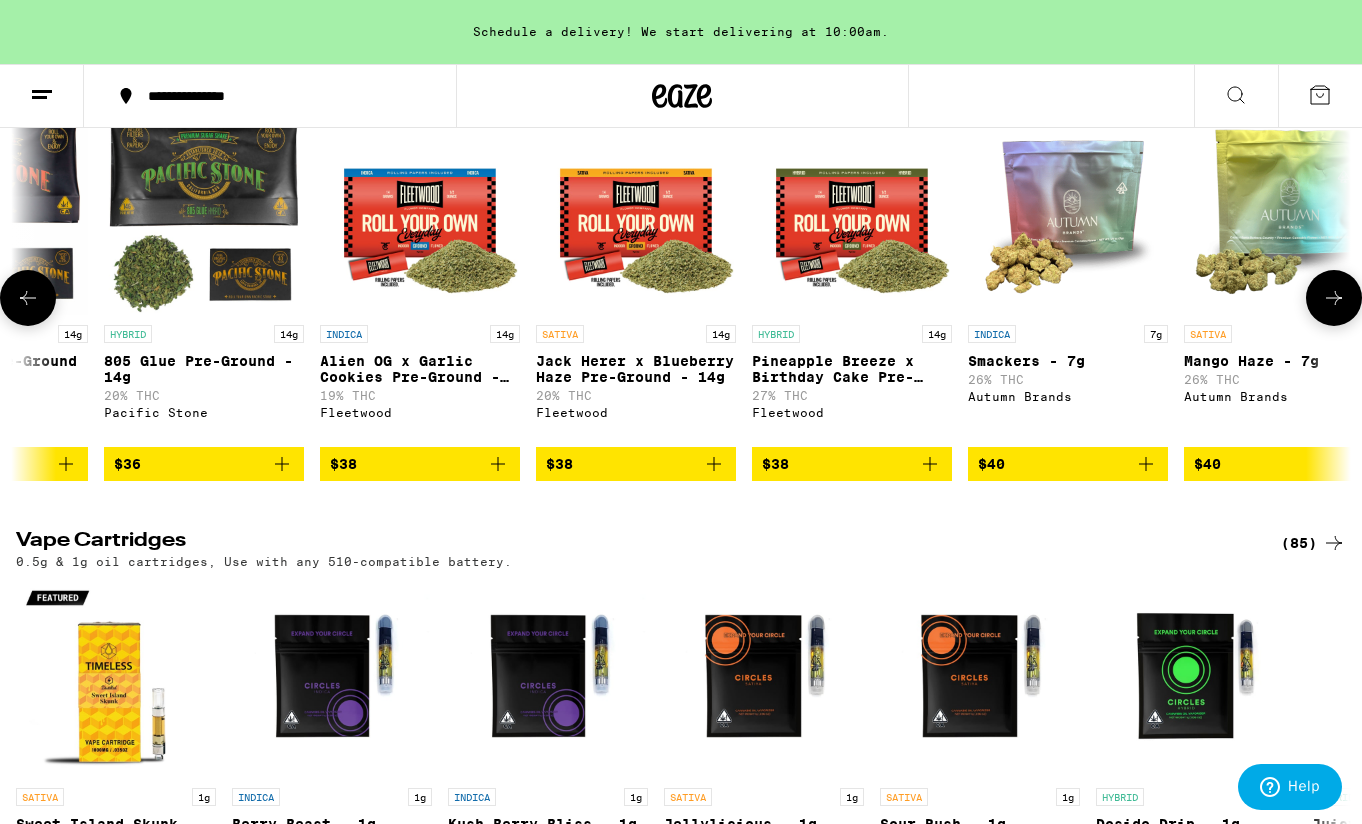 click 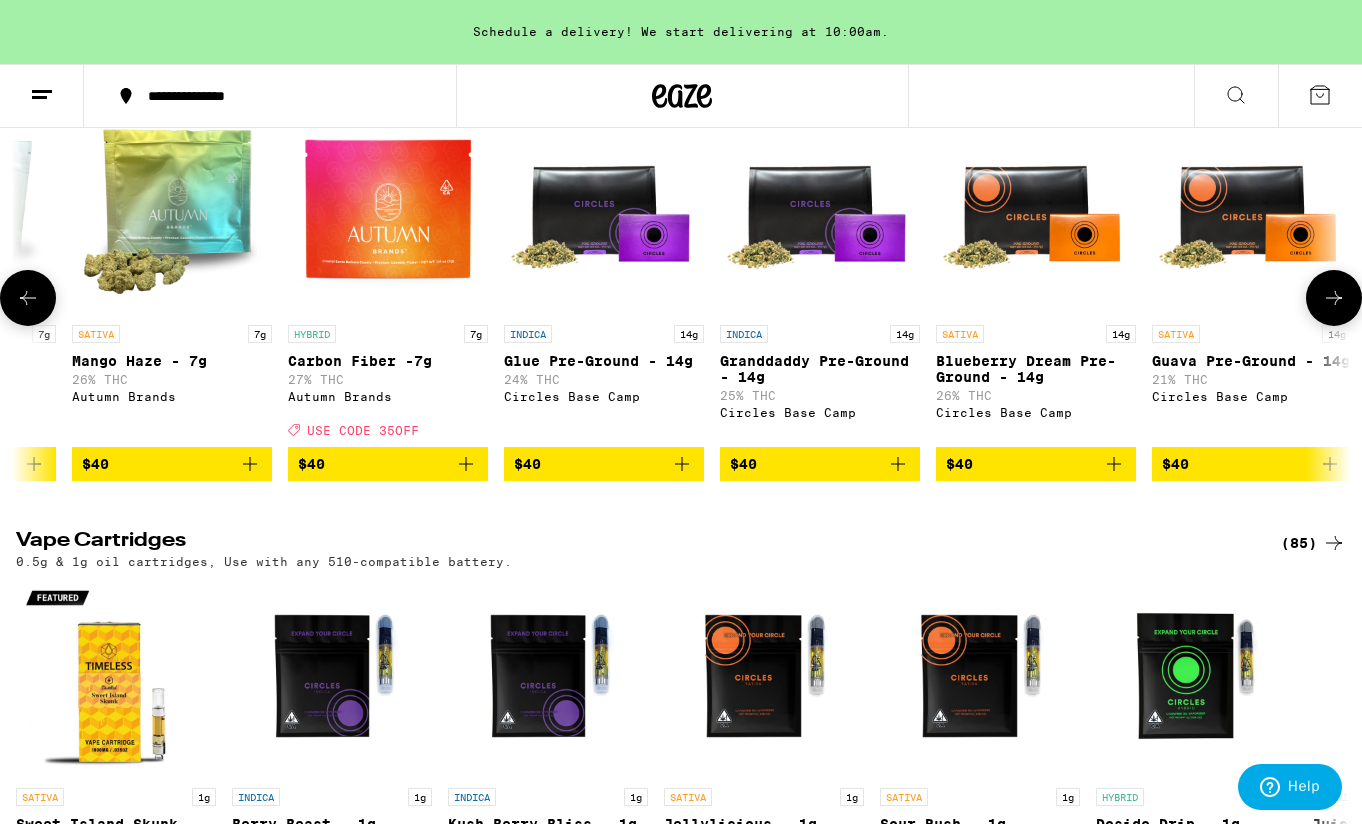 click 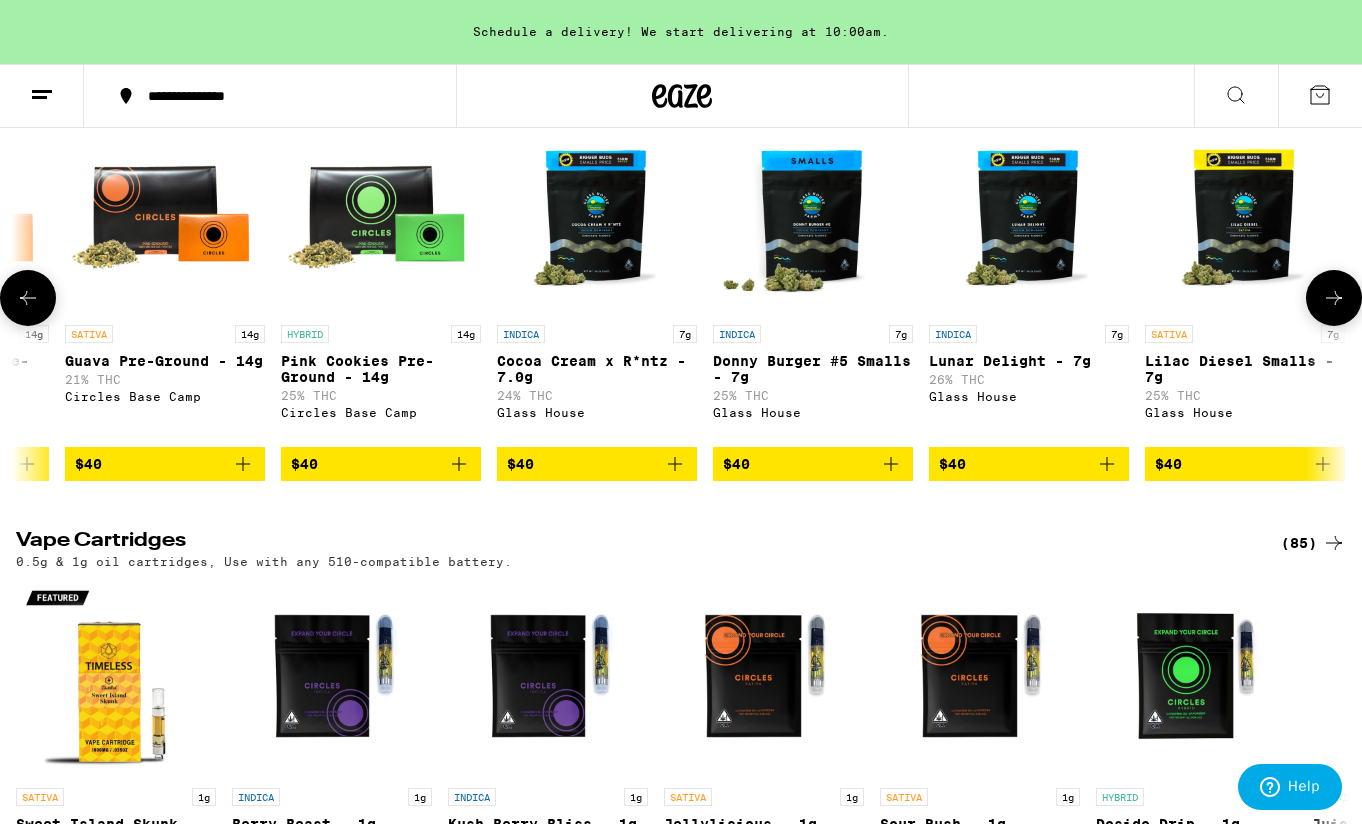 scroll, scrollTop: 0, scrollLeft: 6672, axis: horizontal 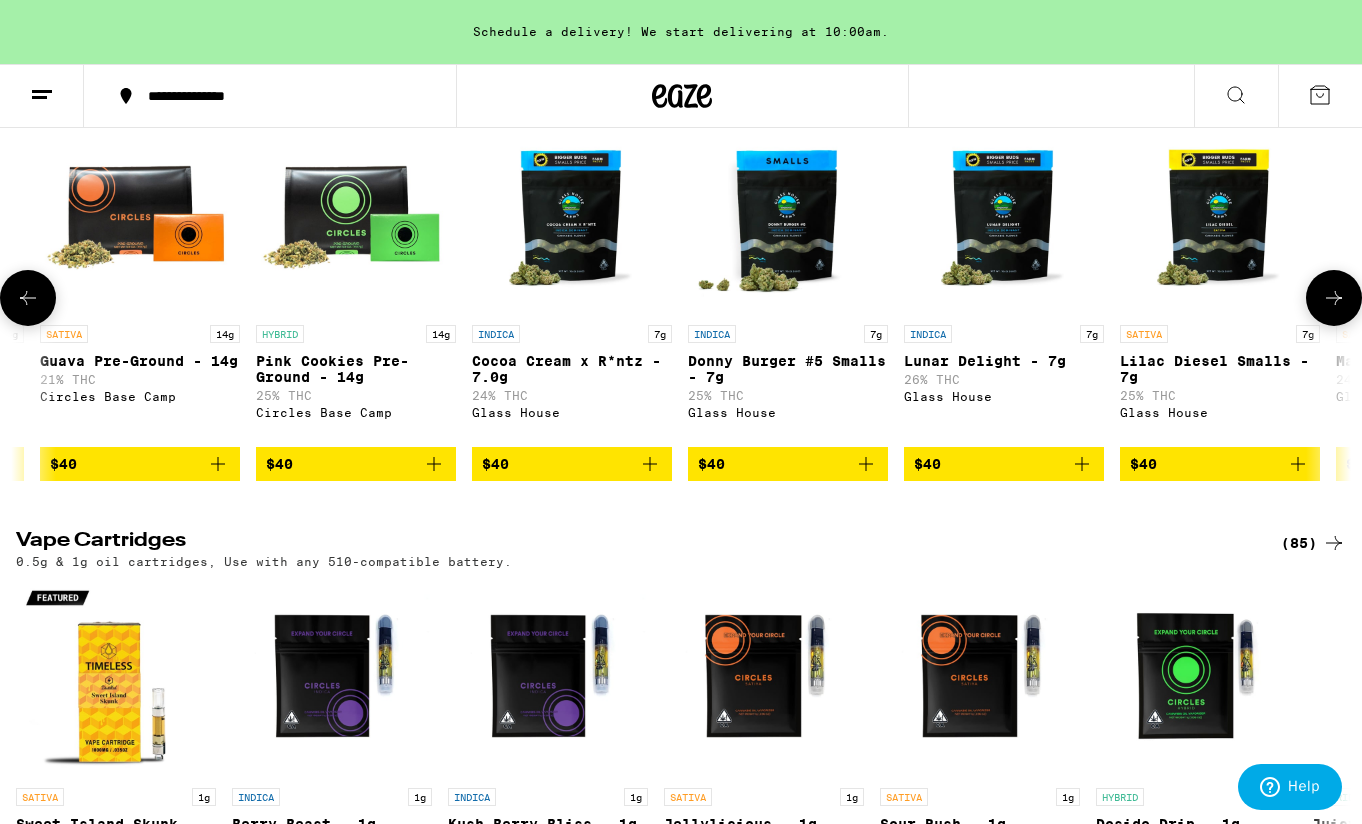 click 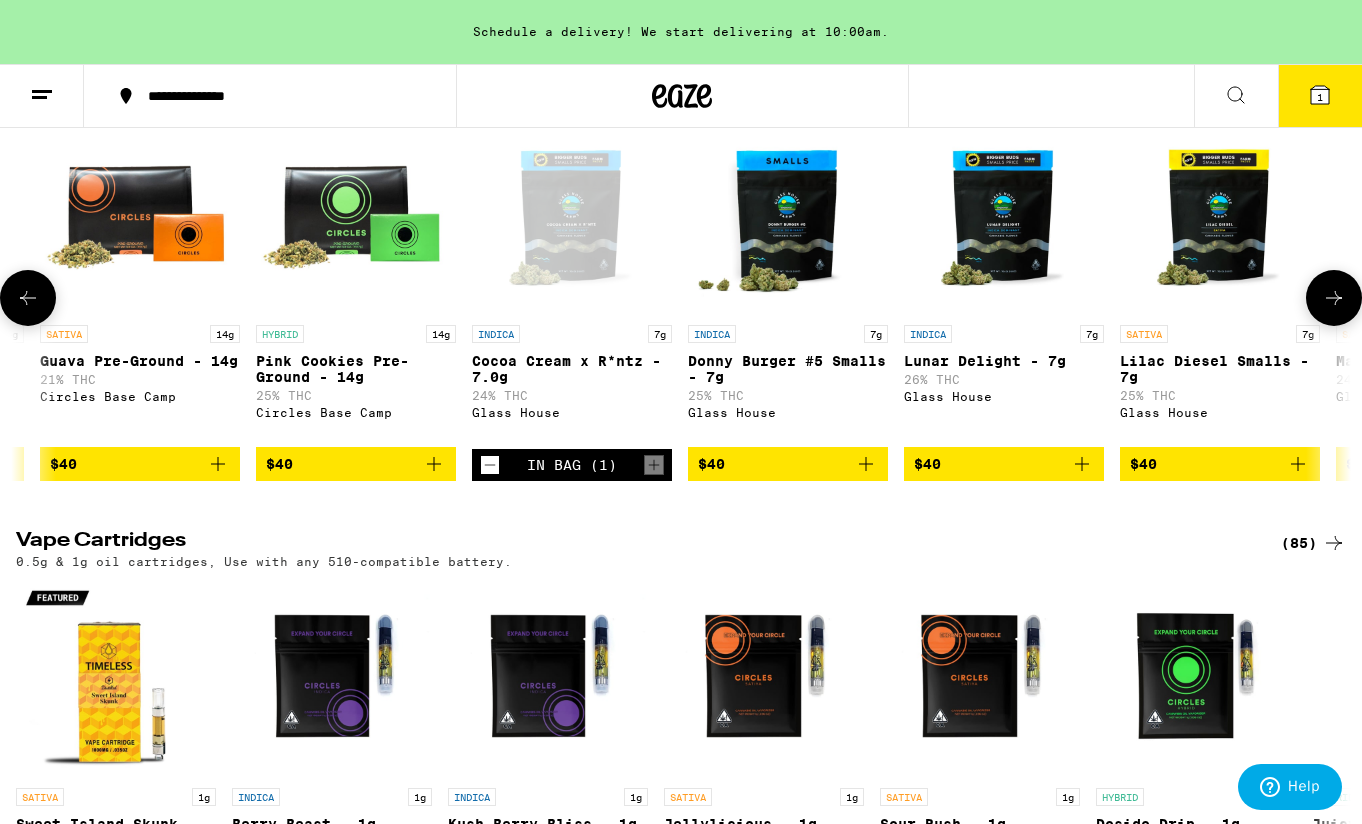 click 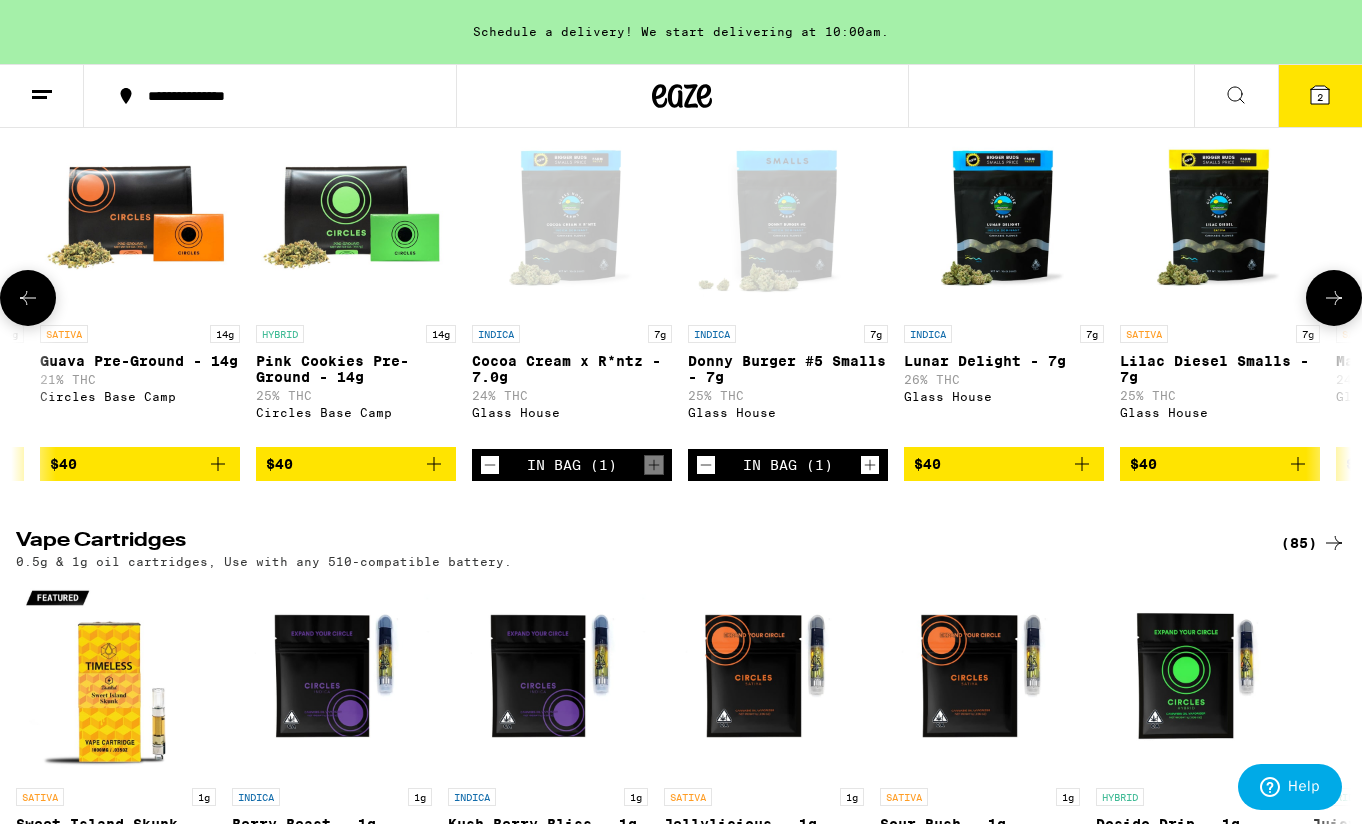 click 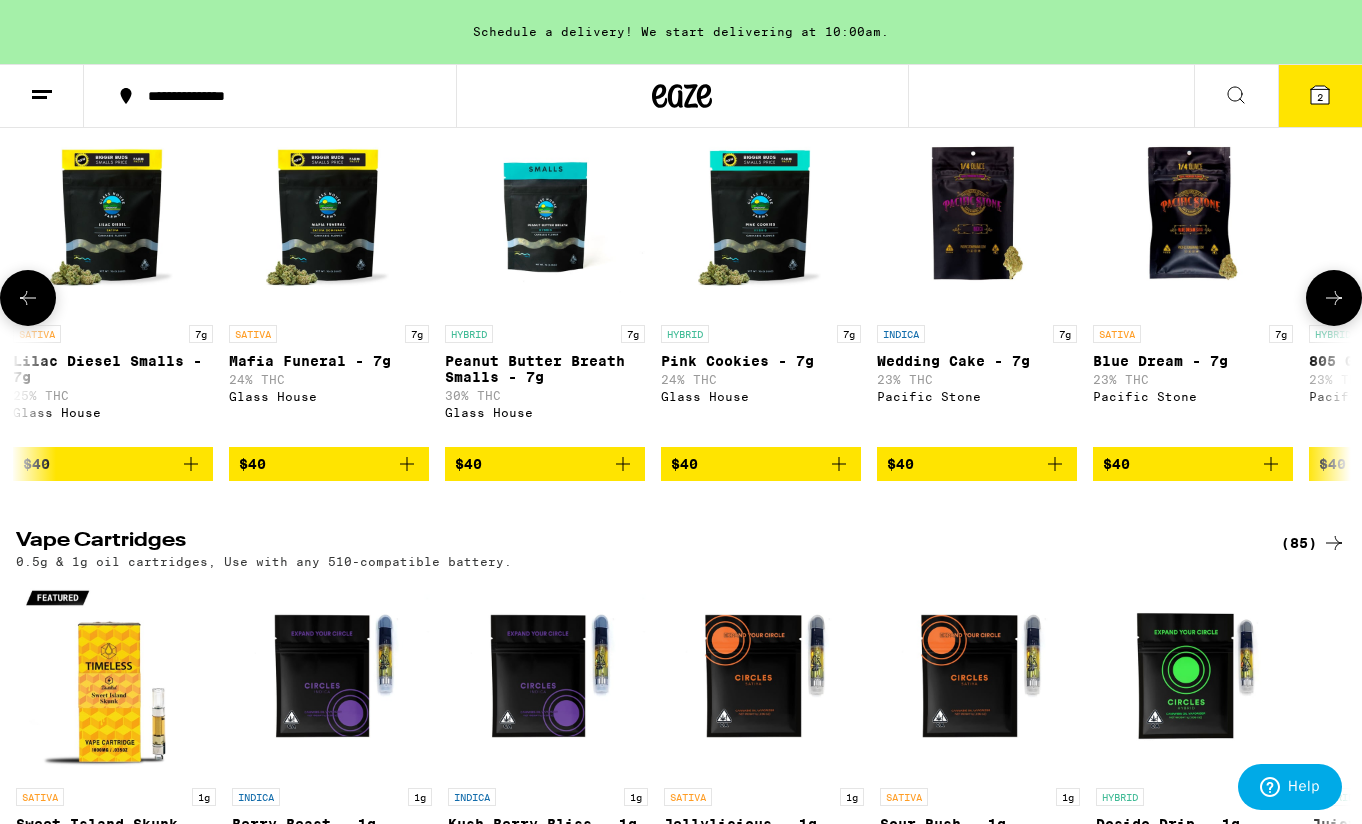 scroll, scrollTop: 0, scrollLeft: 7784, axis: horizontal 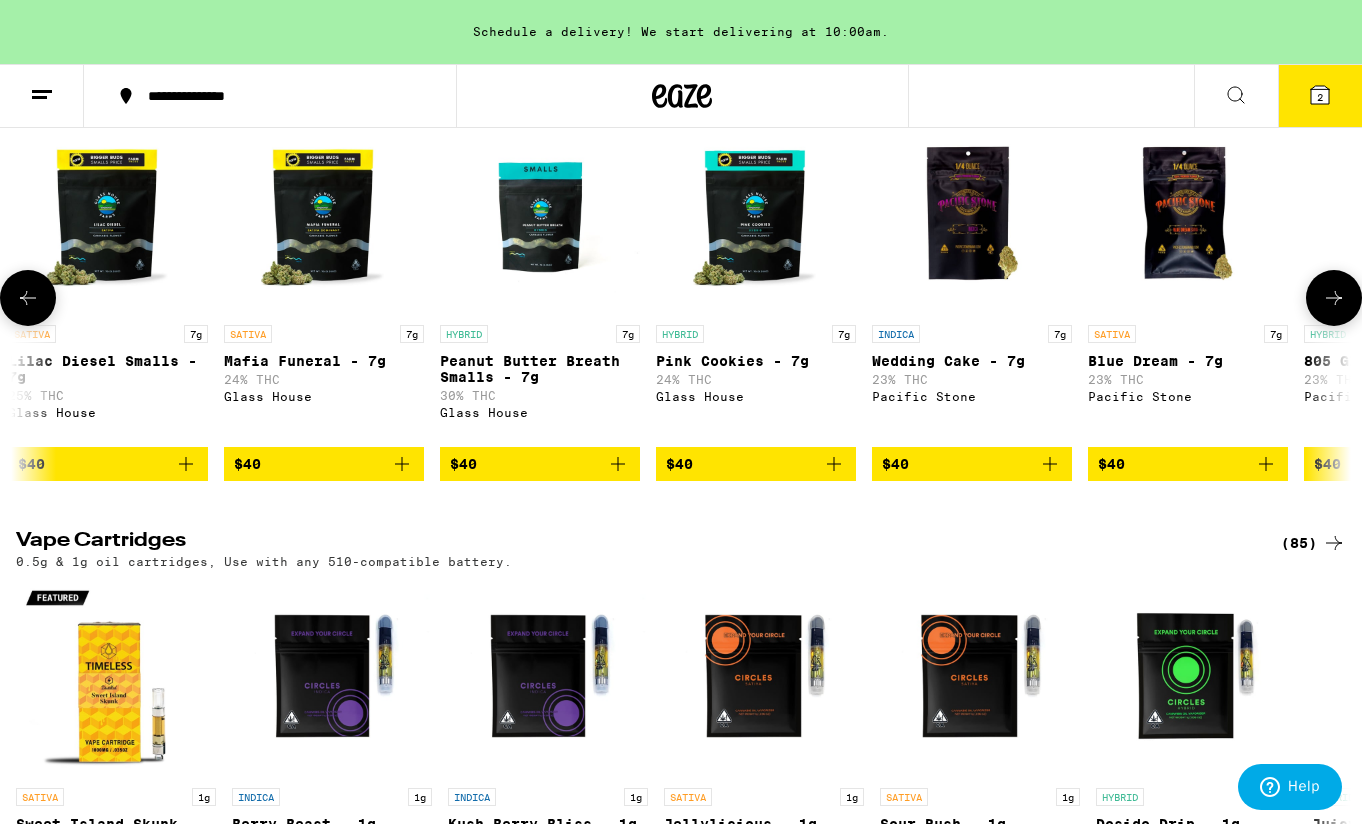 click 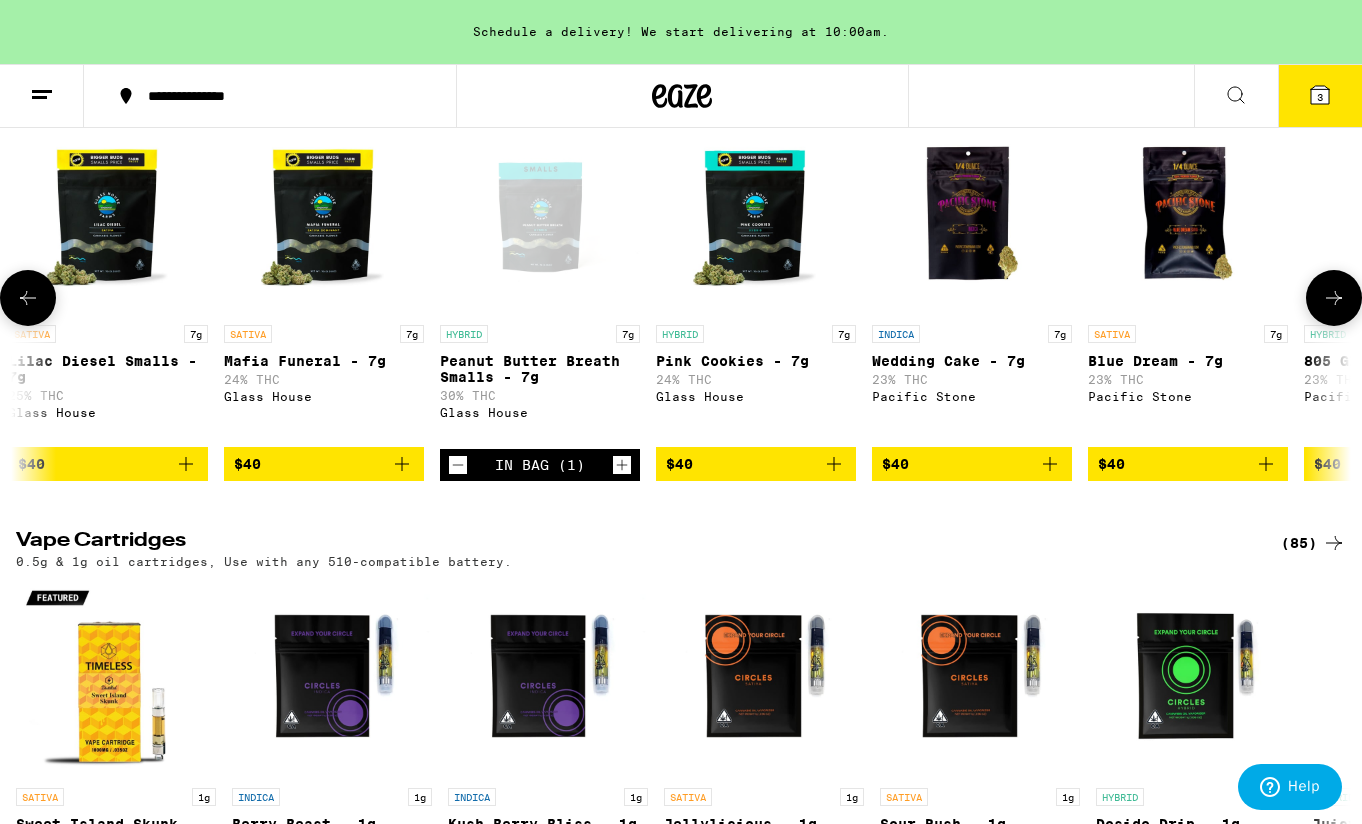 click 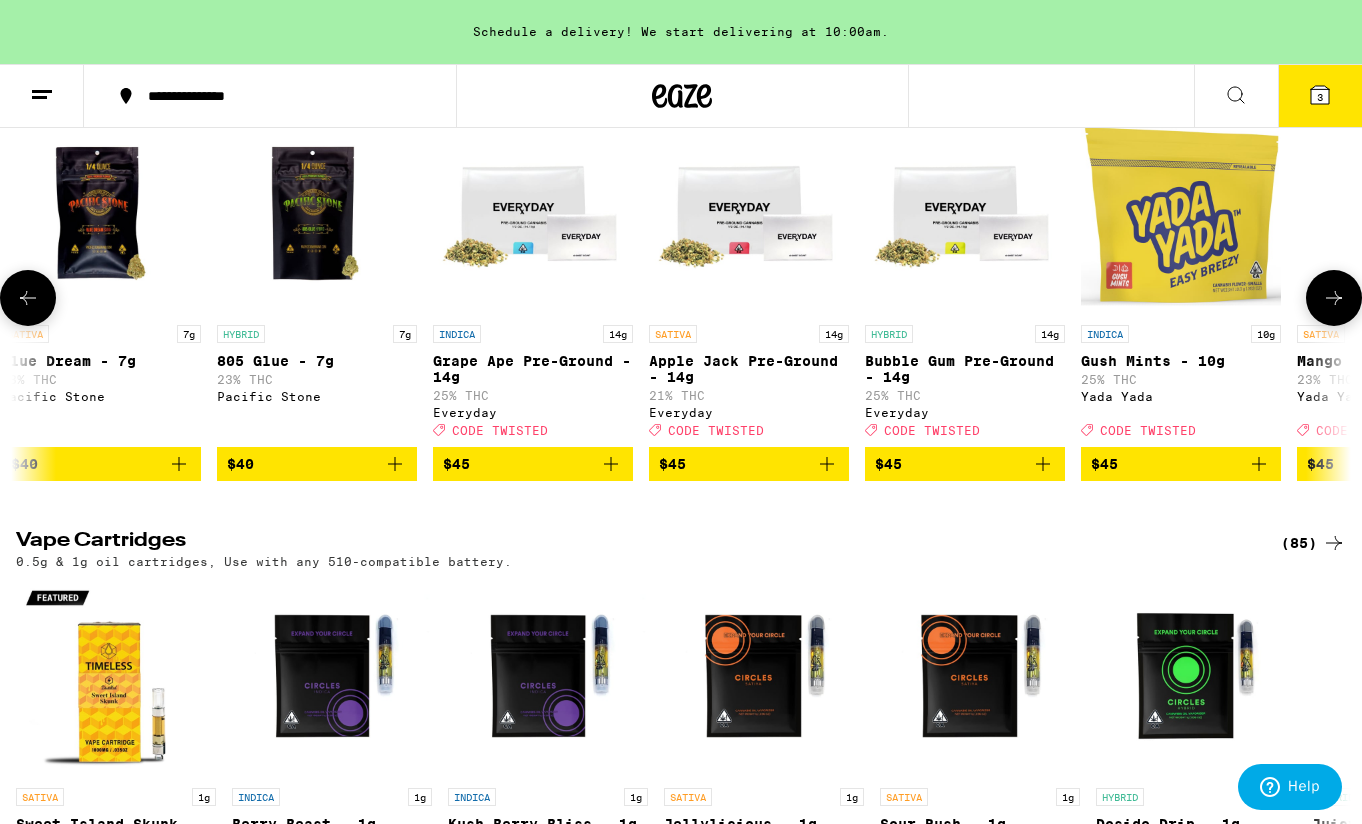 scroll, scrollTop: 0, scrollLeft: 8896, axis: horizontal 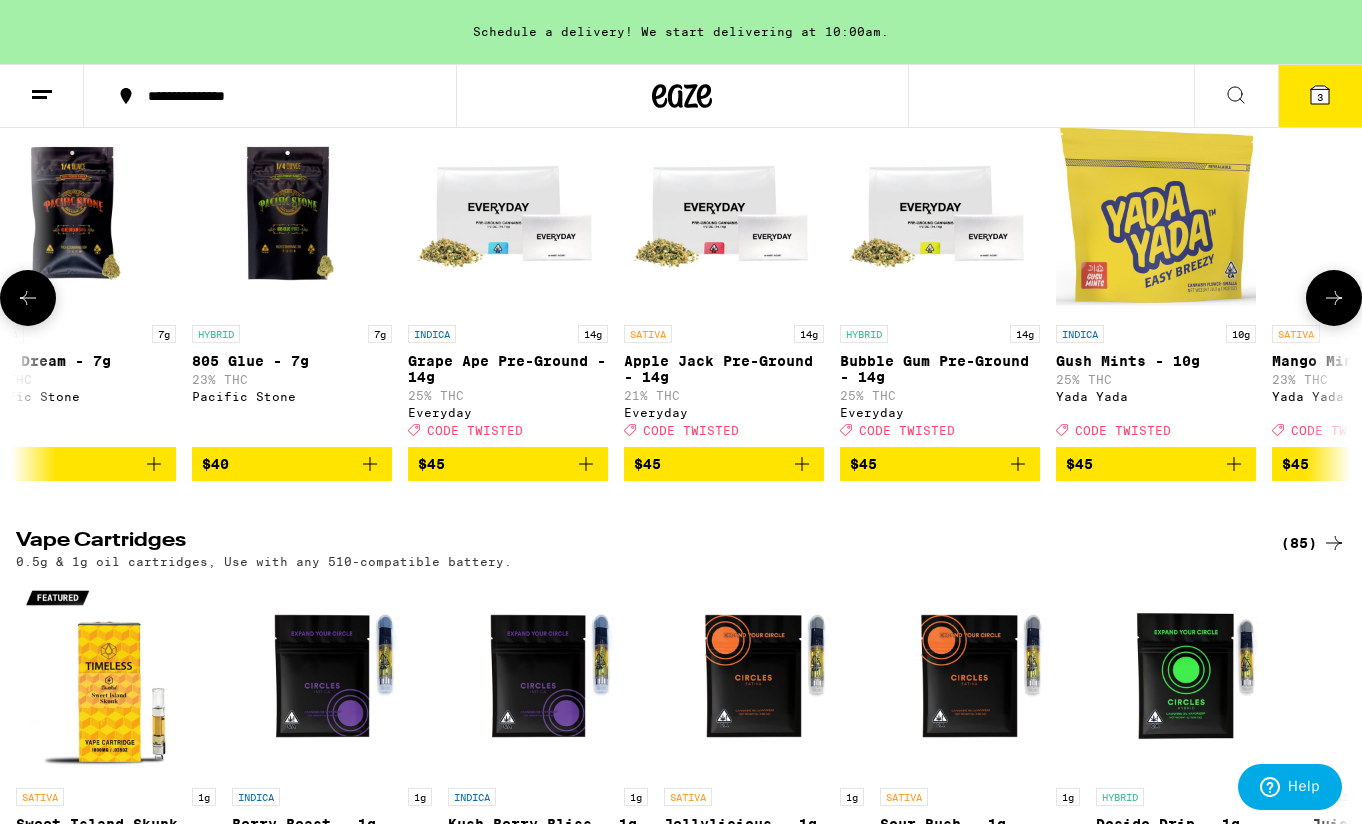 click 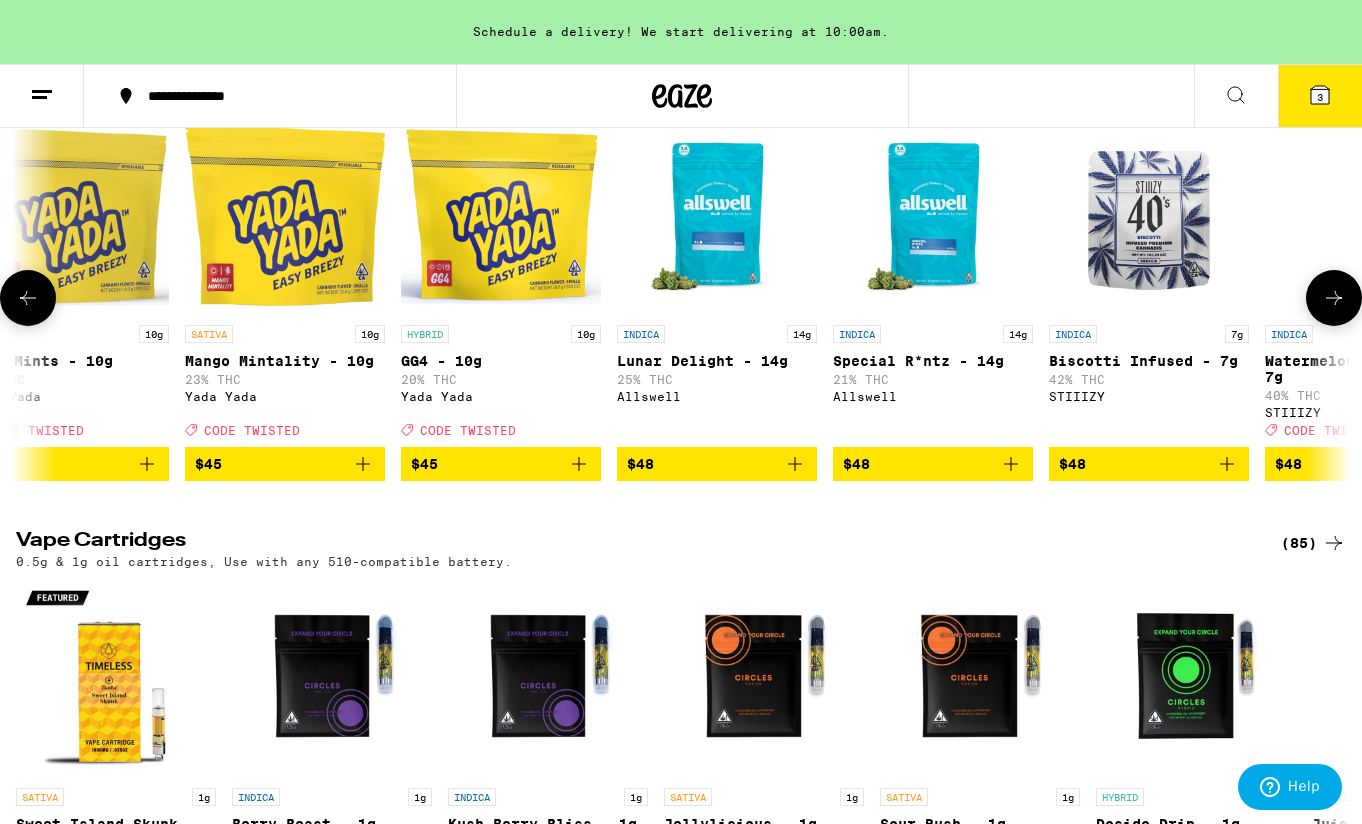 scroll, scrollTop: 0, scrollLeft: 10008, axis: horizontal 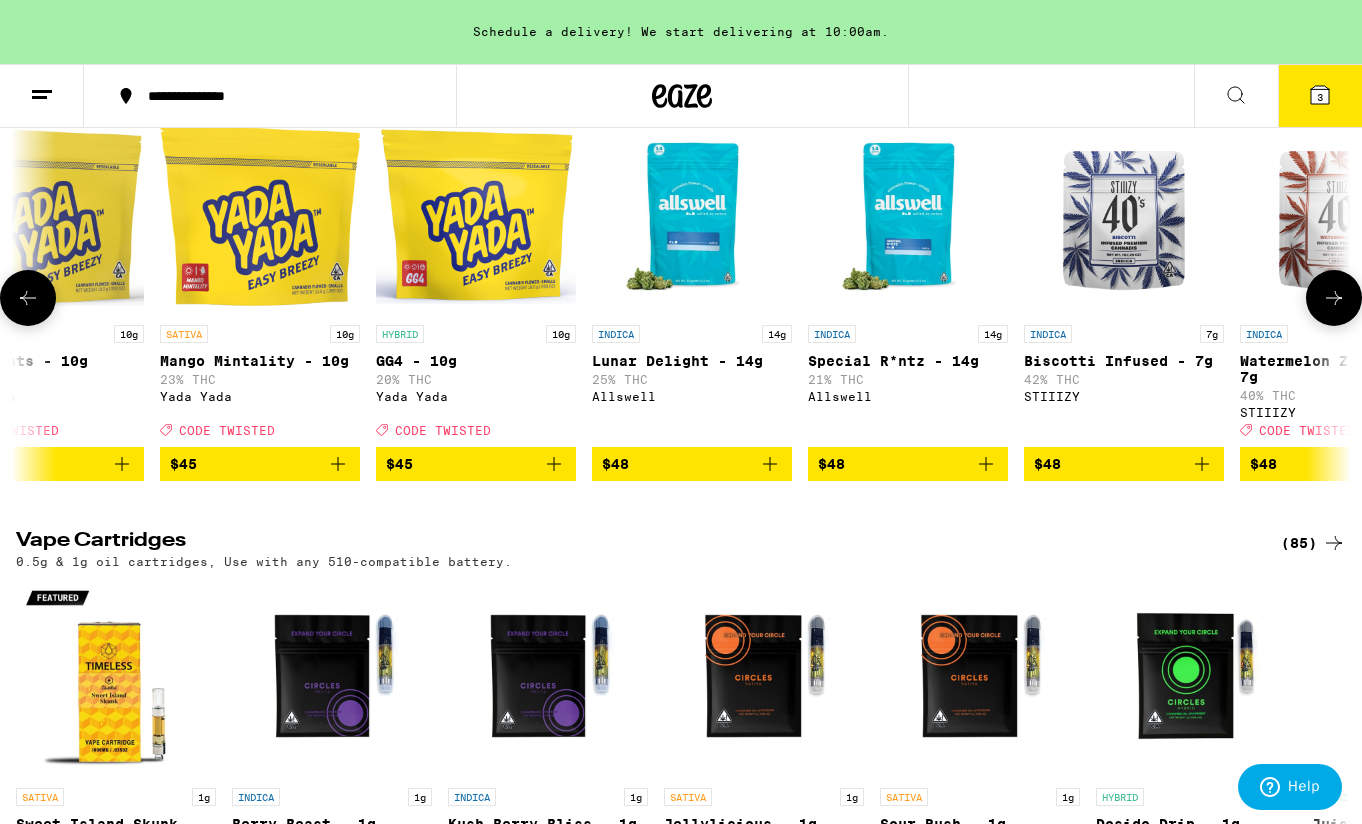 click 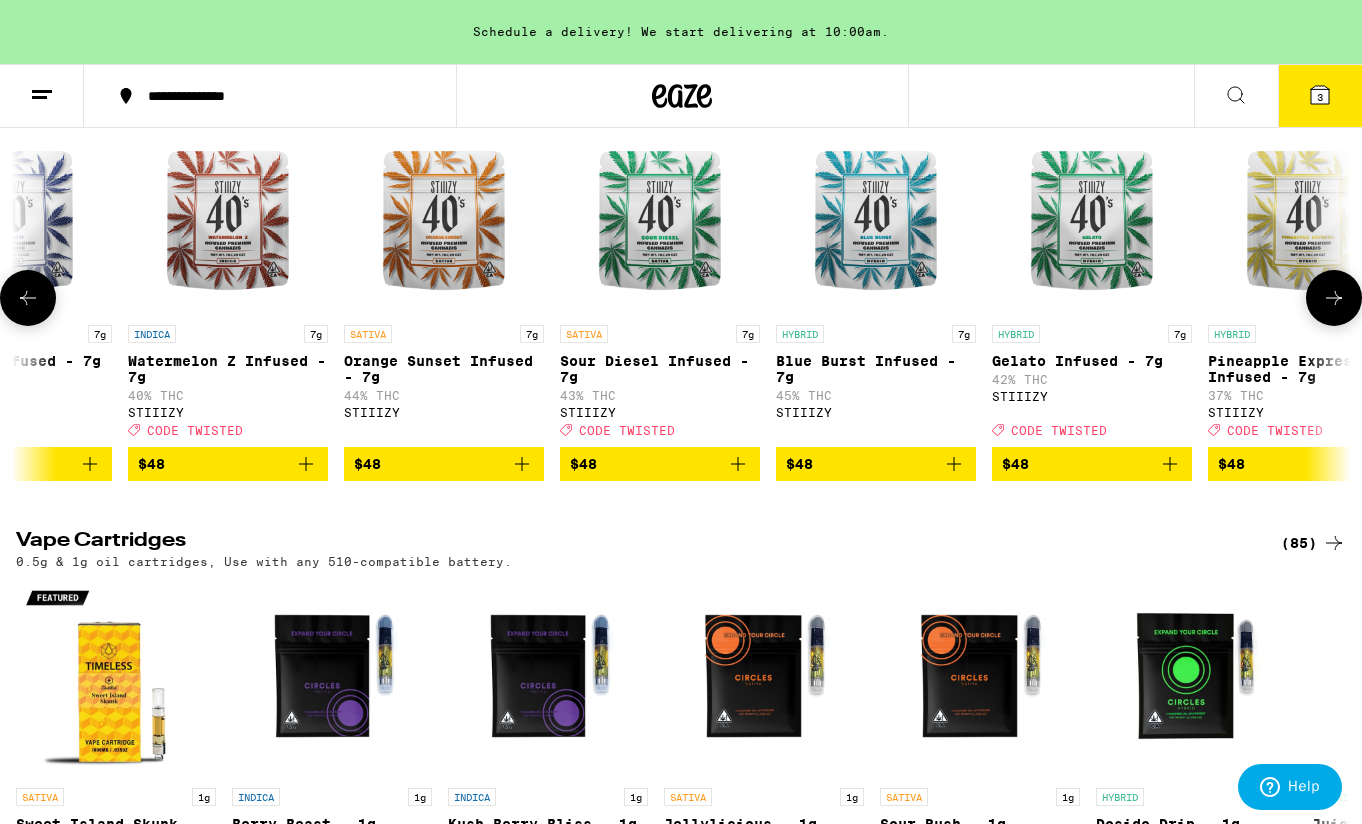 click 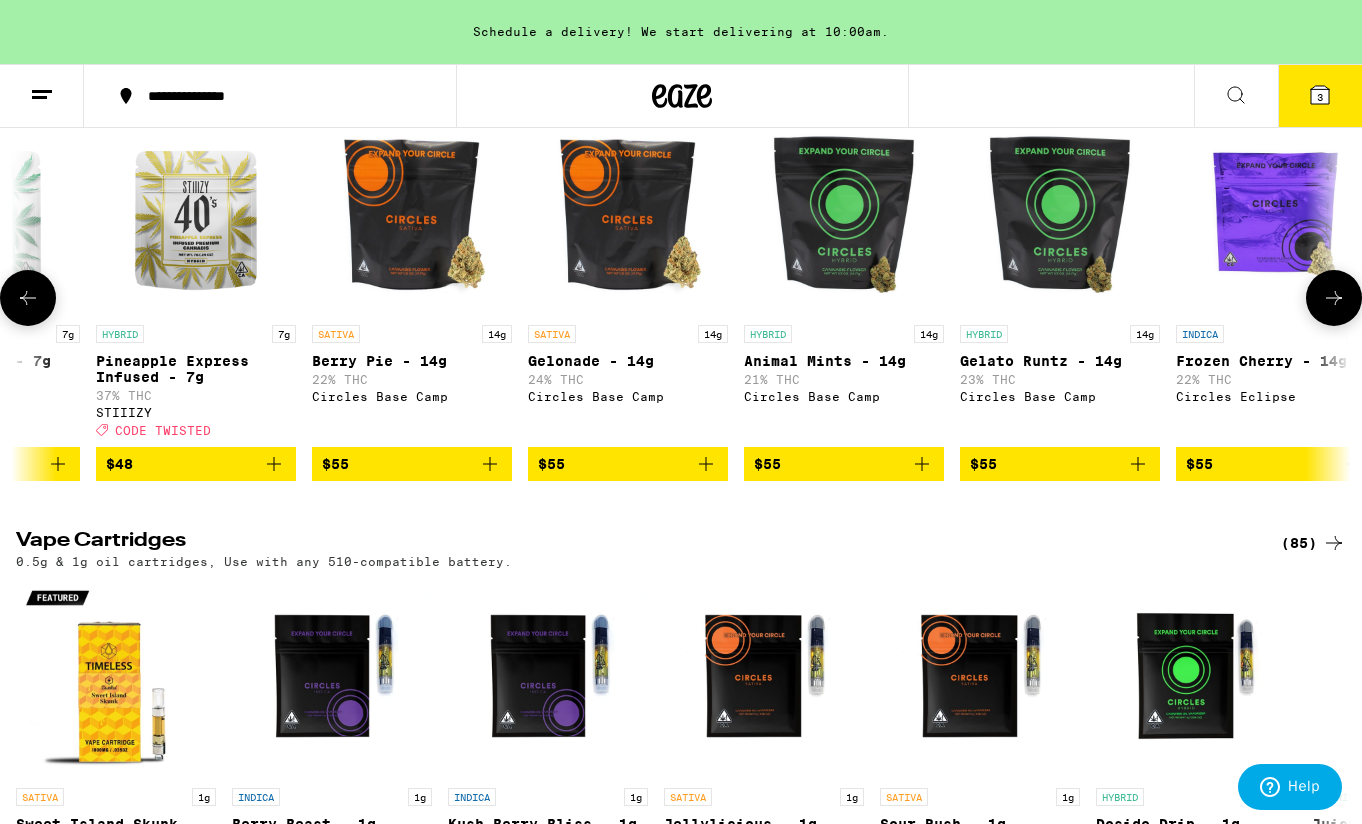 click 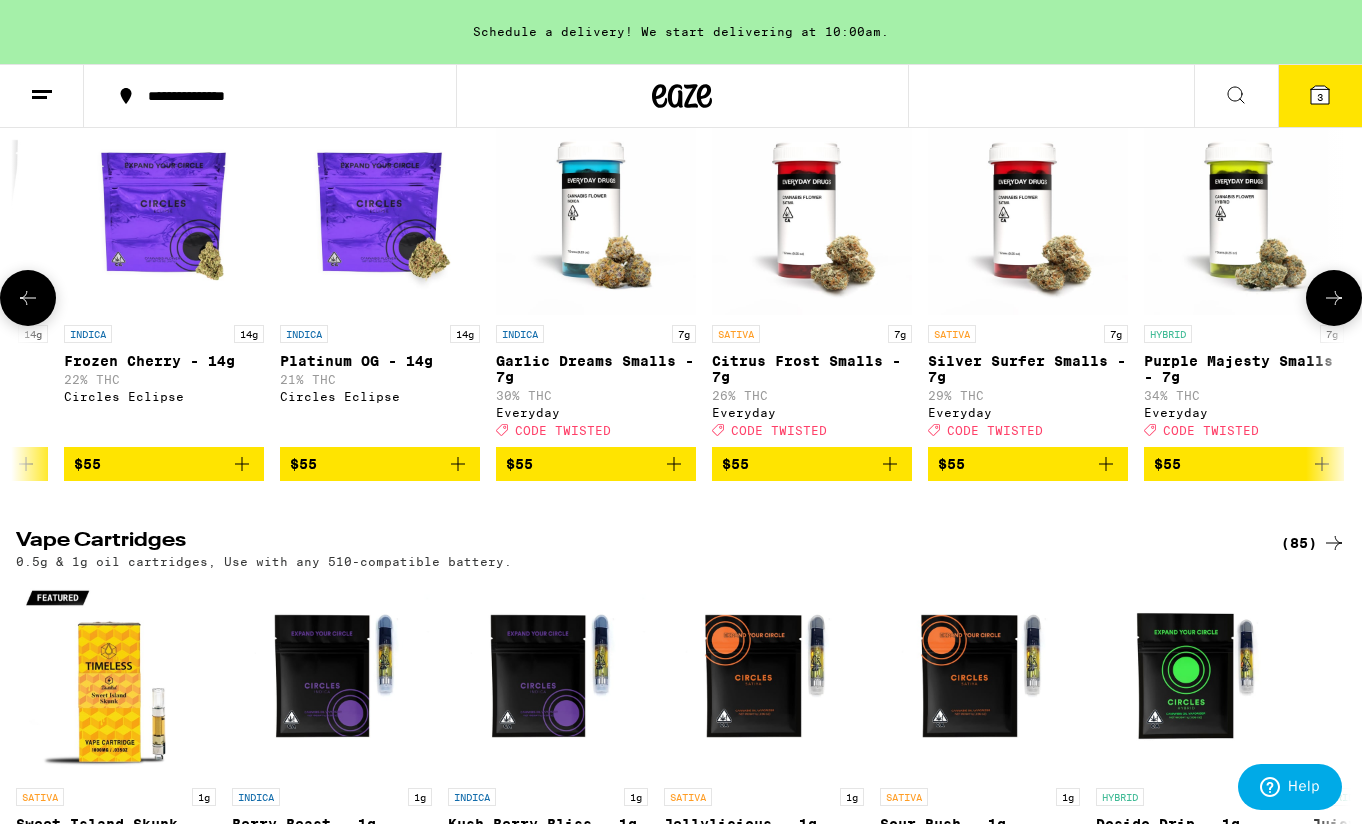 click 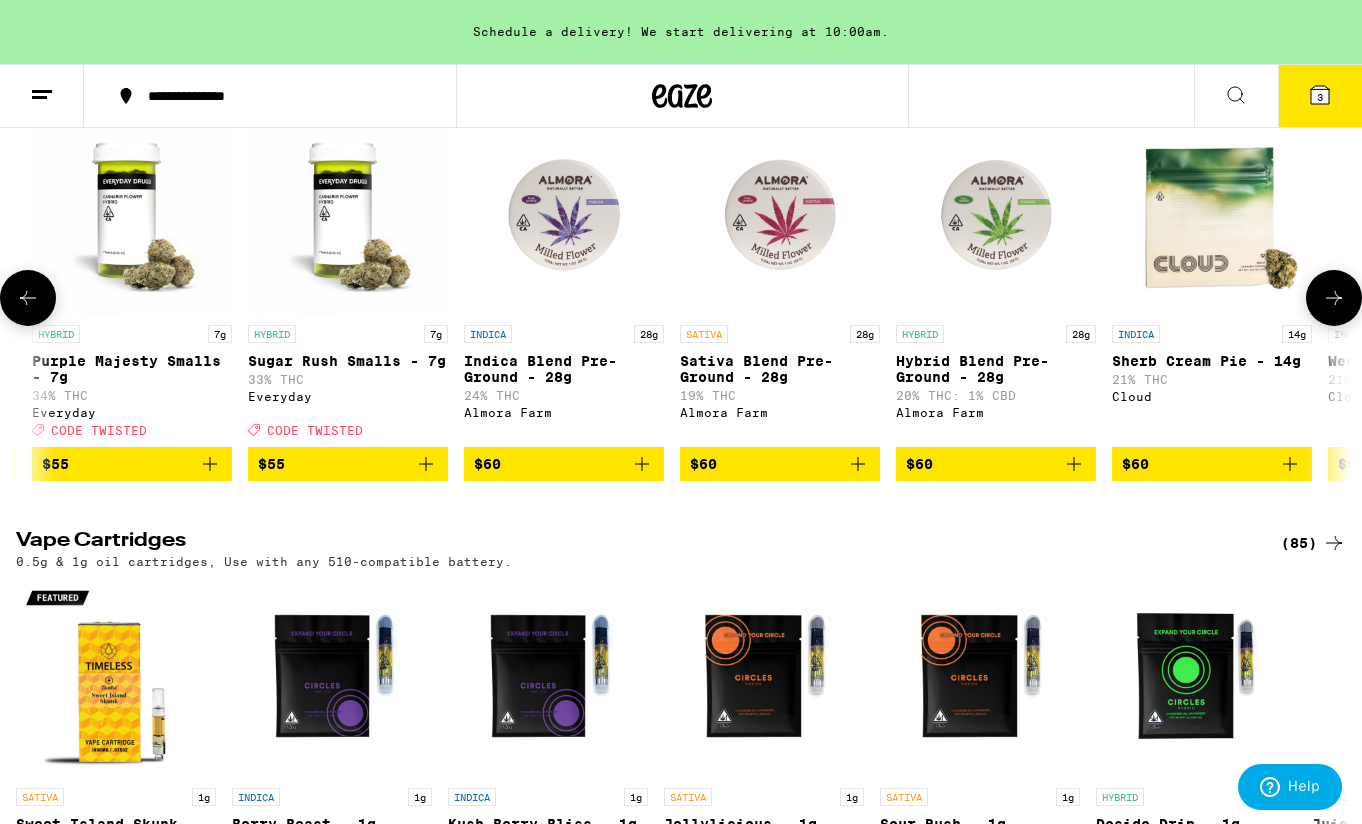 click 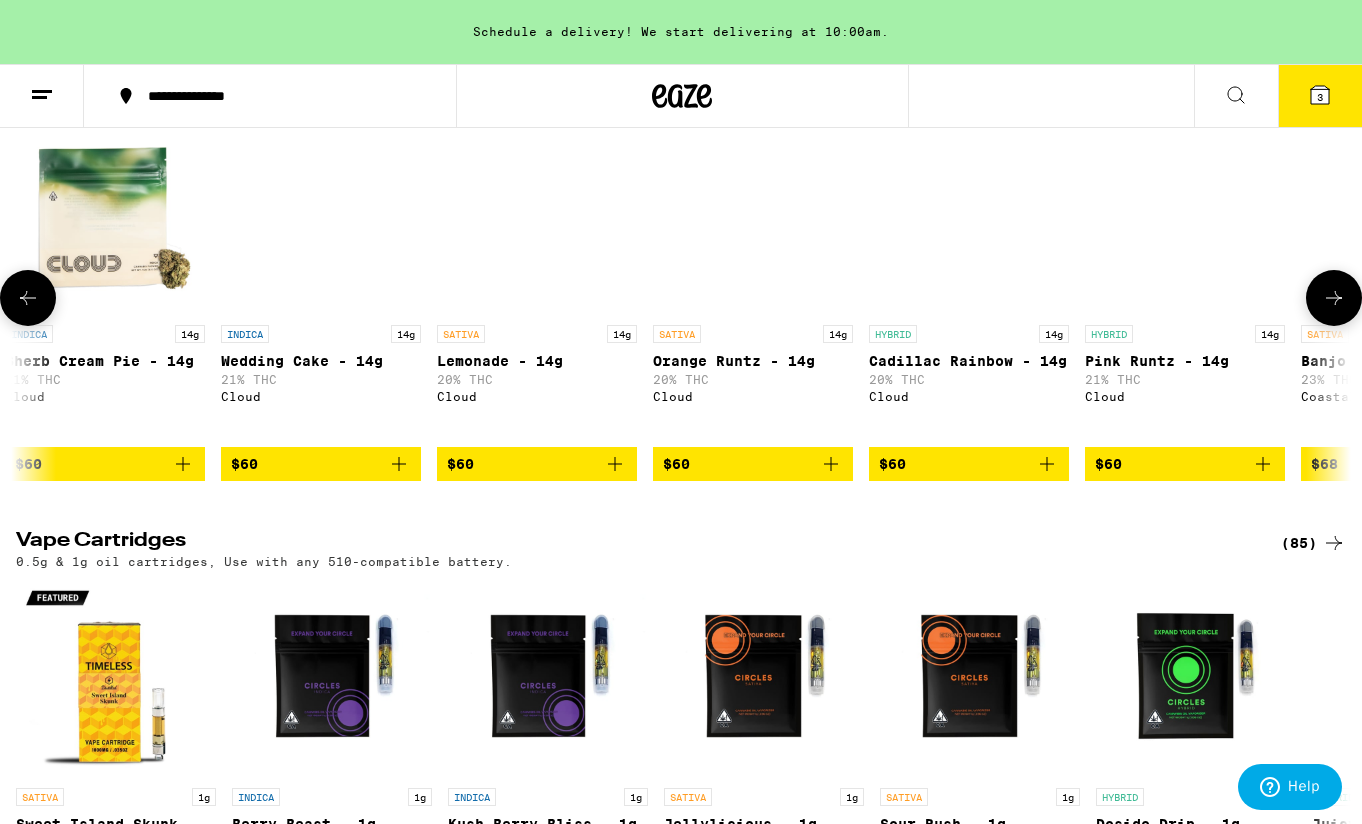click 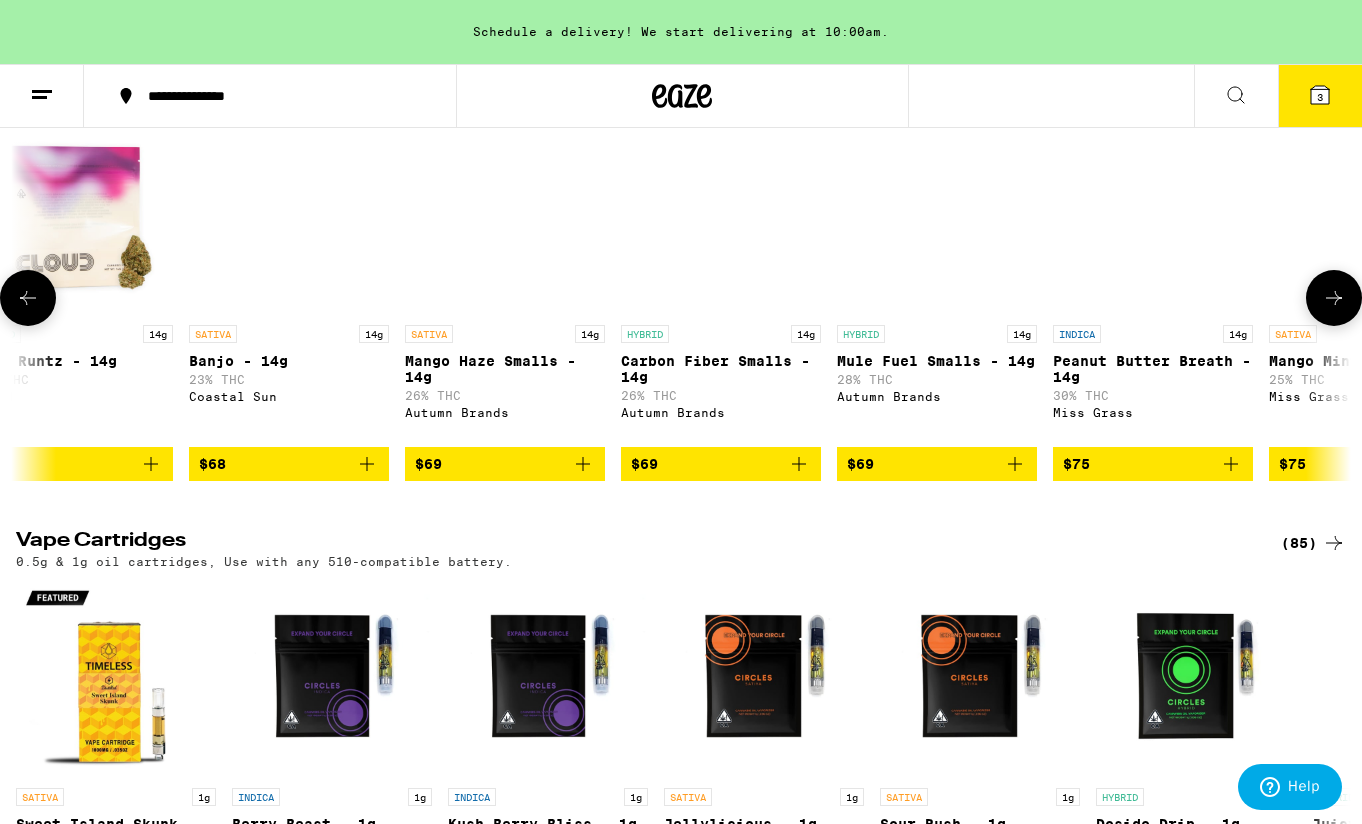 scroll, scrollTop: 0, scrollLeft: 16680, axis: horizontal 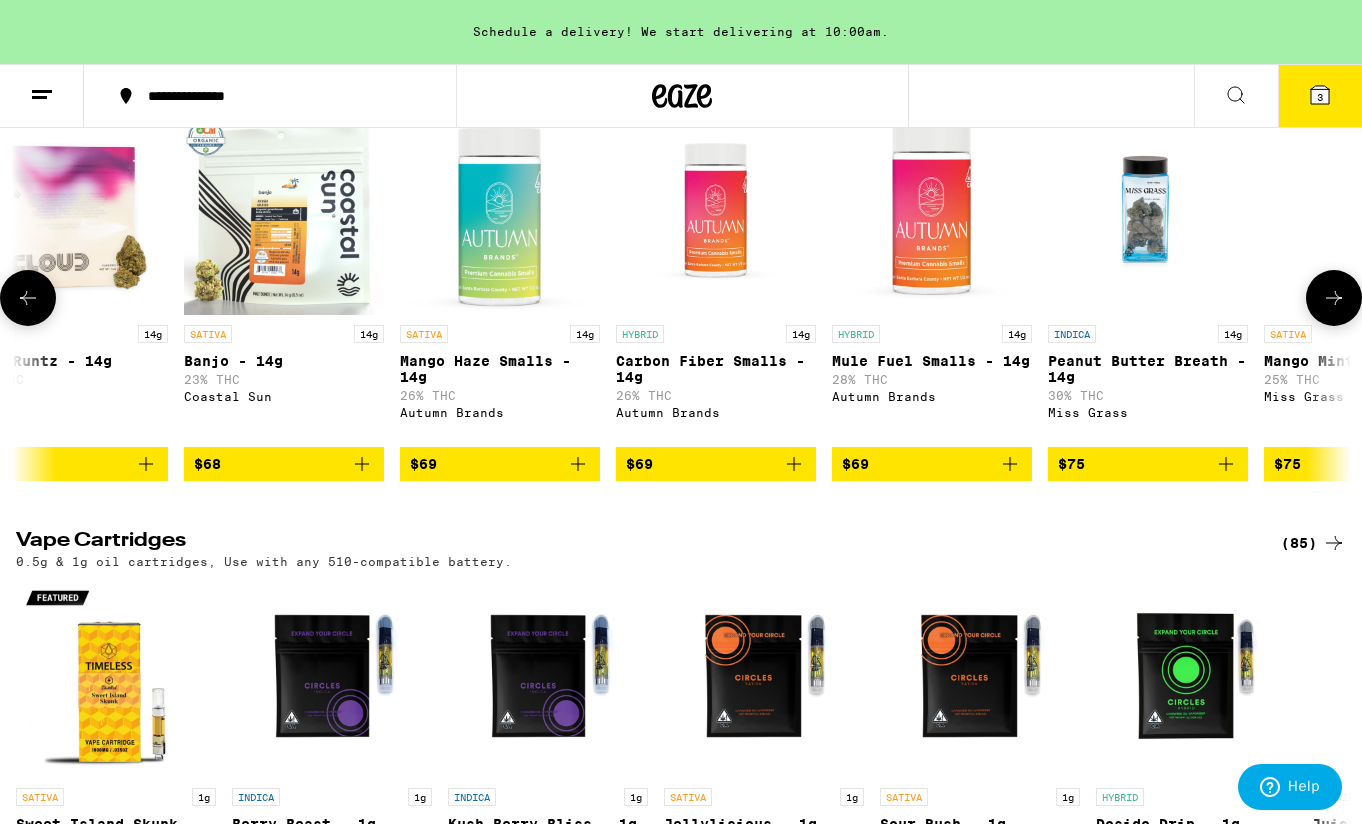 click 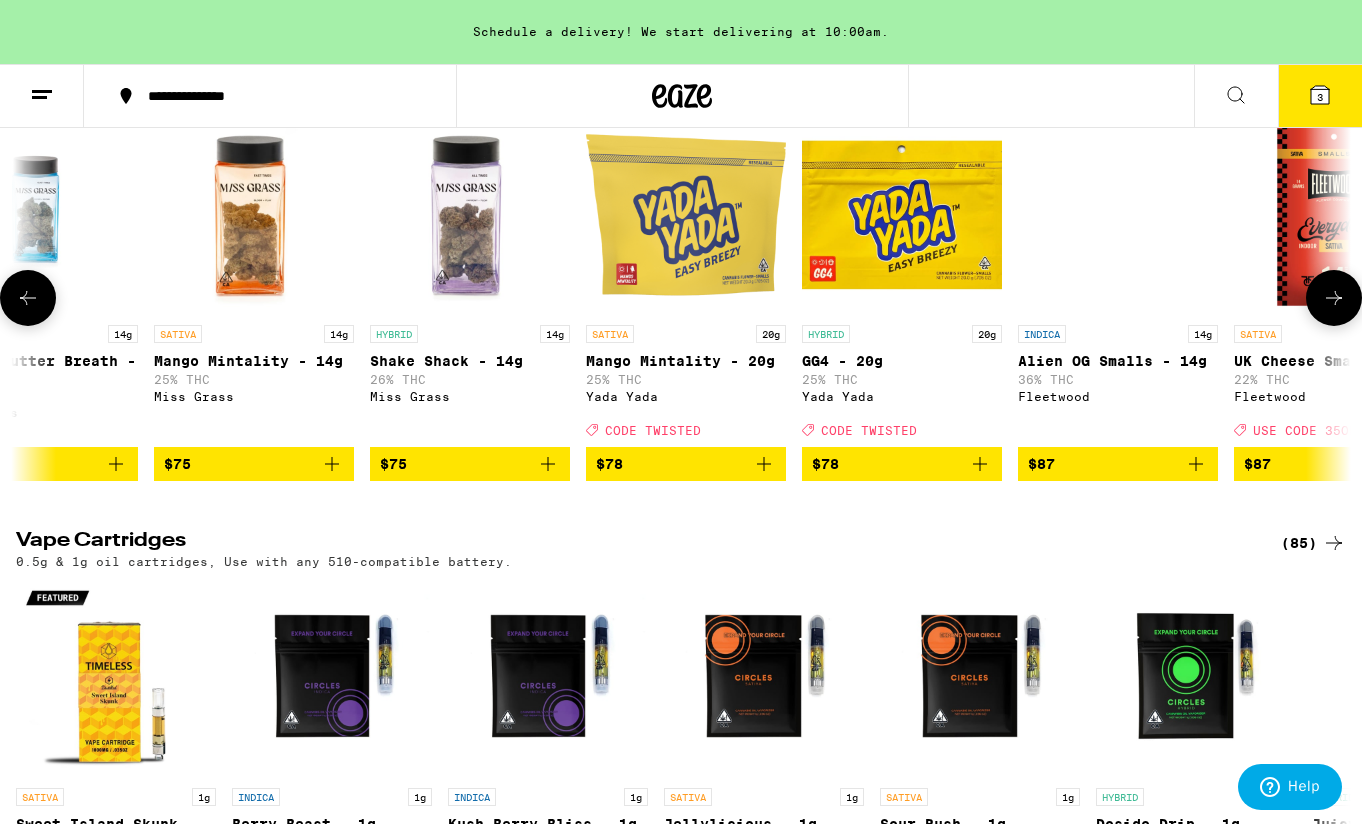 scroll, scrollTop: 0, scrollLeft: 17792, axis: horizontal 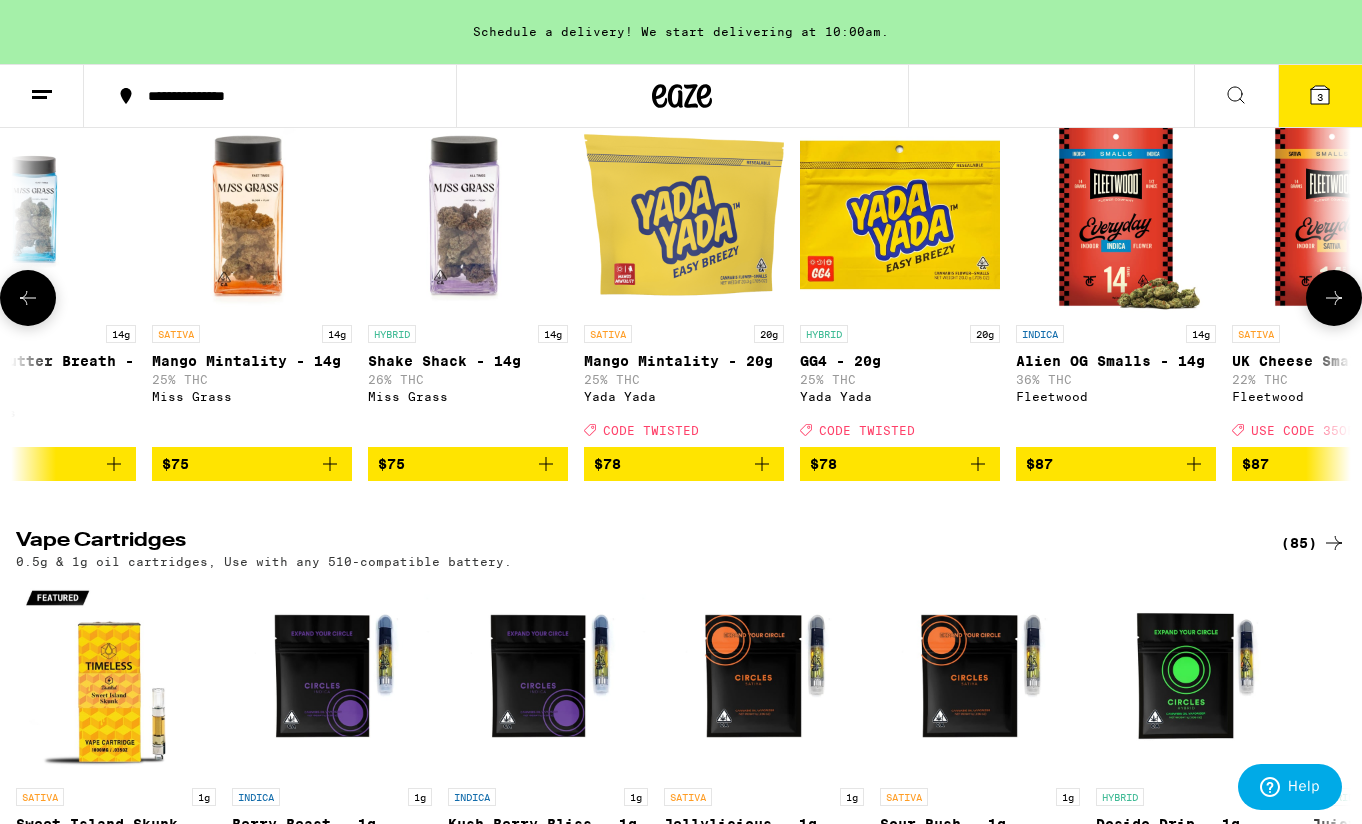 click 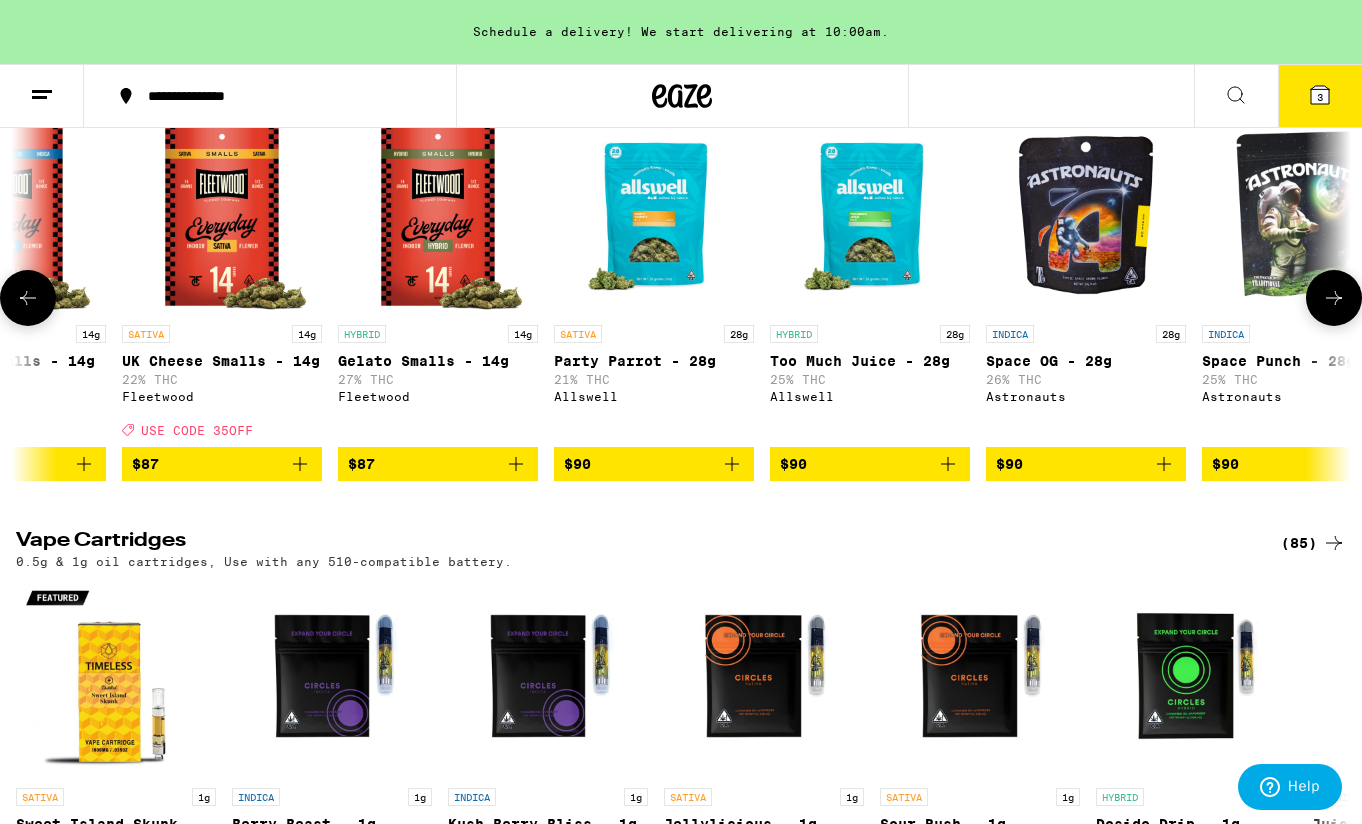scroll, scrollTop: 0, scrollLeft: 18904, axis: horizontal 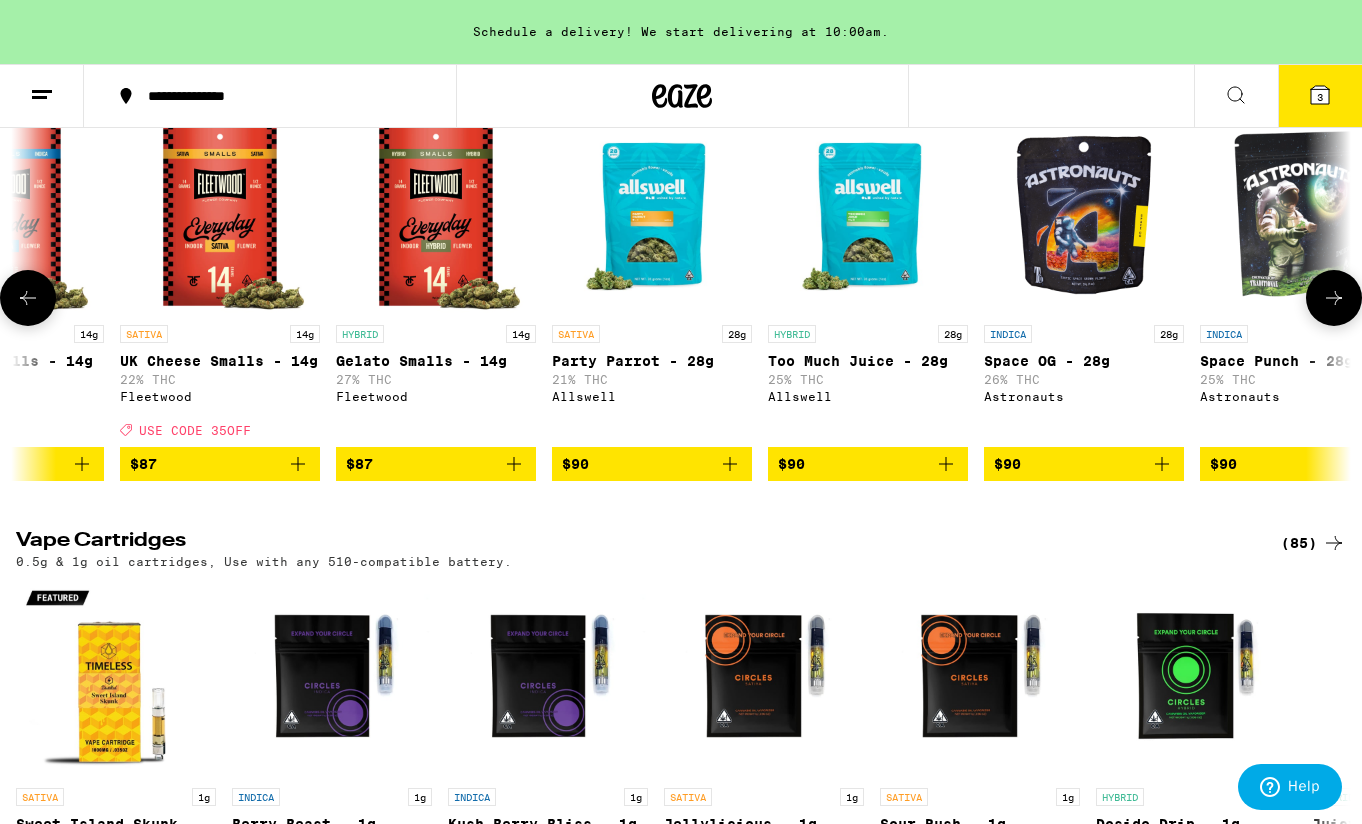 click 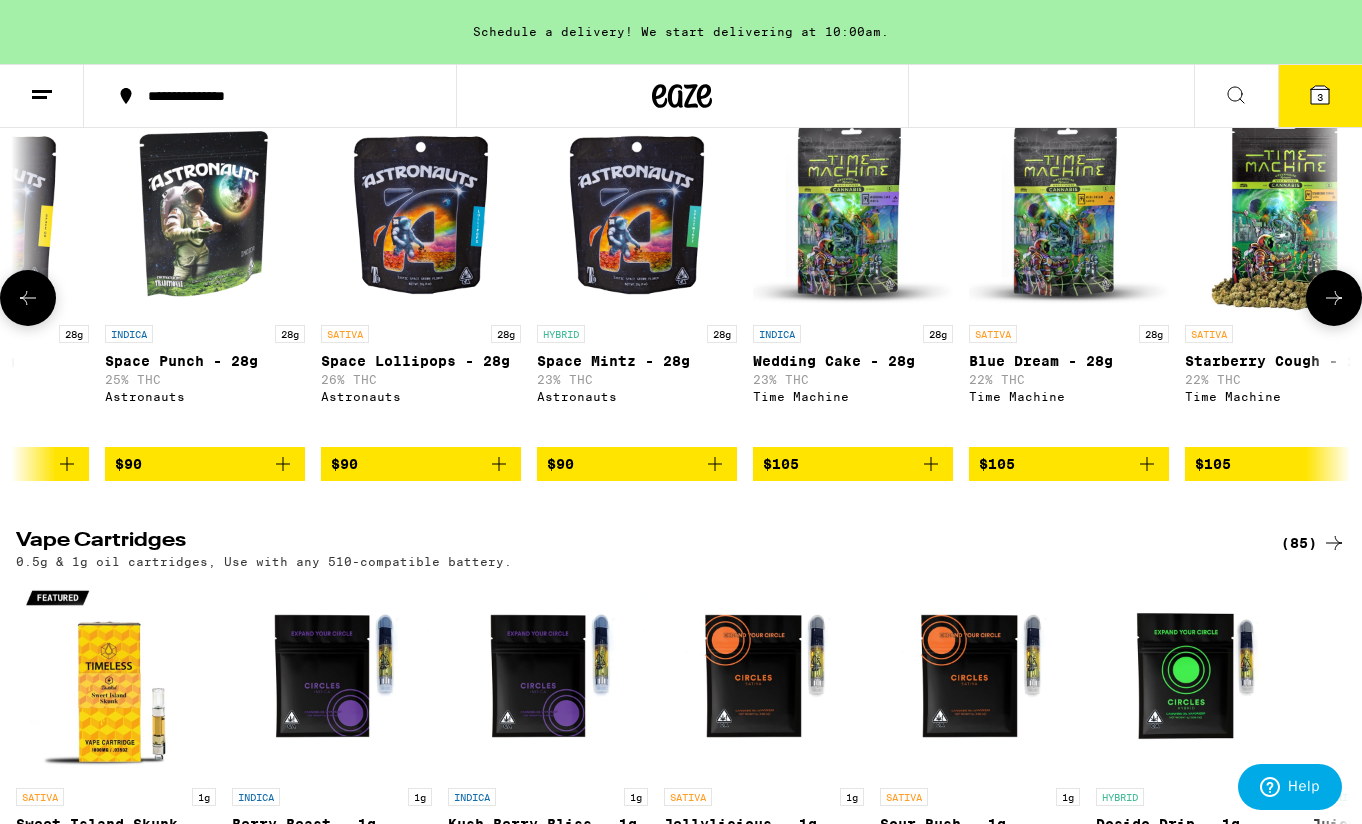 scroll, scrollTop: 0, scrollLeft: 20016, axis: horizontal 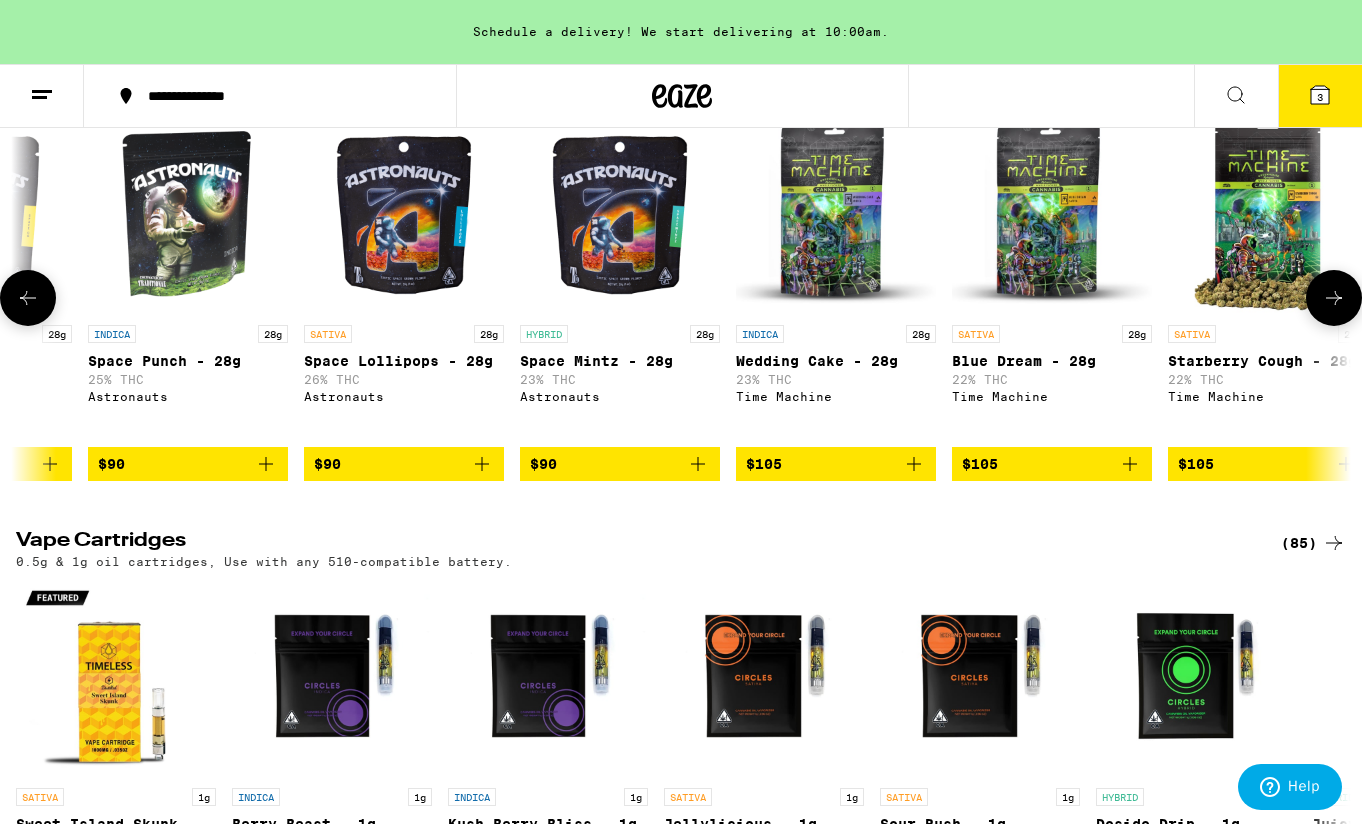 click 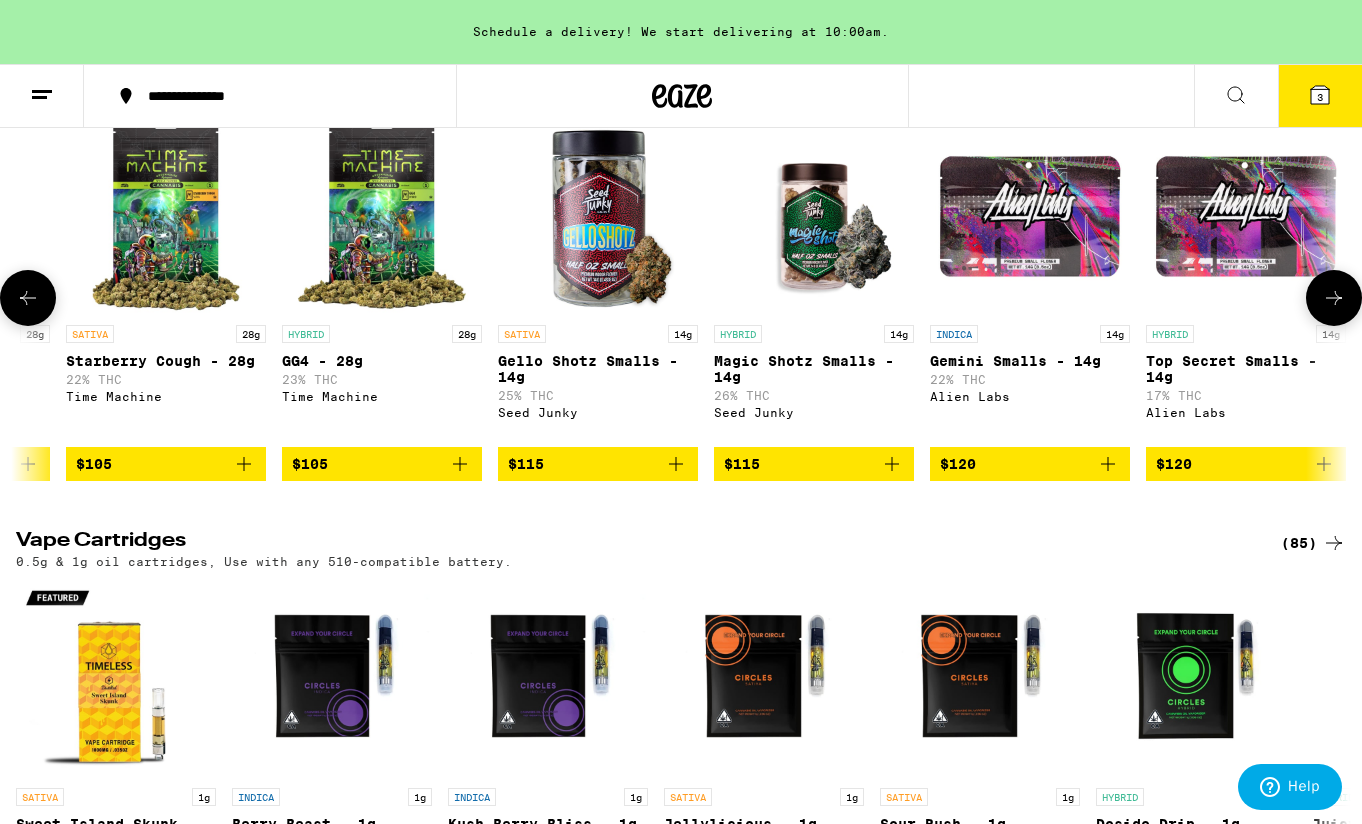 scroll, scrollTop: 0, scrollLeft: 21128, axis: horizontal 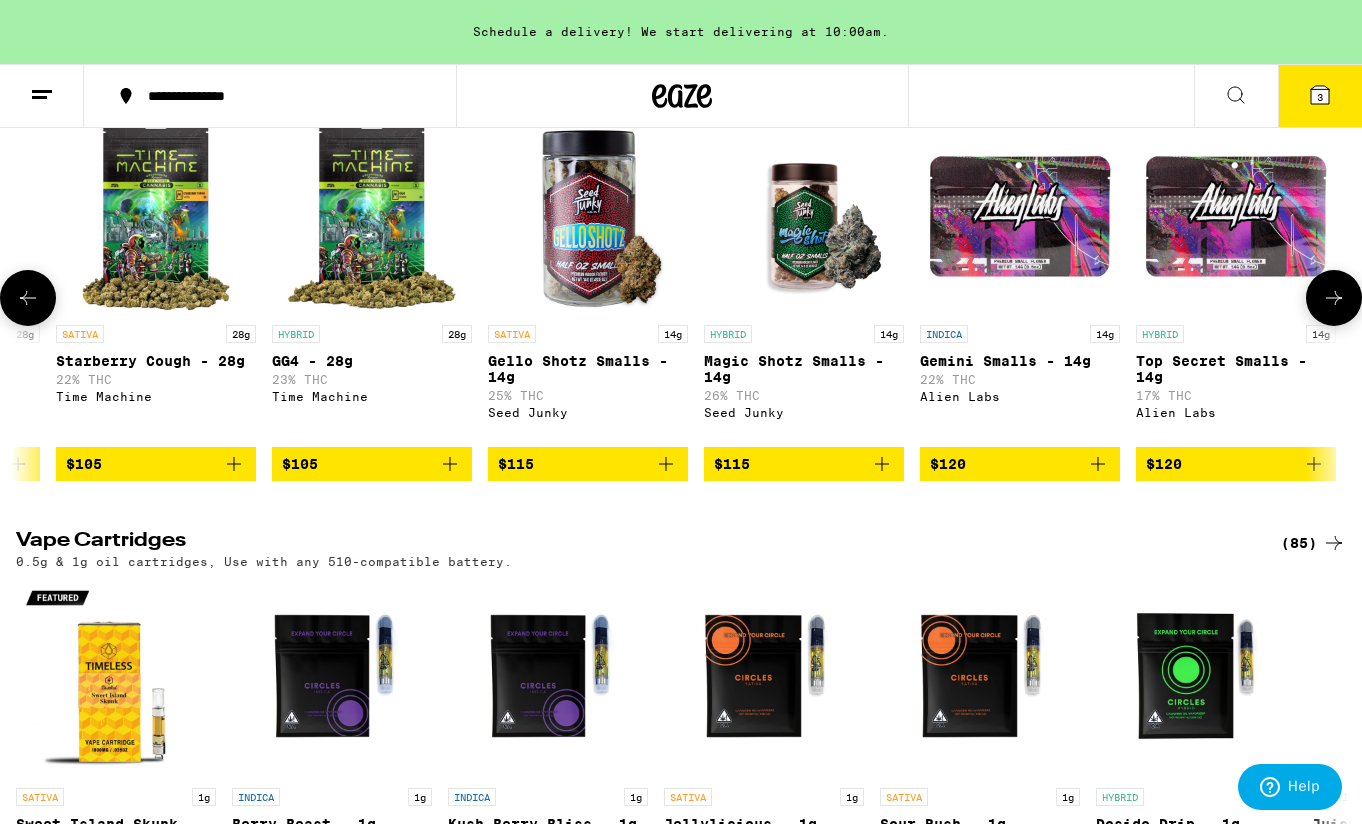 click 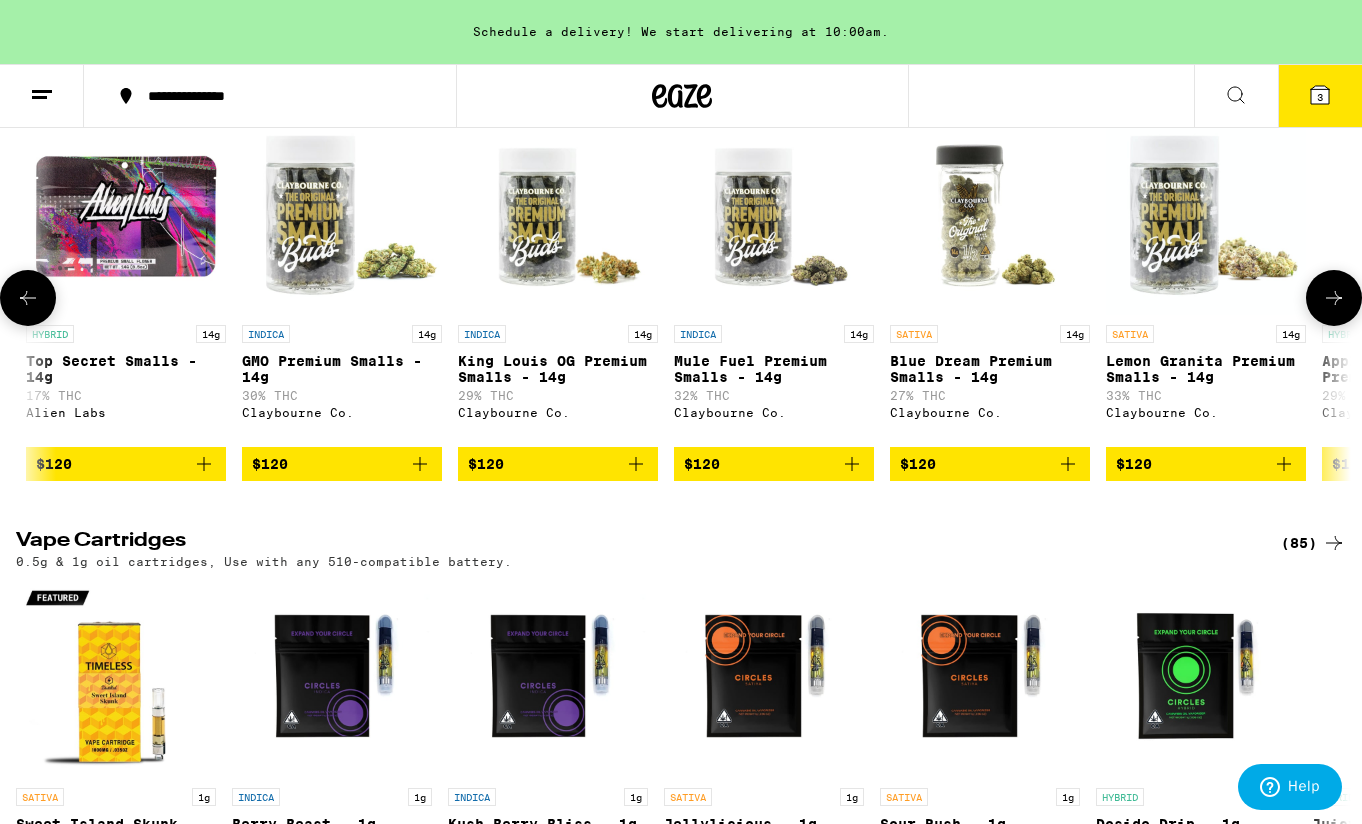 scroll, scrollTop: 0, scrollLeft: 22240, axis: horizontal 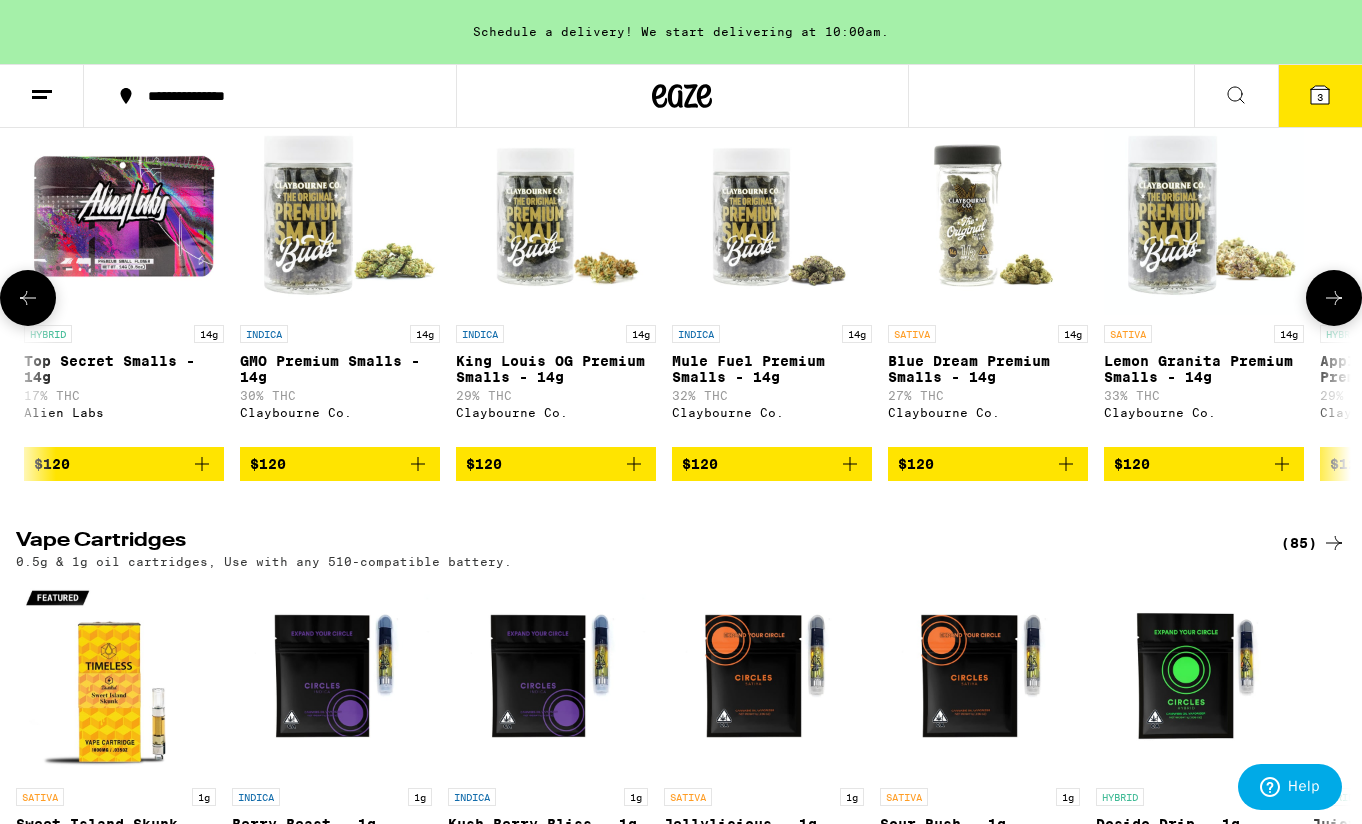 click 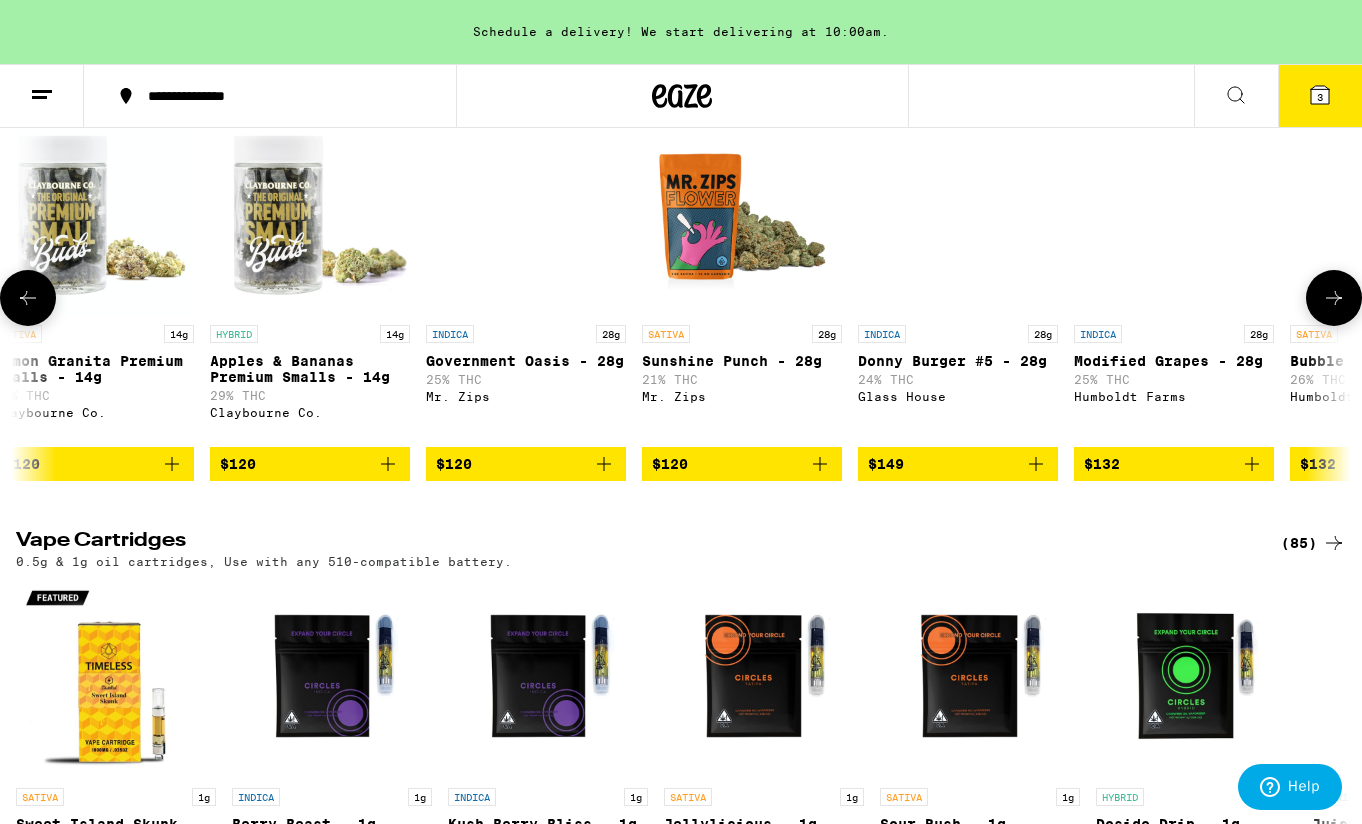 scroll, scrollTop: 0, scrollLeft: 23352, axis: horizontal 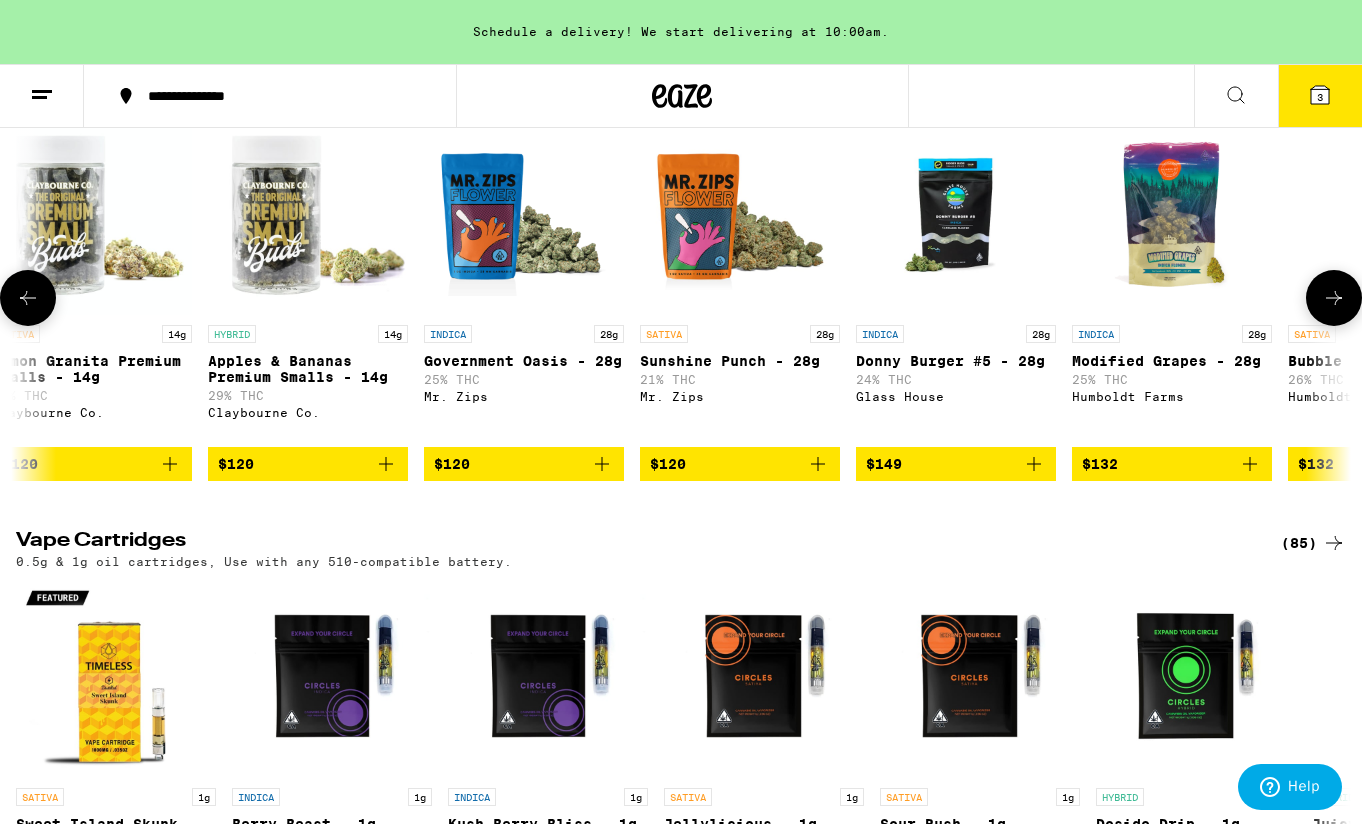 click 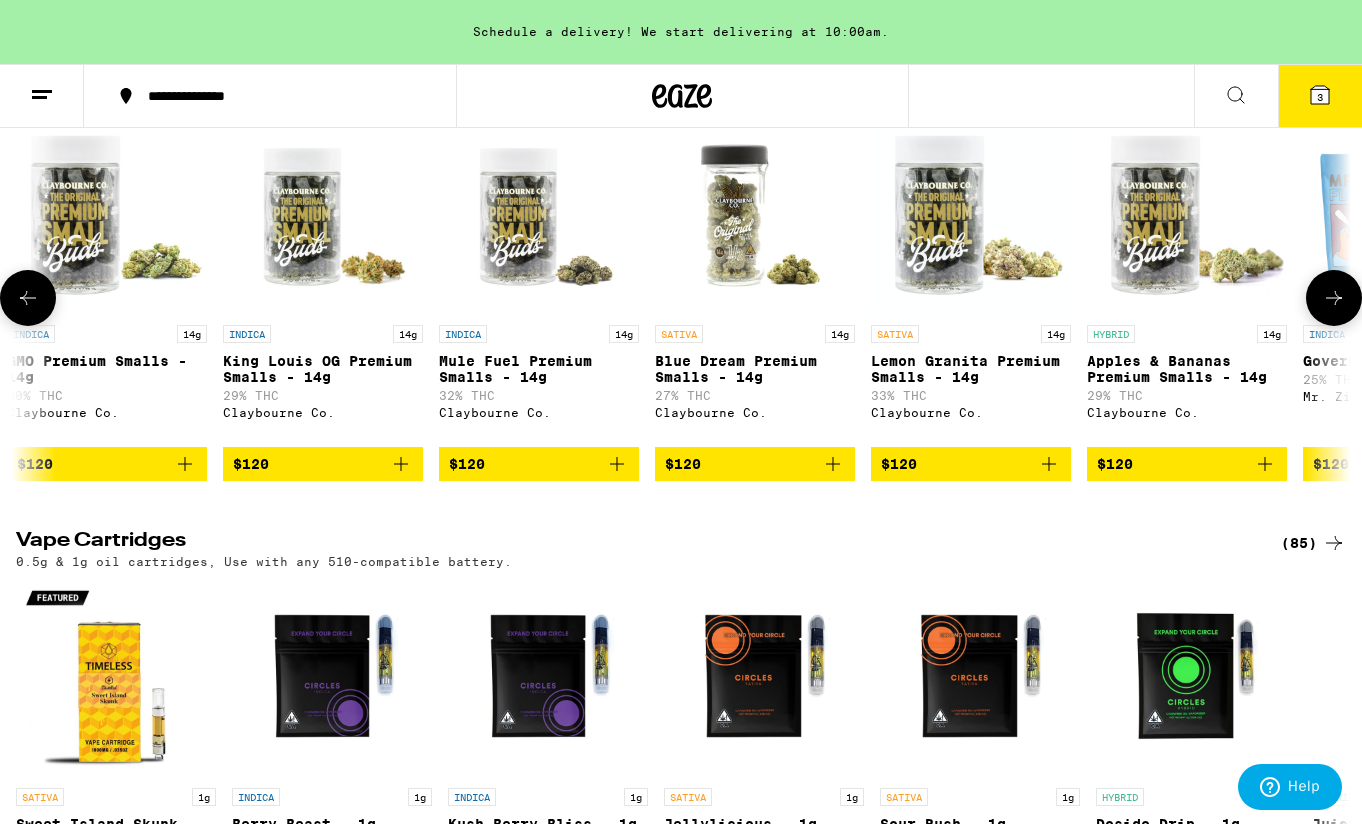click 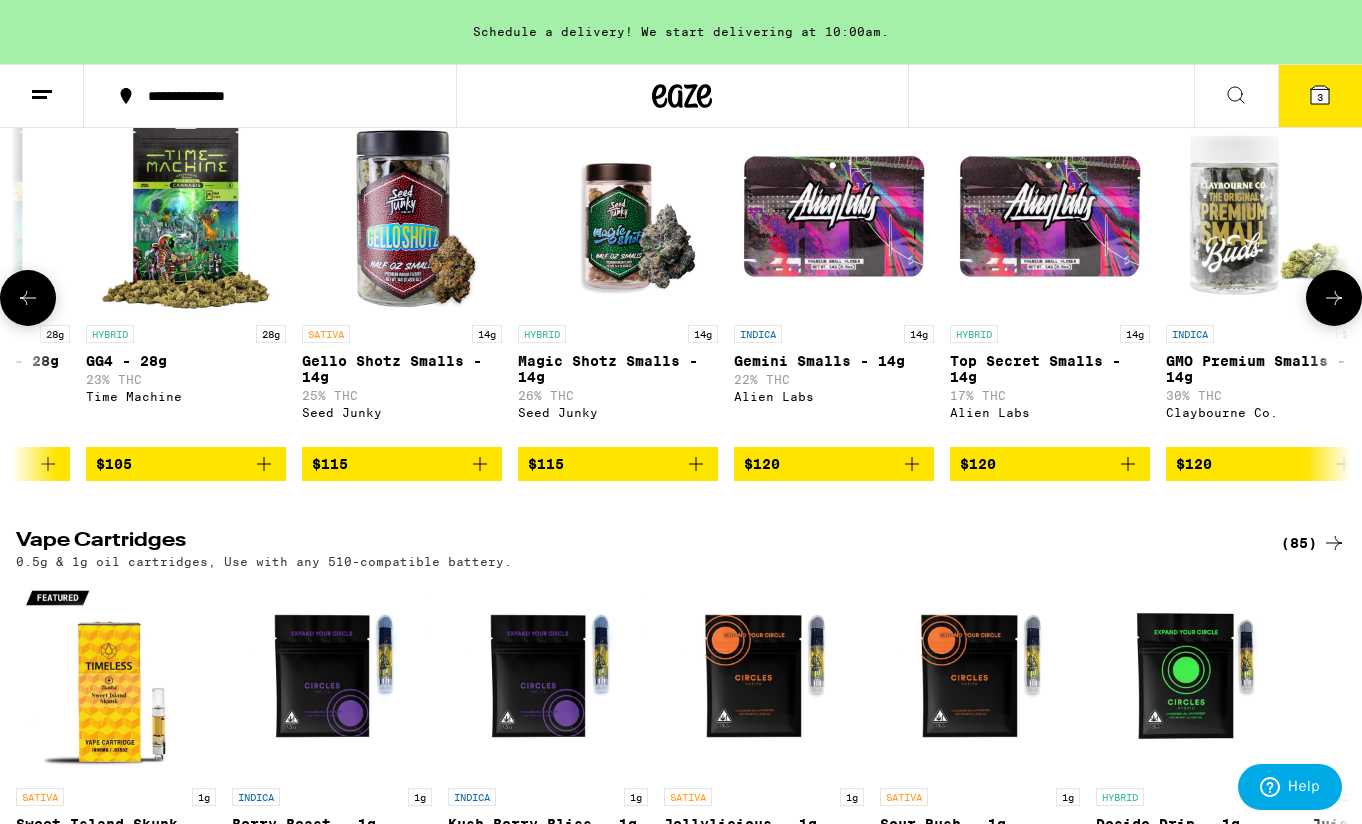 scroll, scrollTop: 0, scrollLeft: 21313, axis: horizontal 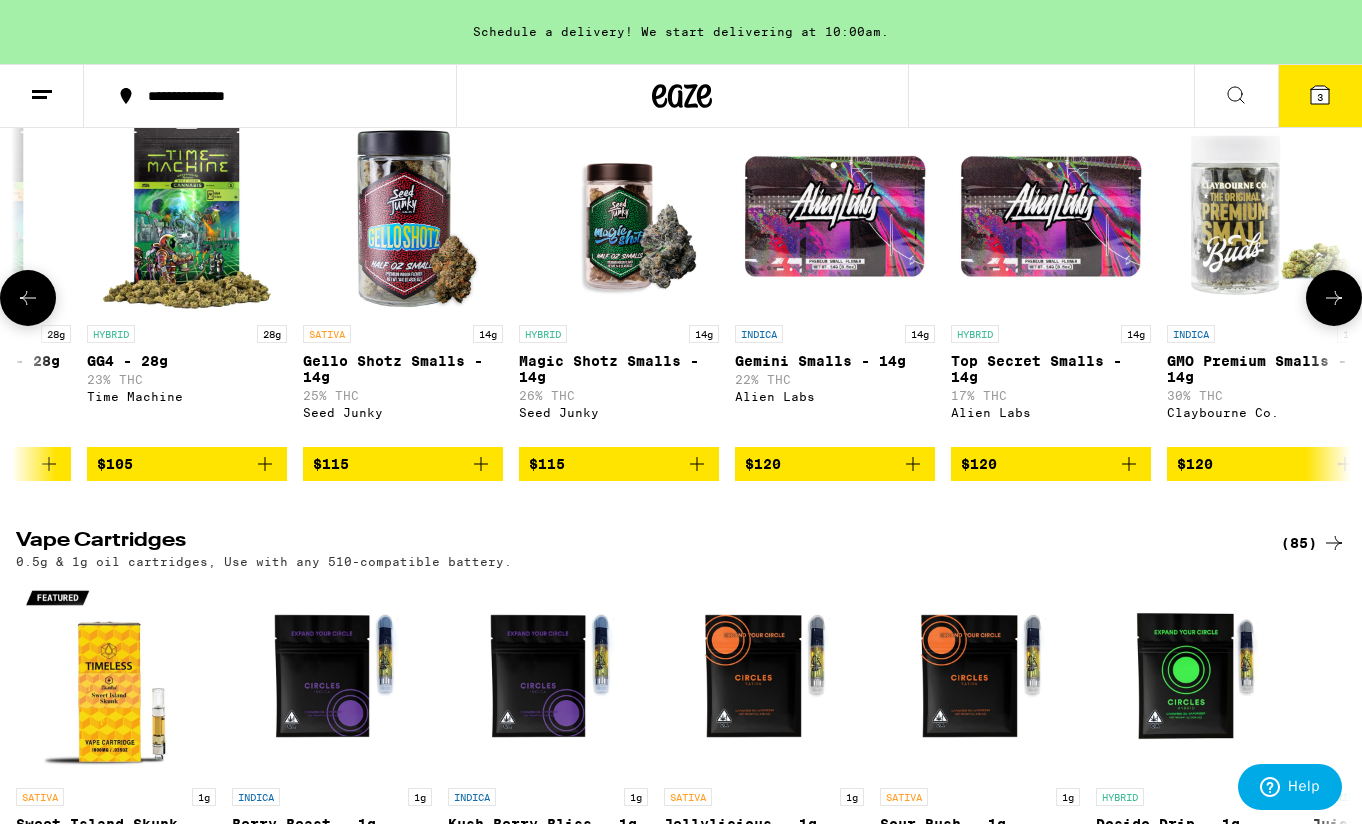 click 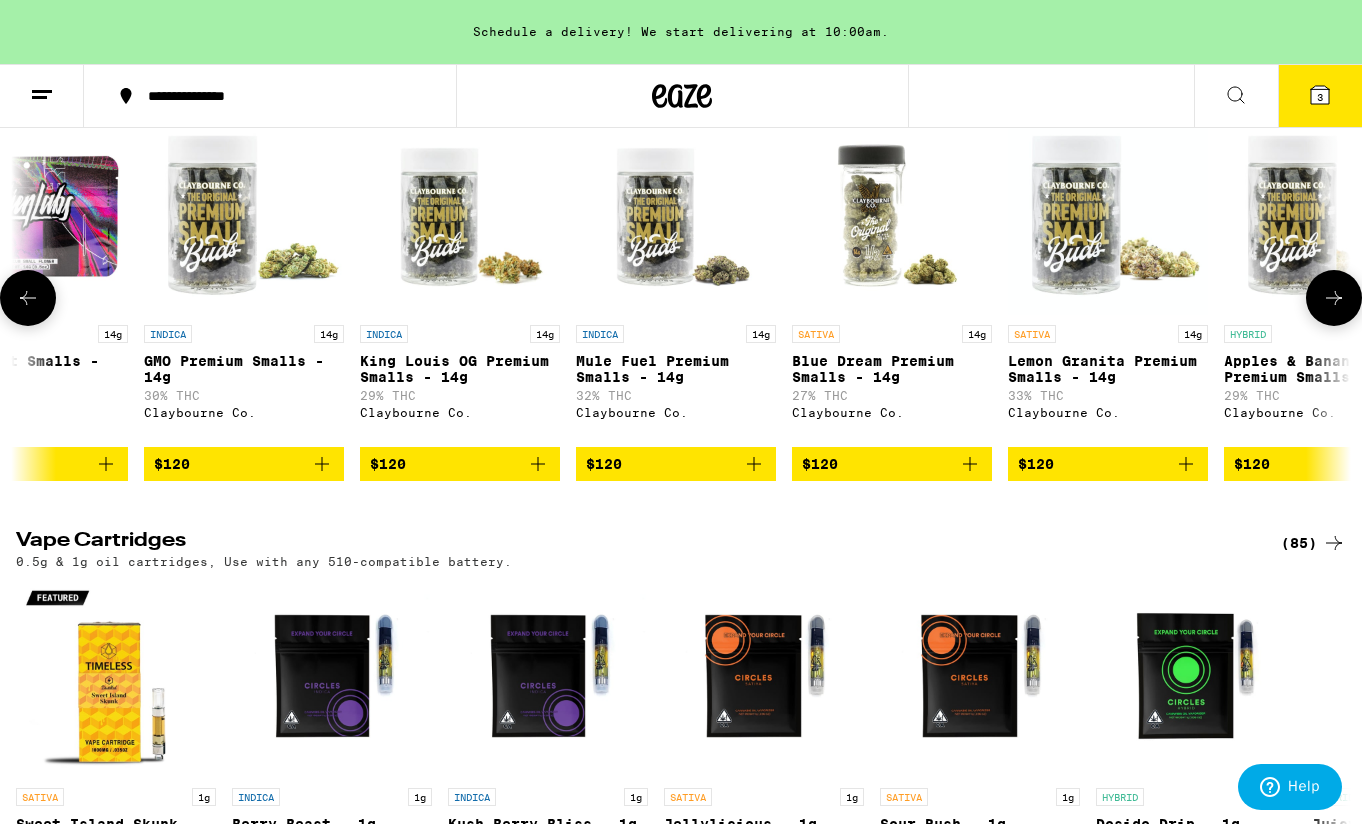 click 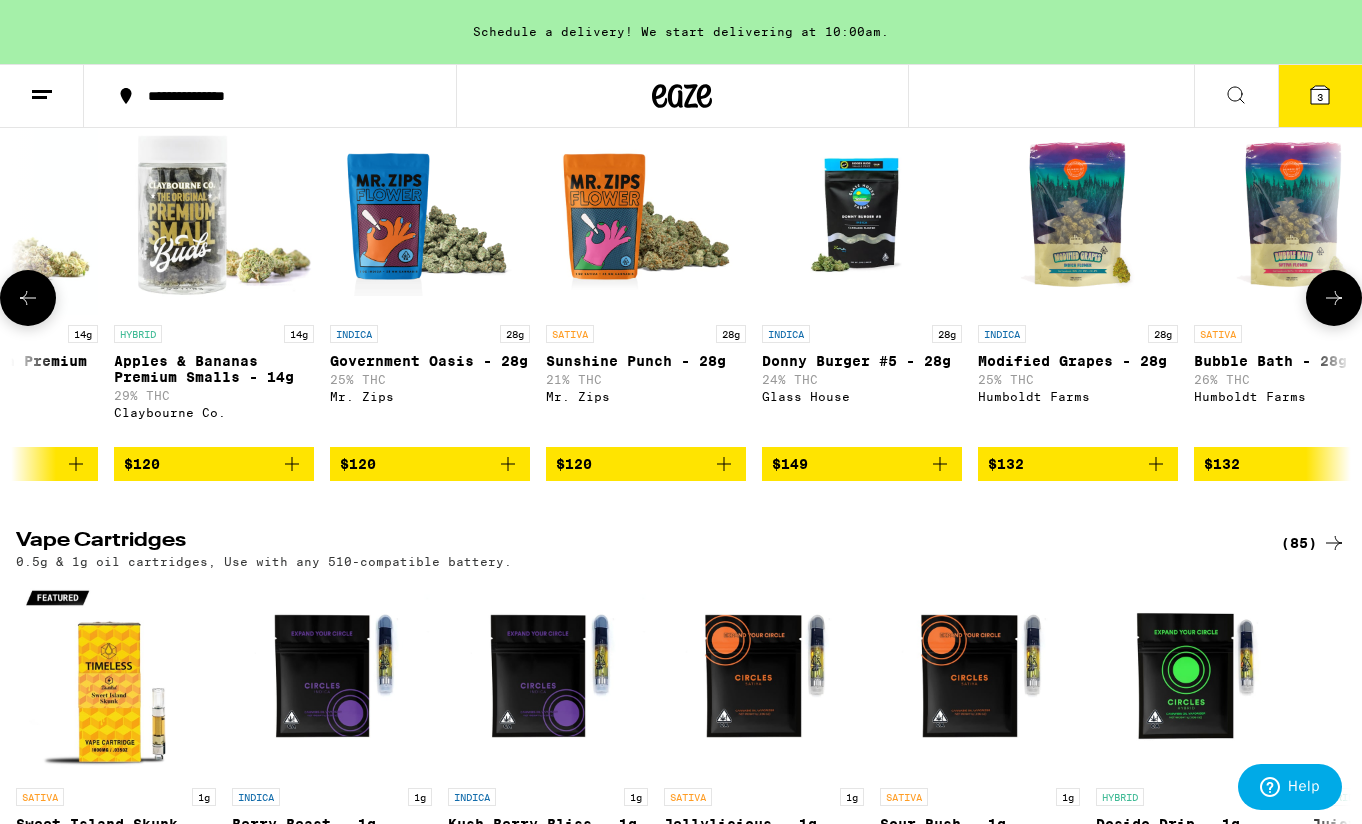 scroll, scrollTop: 0, scrollLeft: 23448, axis: horizontal 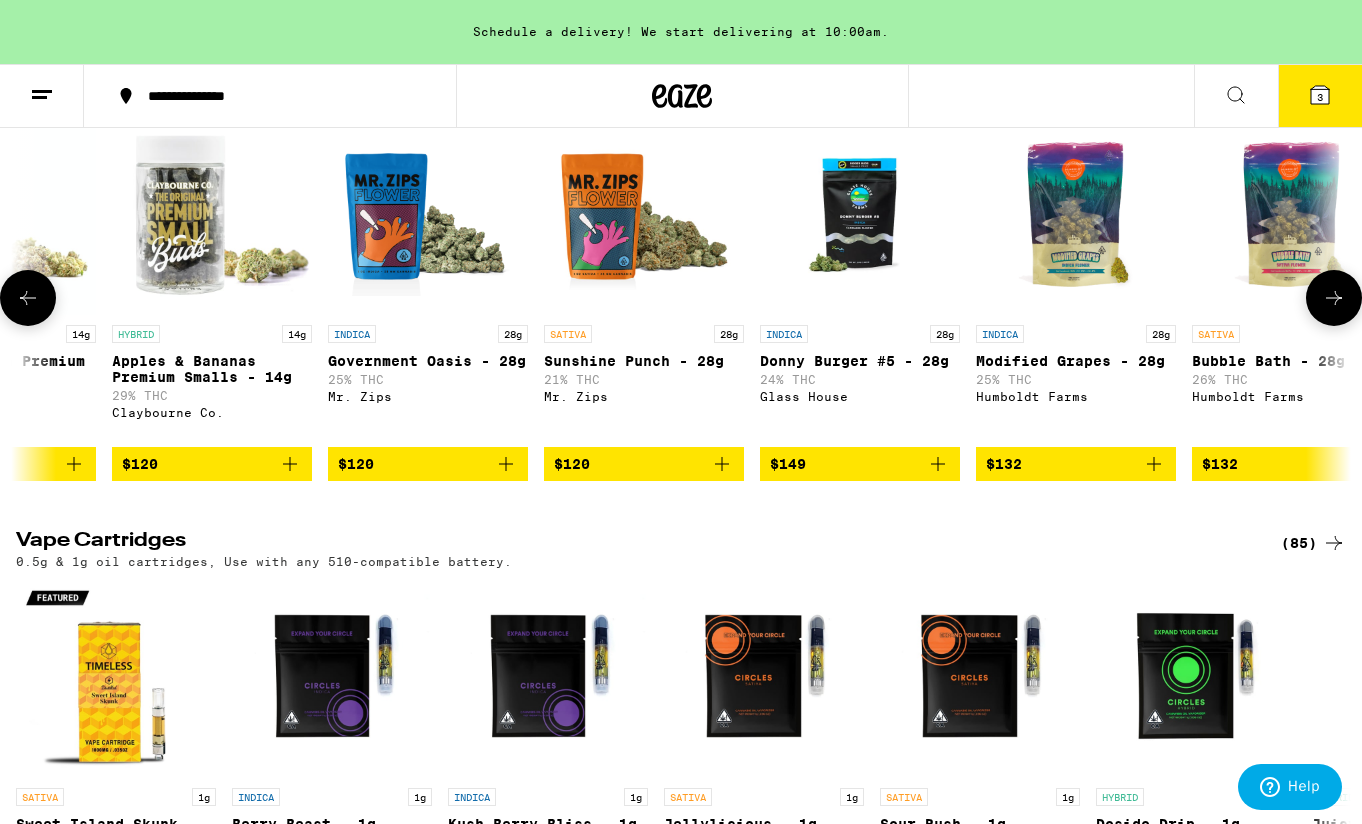 click 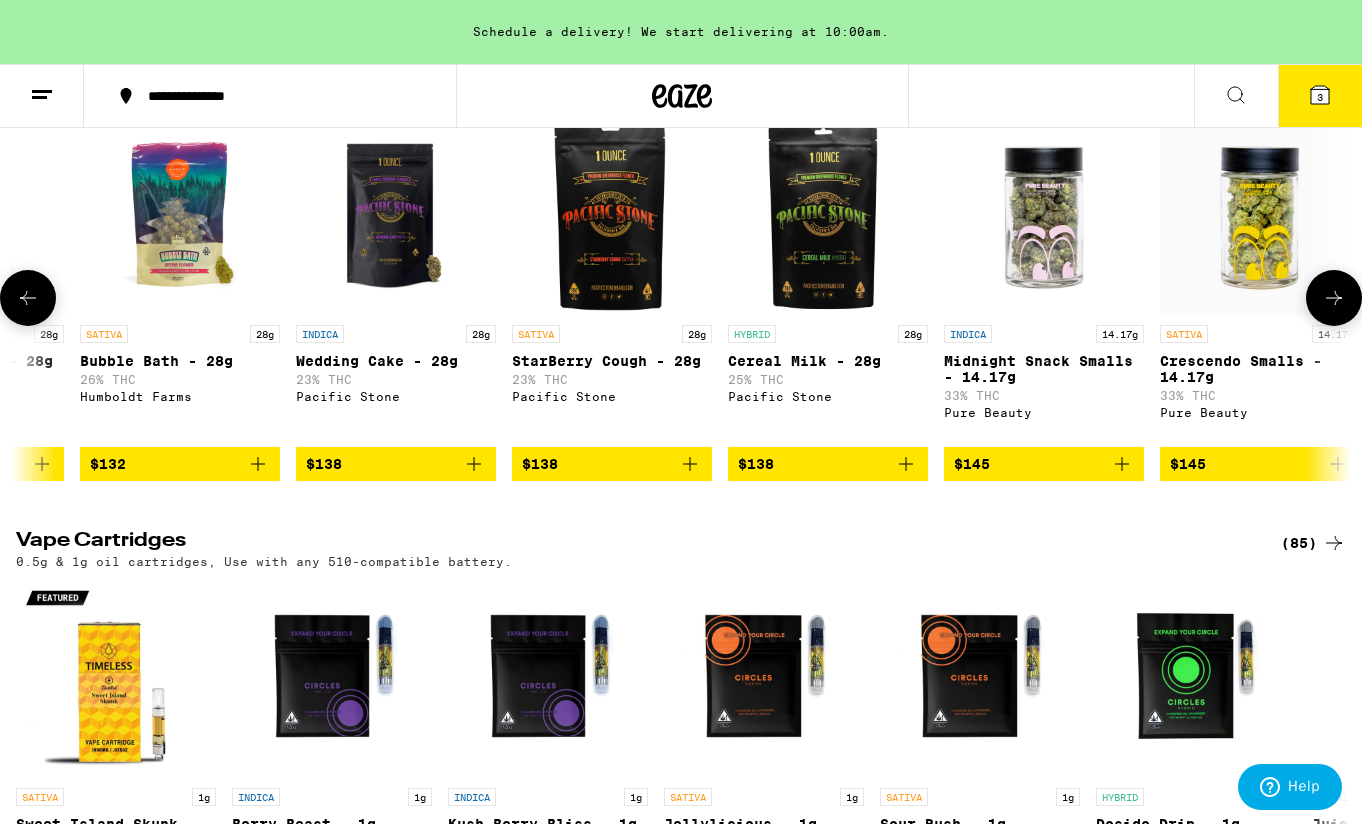 click 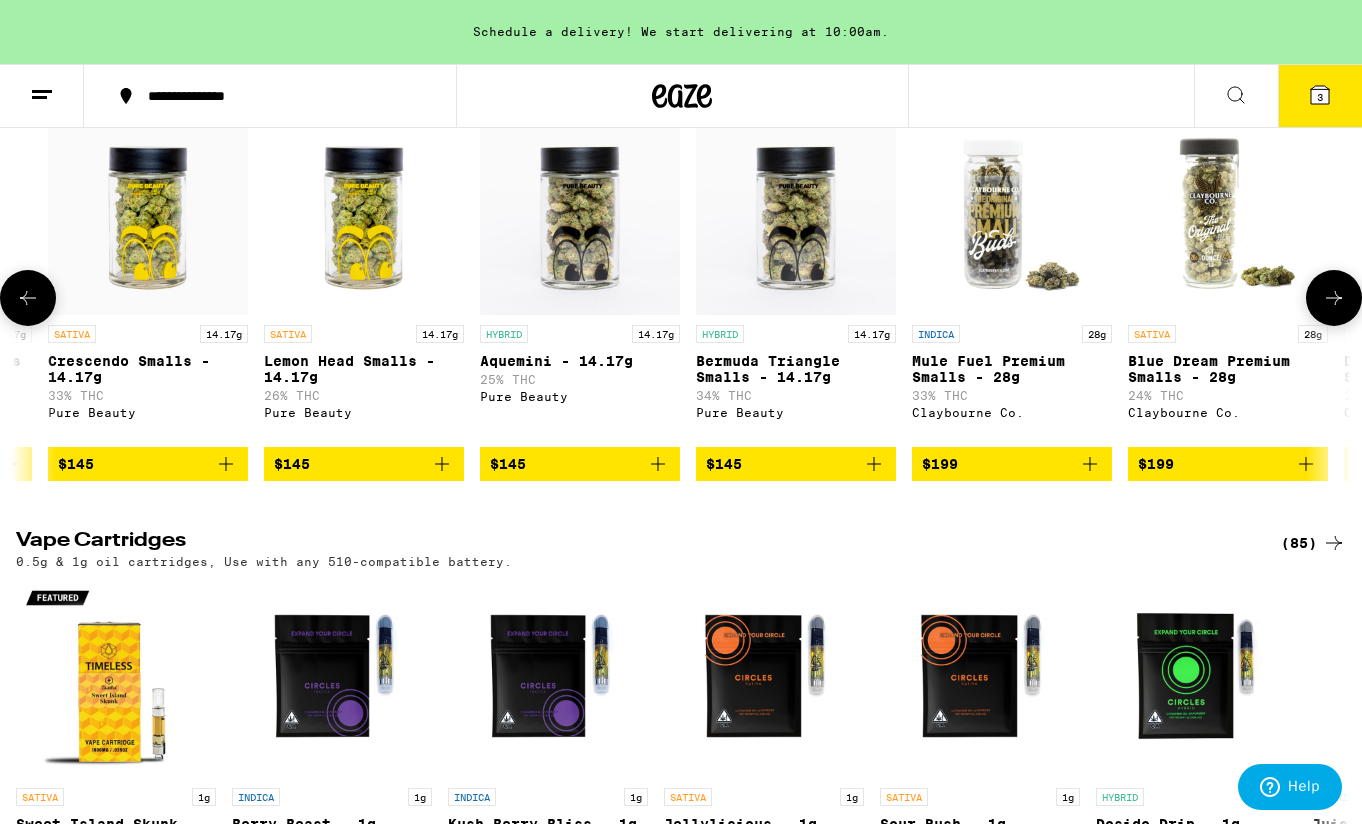 click 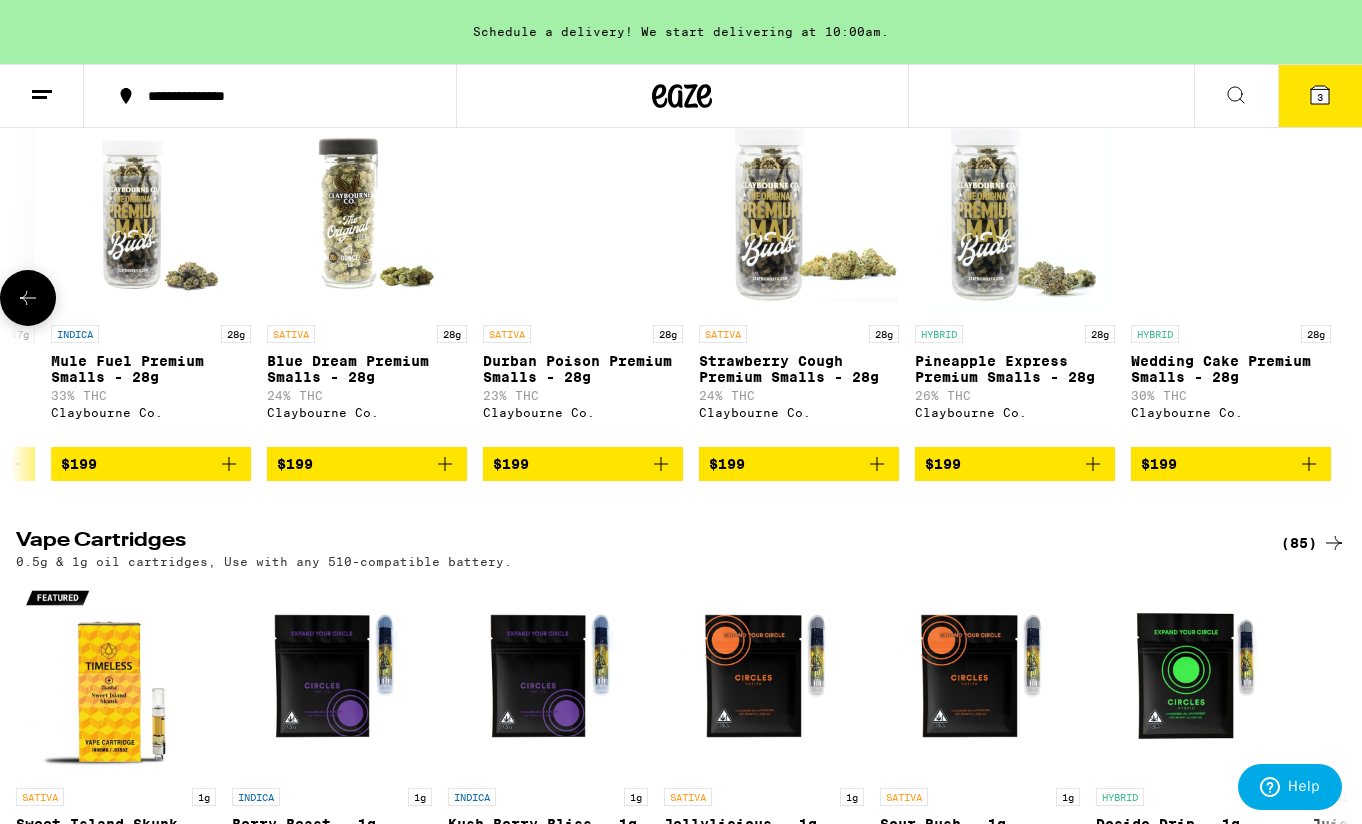 scroll, scrollTop: 0, scrollLeft: 26534, axis: horizontal 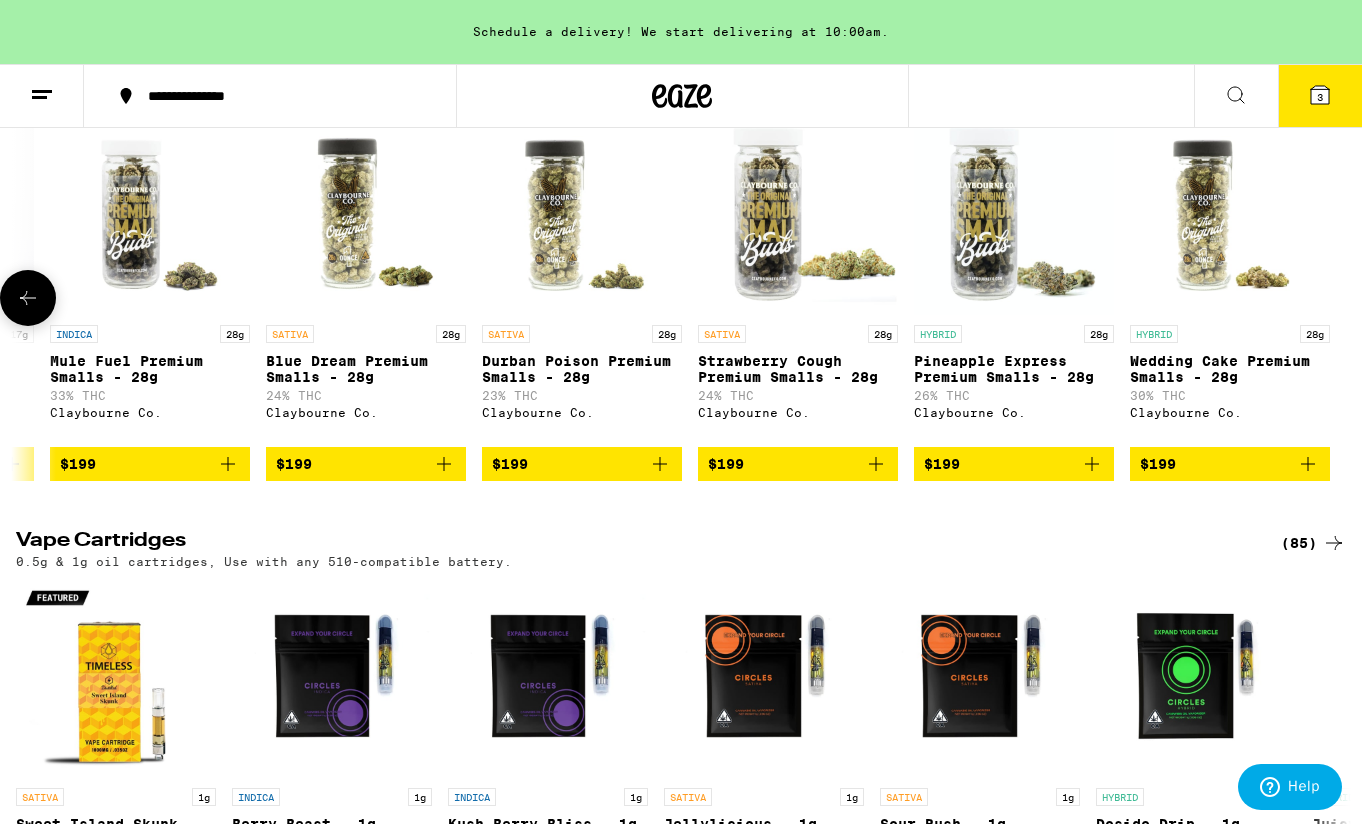 click at bounding box center [28, 298] 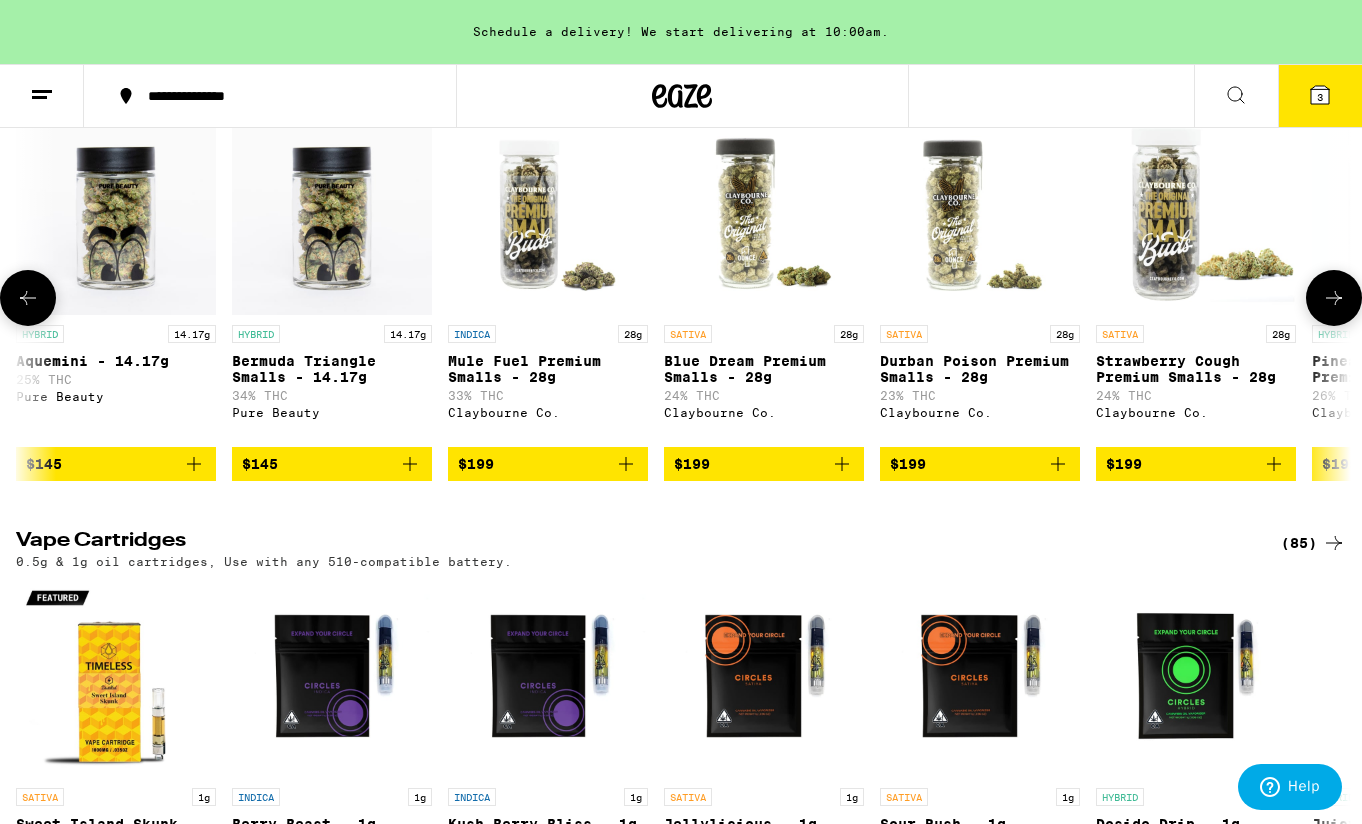 click at bounding box center [28, 298] 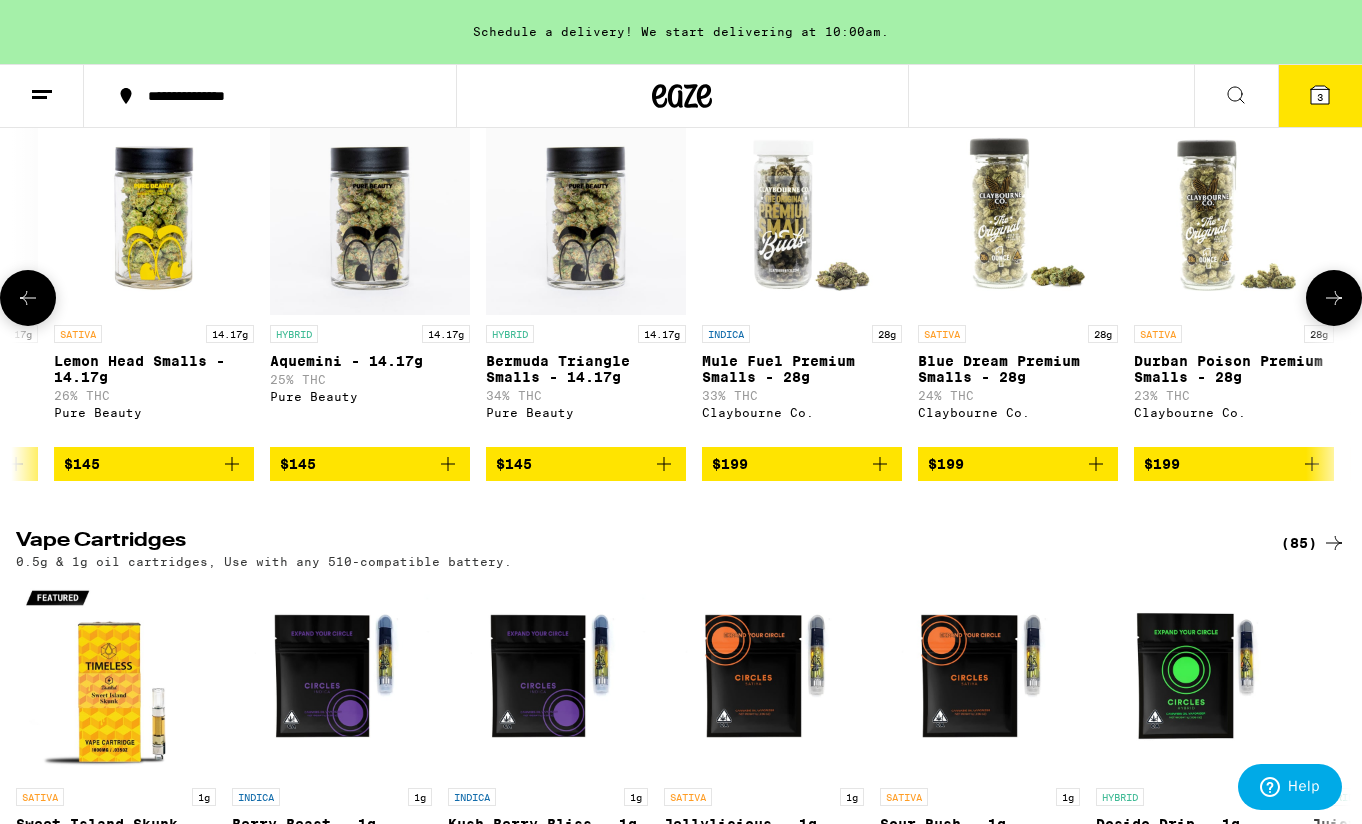 click at bounding box center (28, 298) 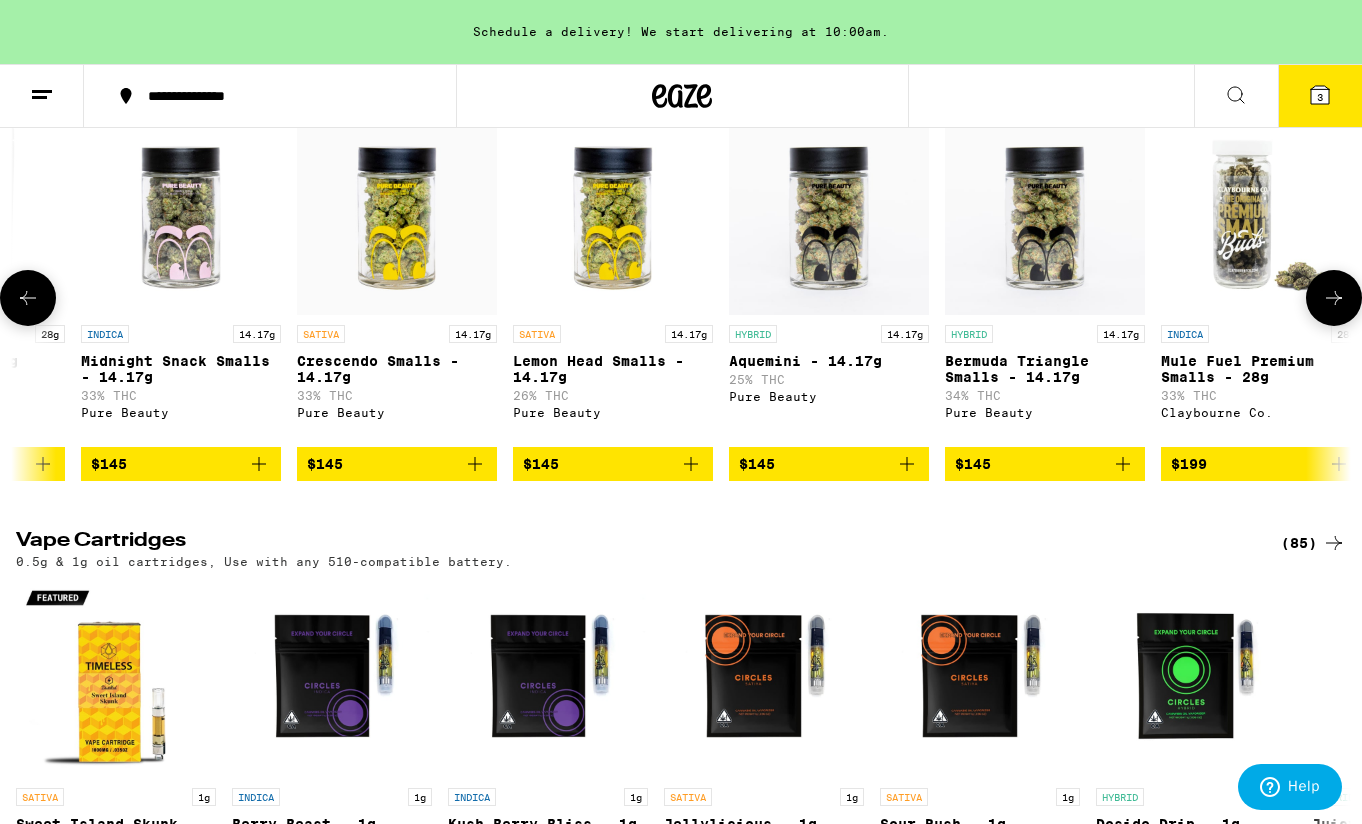 click at bounding box center (28, 298) 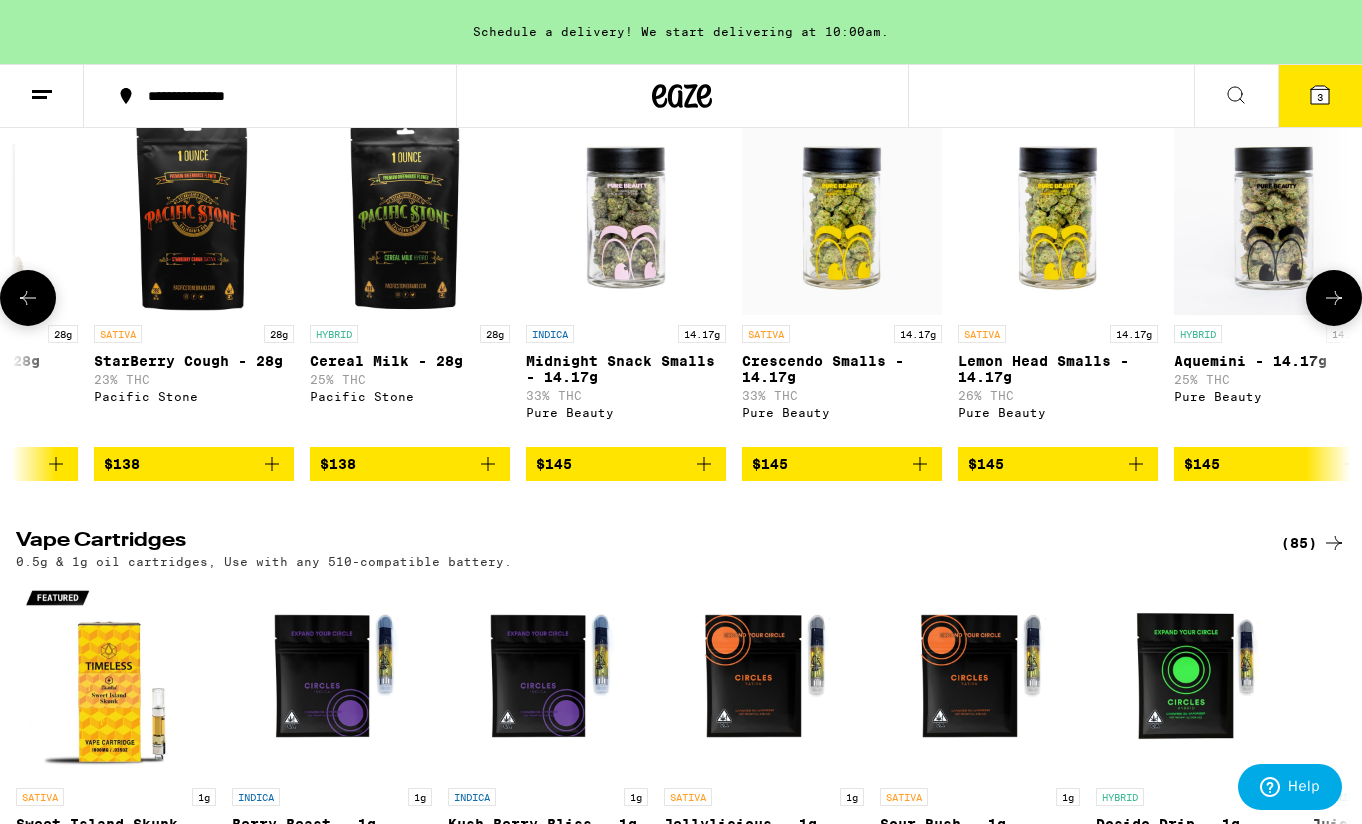 click at bounding box center (28, 298) 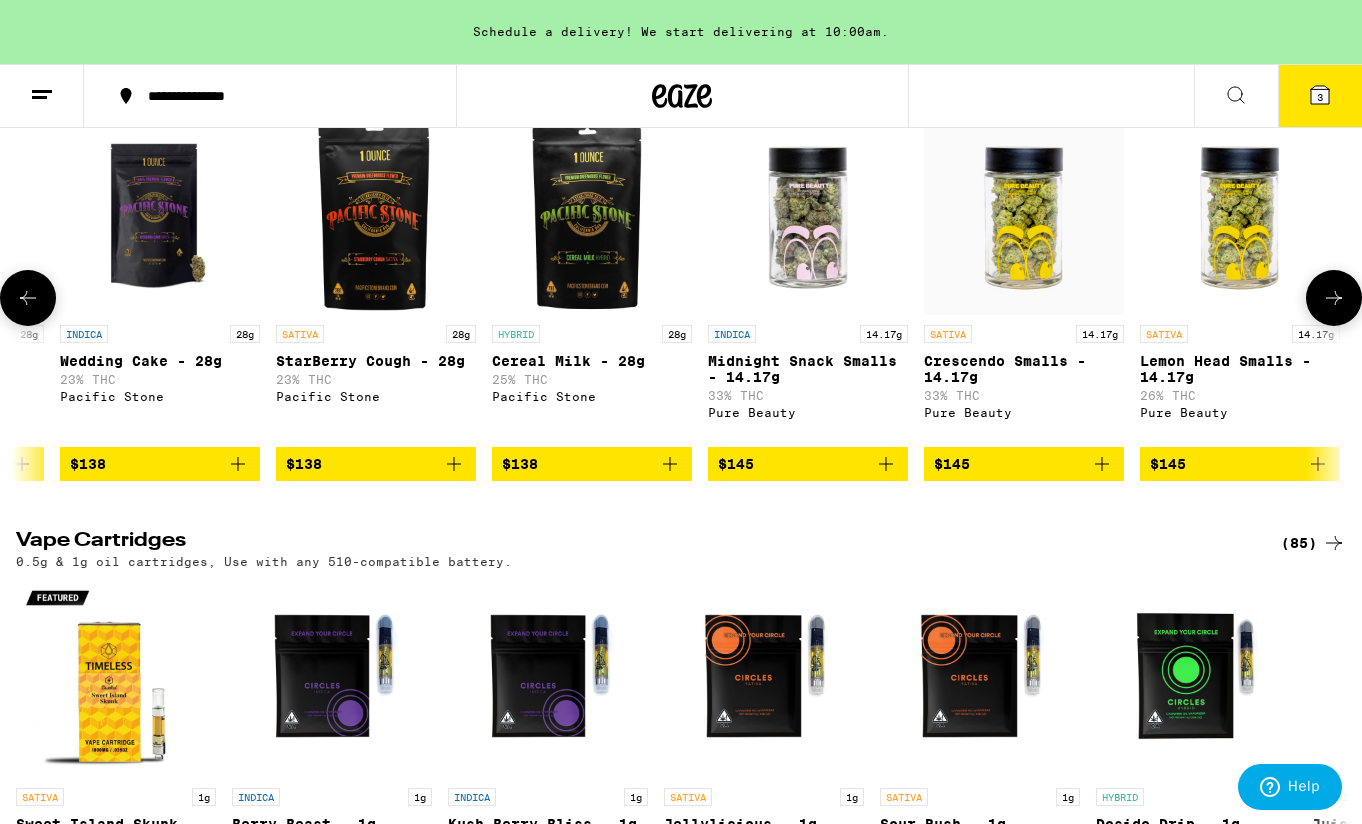 click at bounding box center [28, 298] 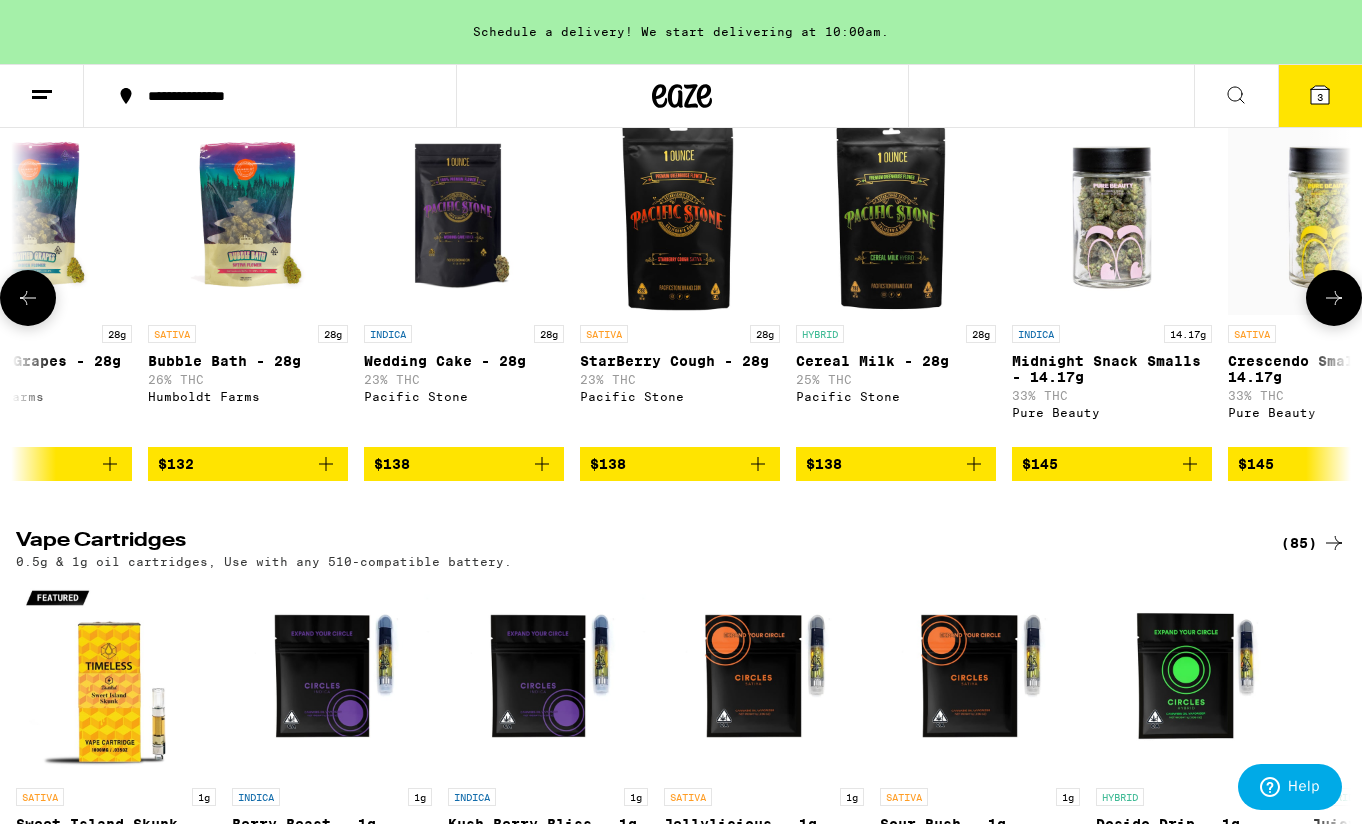 click at bounding box center (28, 298) 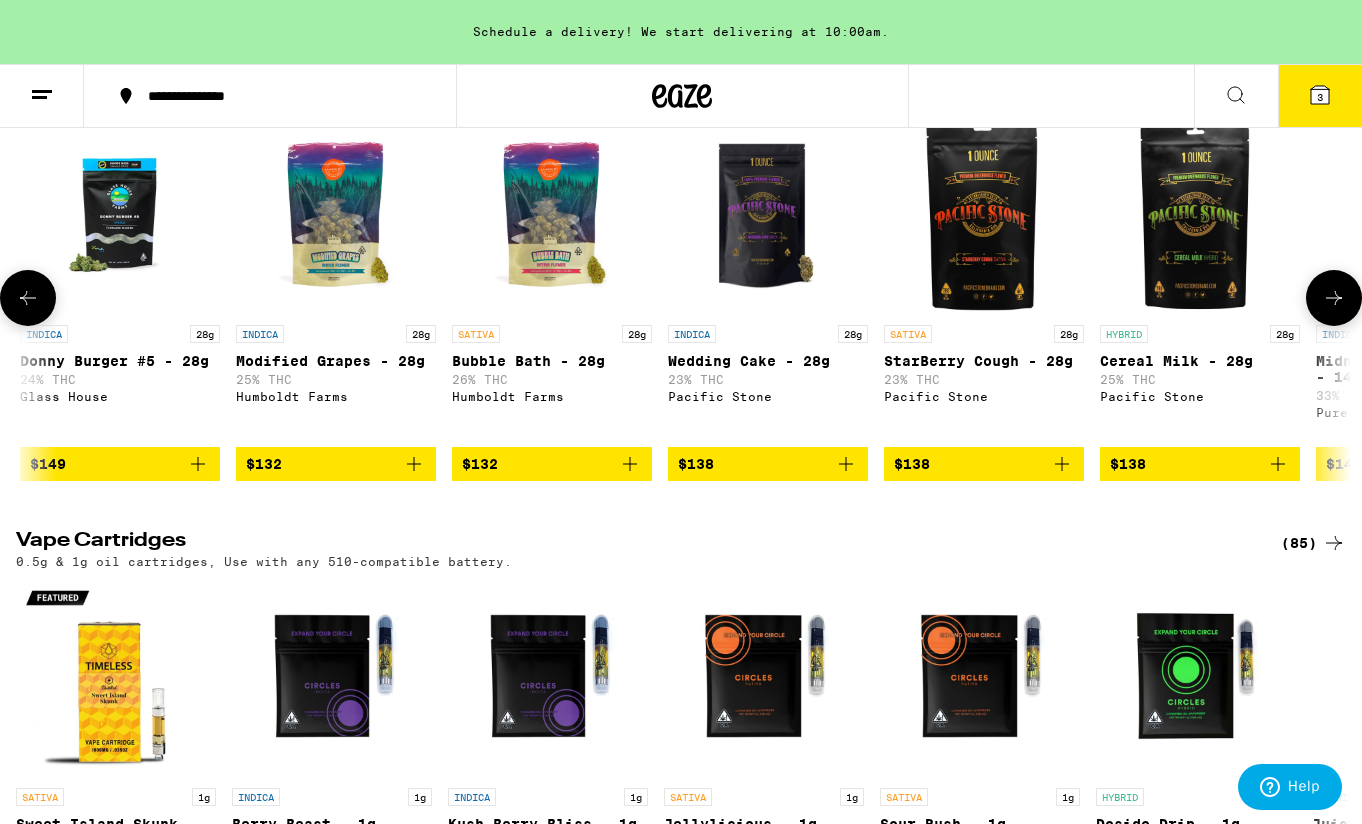 click at bounding box center [28, 298] 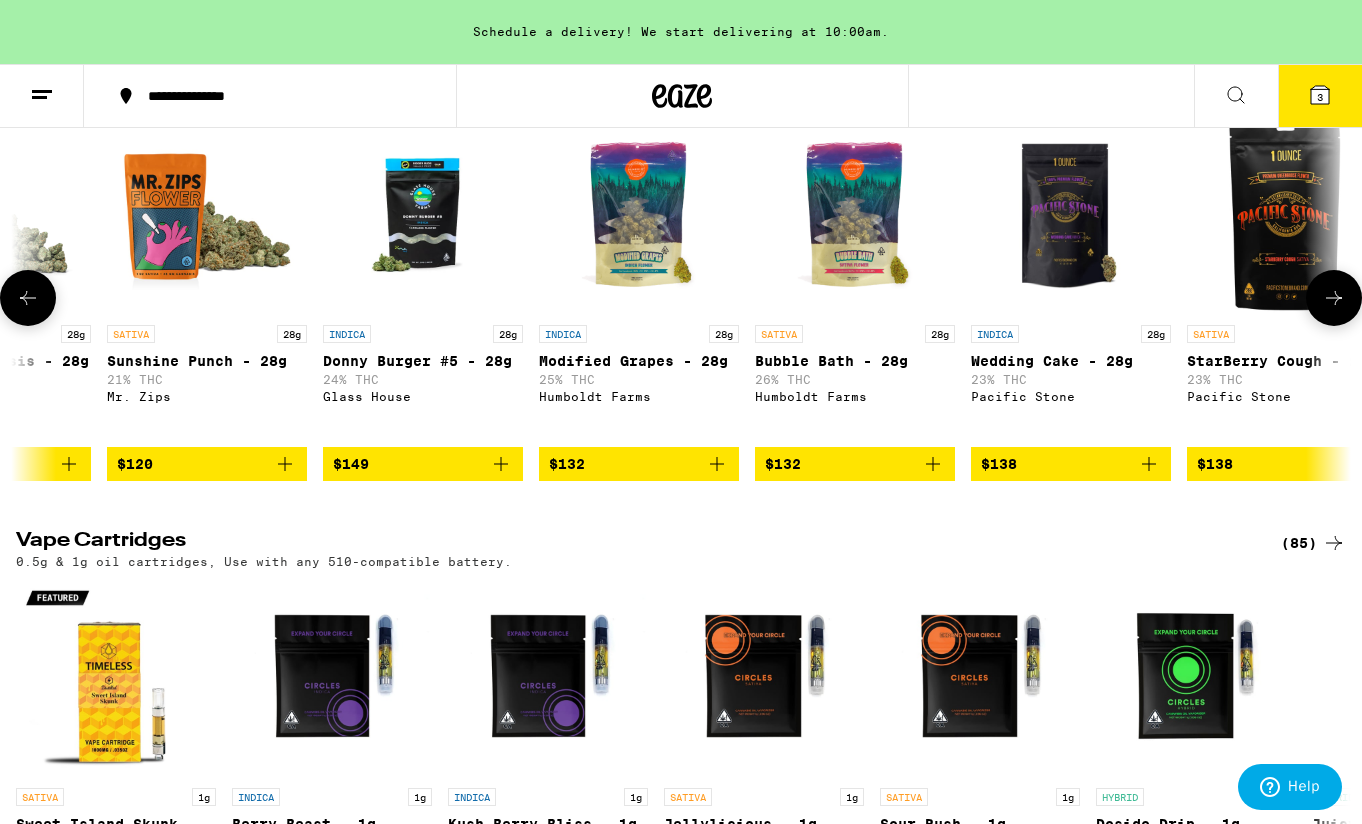 click at bounding box center [28, 298] 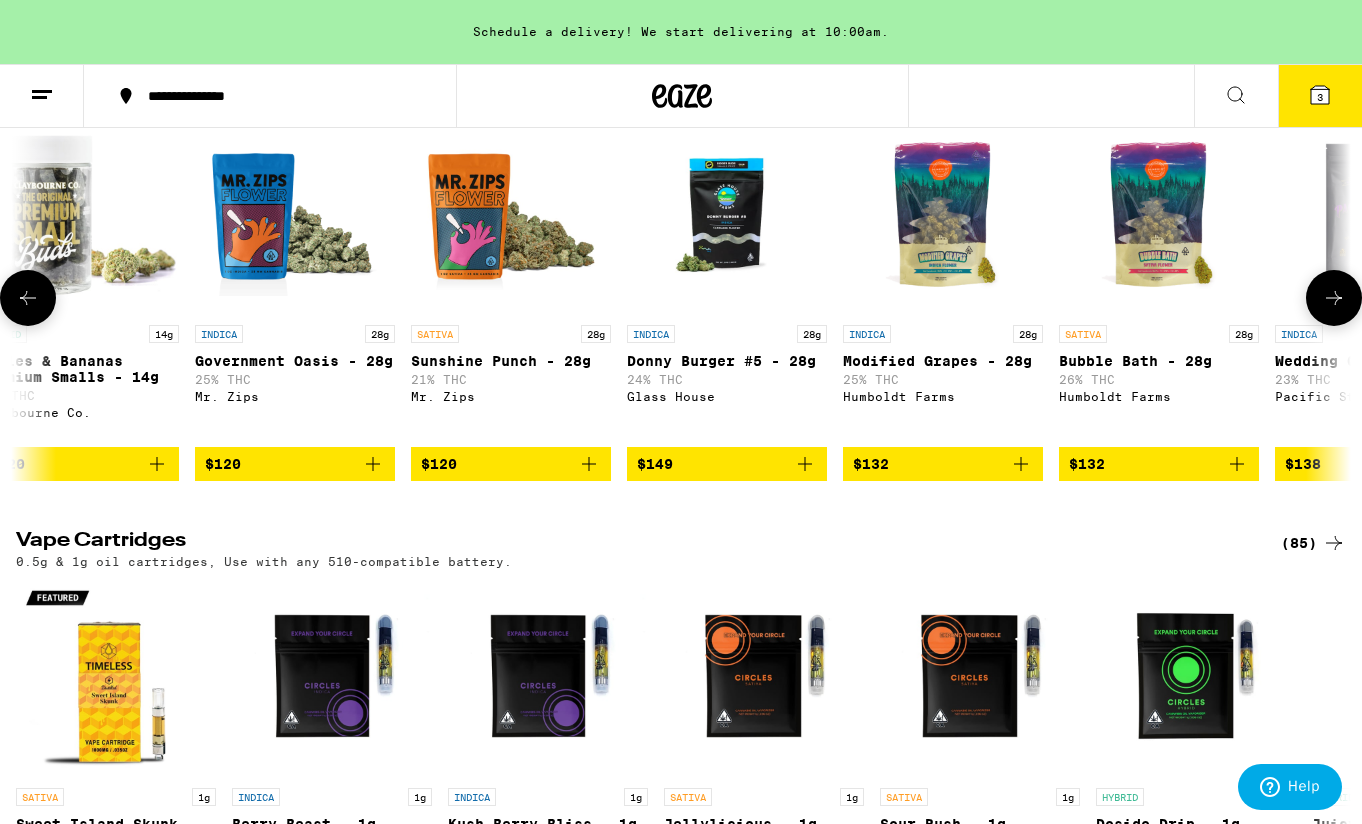 click at bounding box center (28, 298) 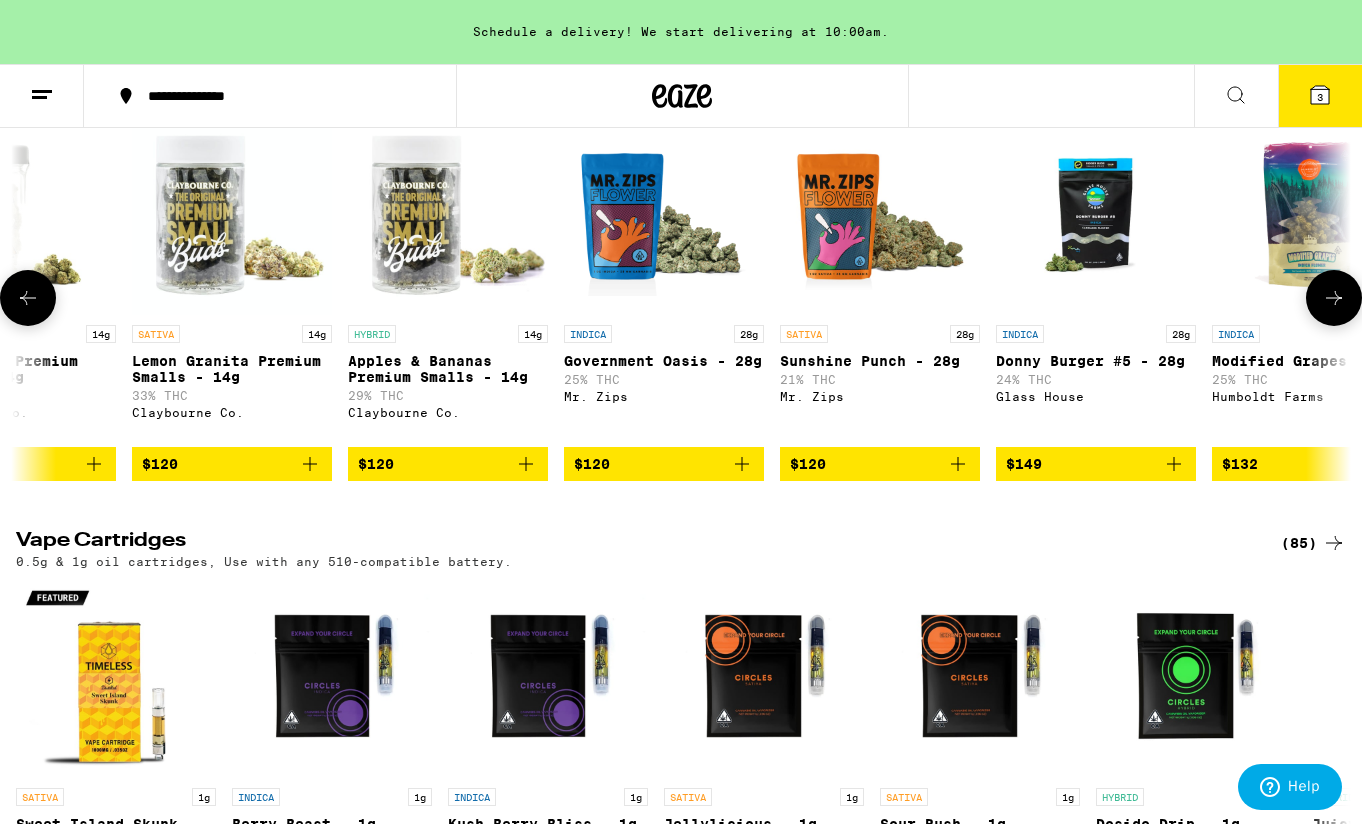 click at bounding box center [28, 298] 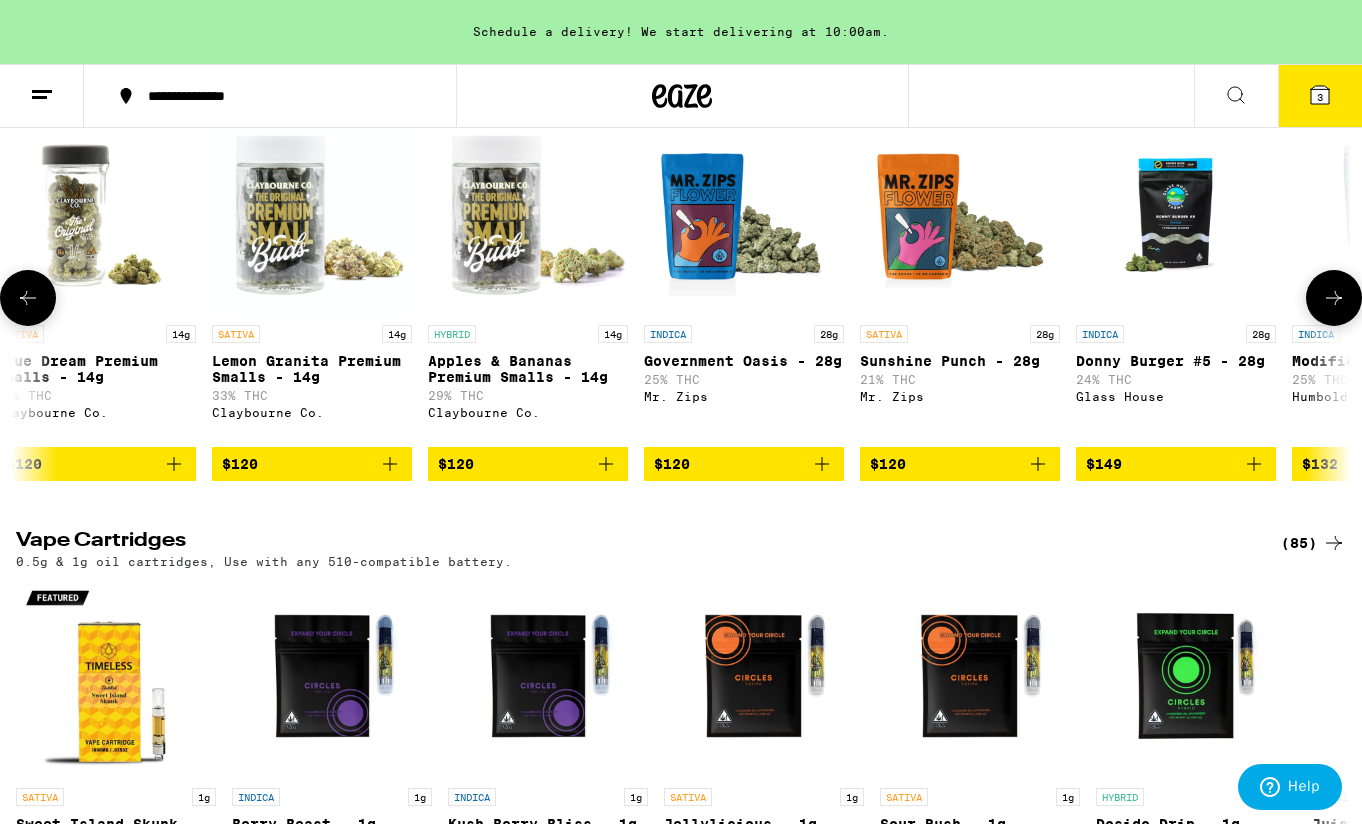 click at bounding box center (28, 298) 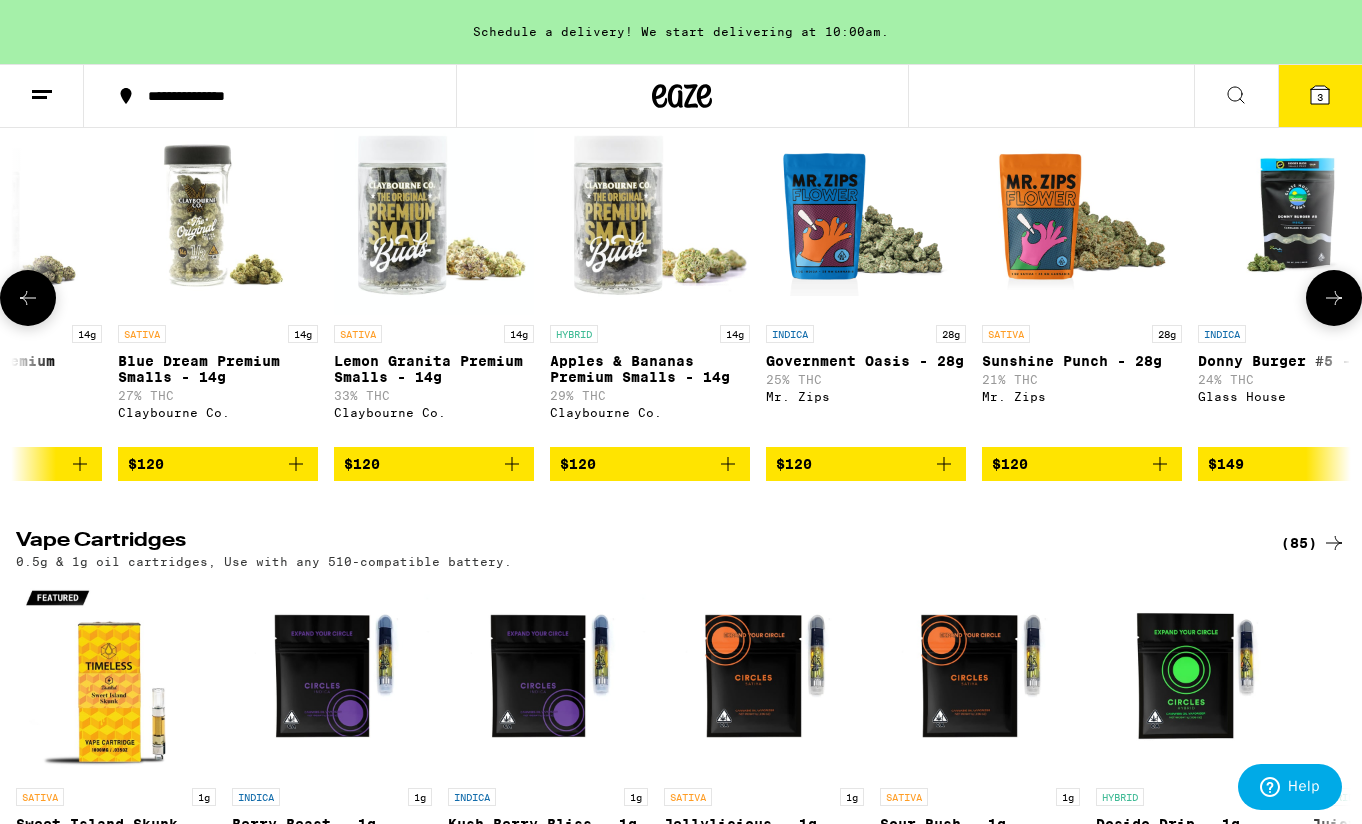 click at bounding box center [28, 298] 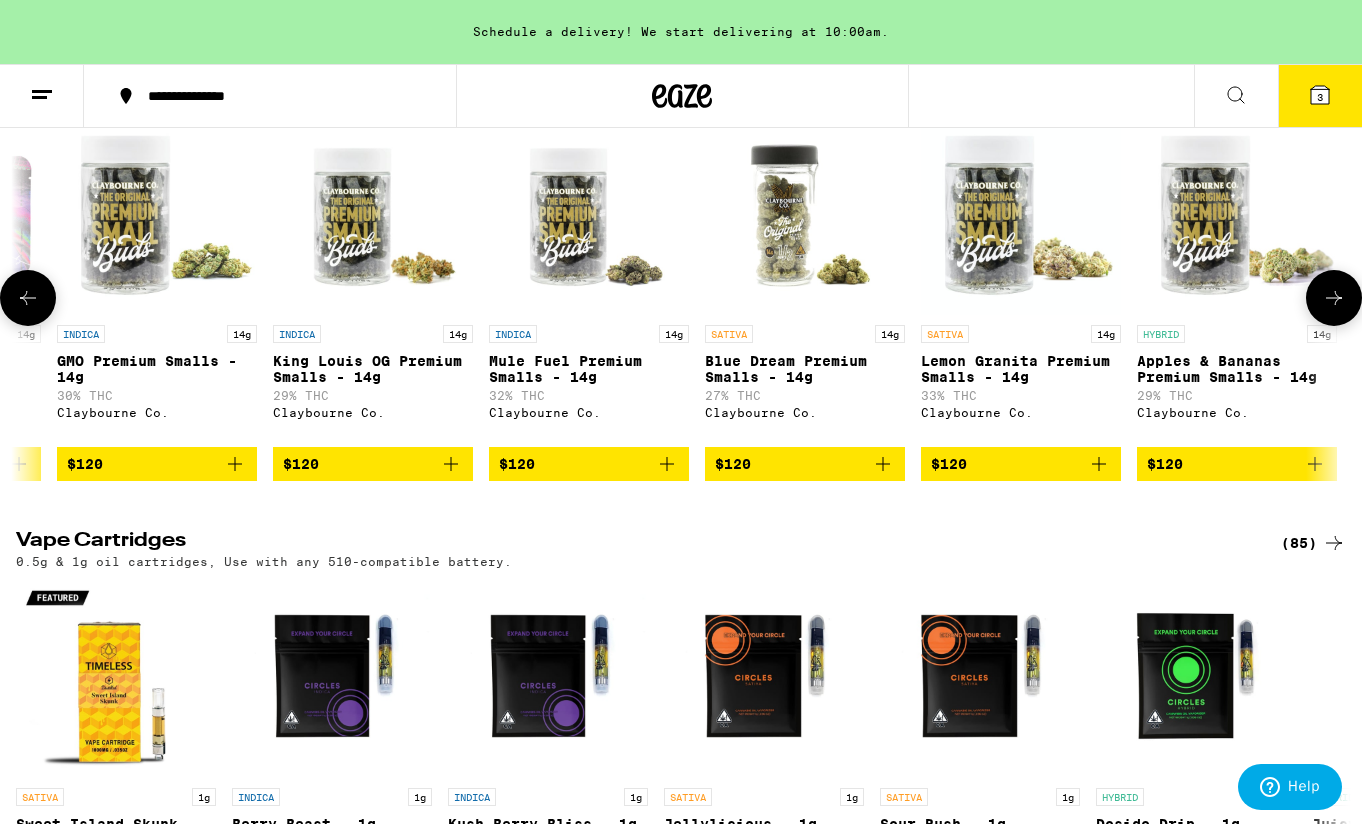 click at bounding box center (28, 298) 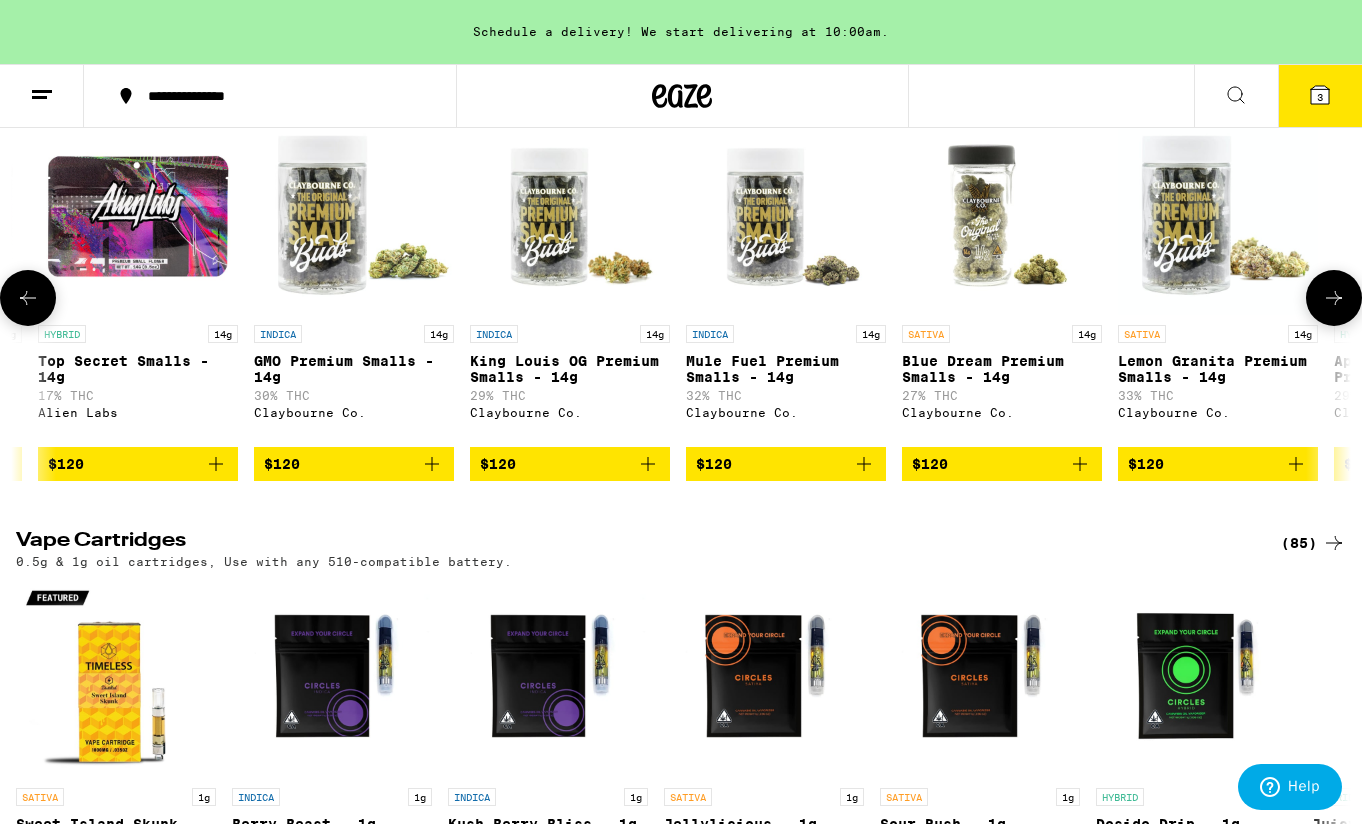 click at bounding box center [28, 298] 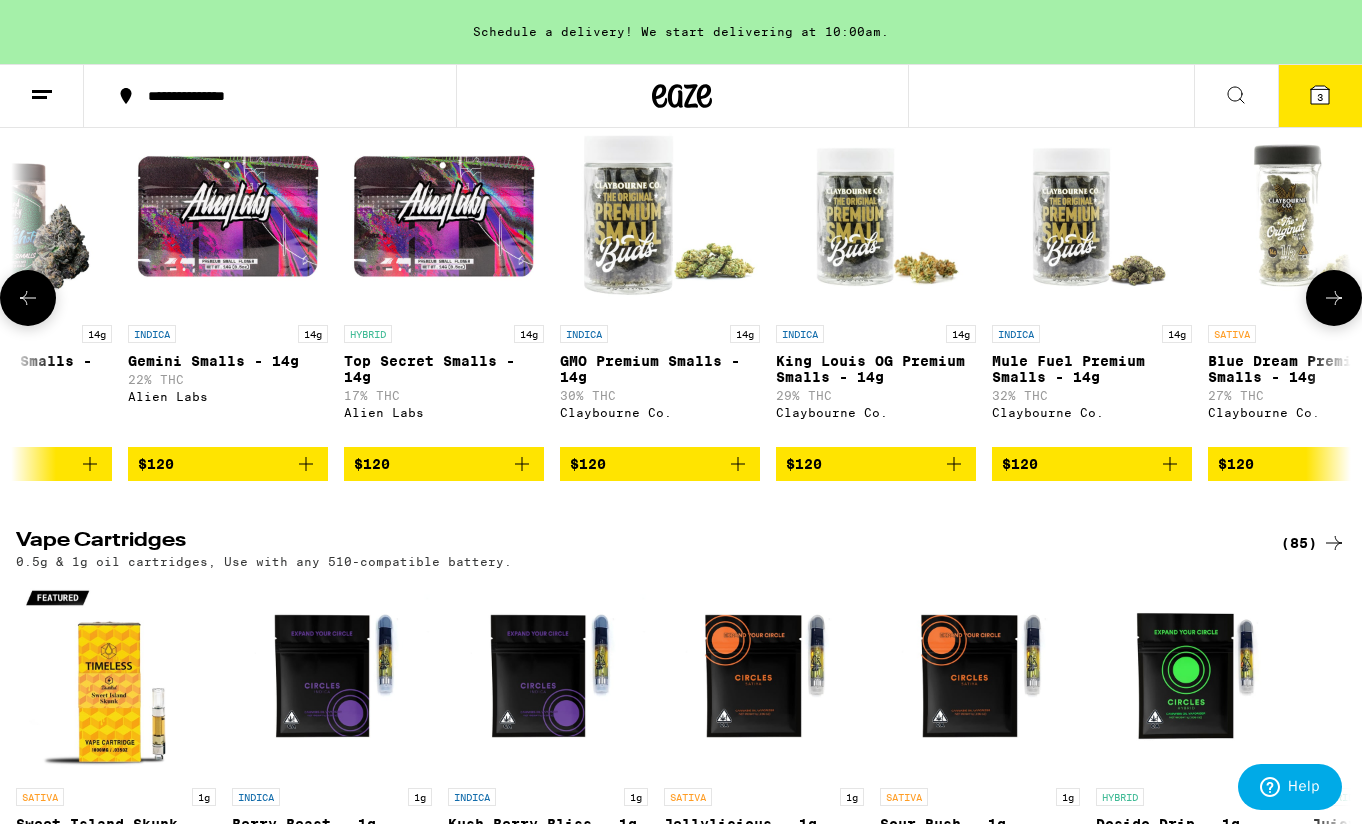 click at bounding box center [28, 298] 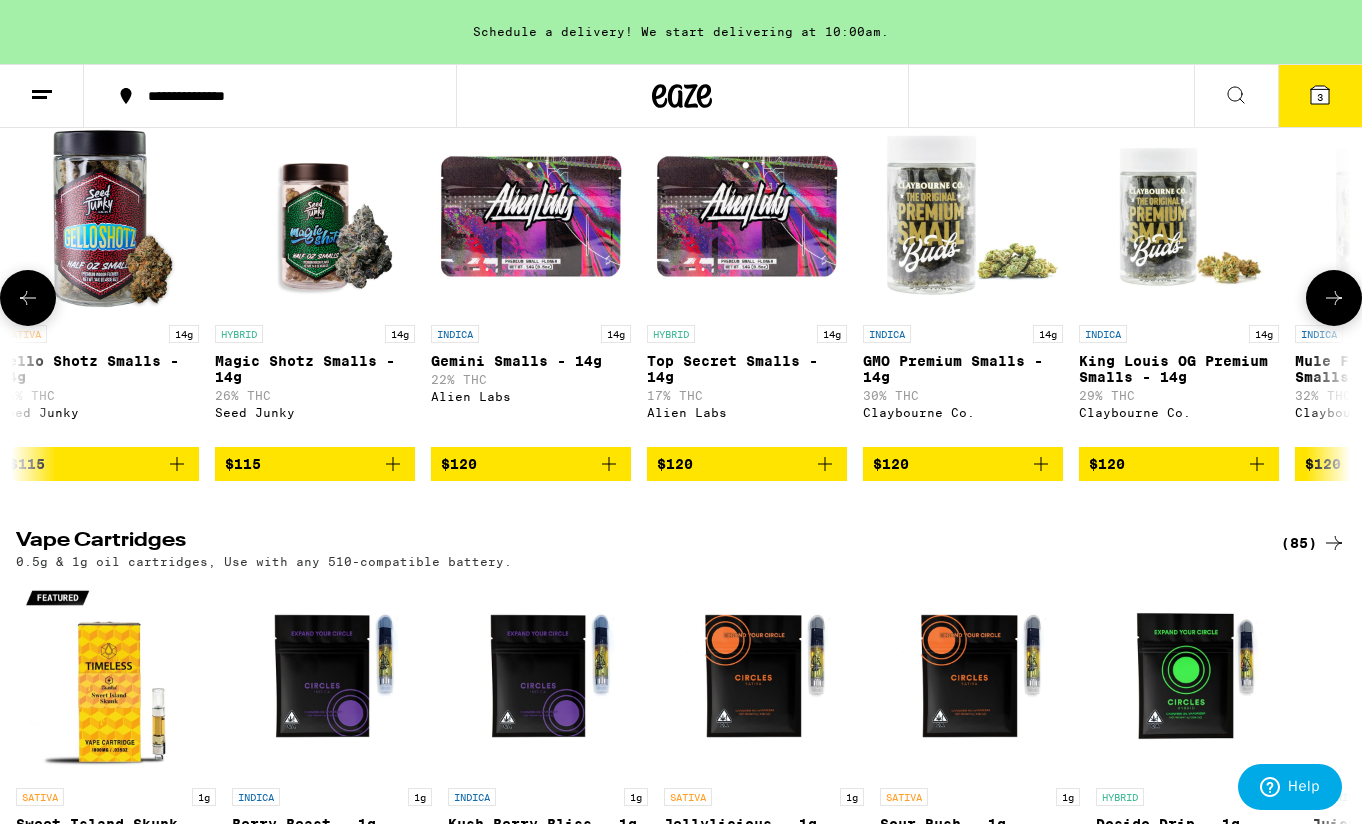 click at bounding box center (28, 298) 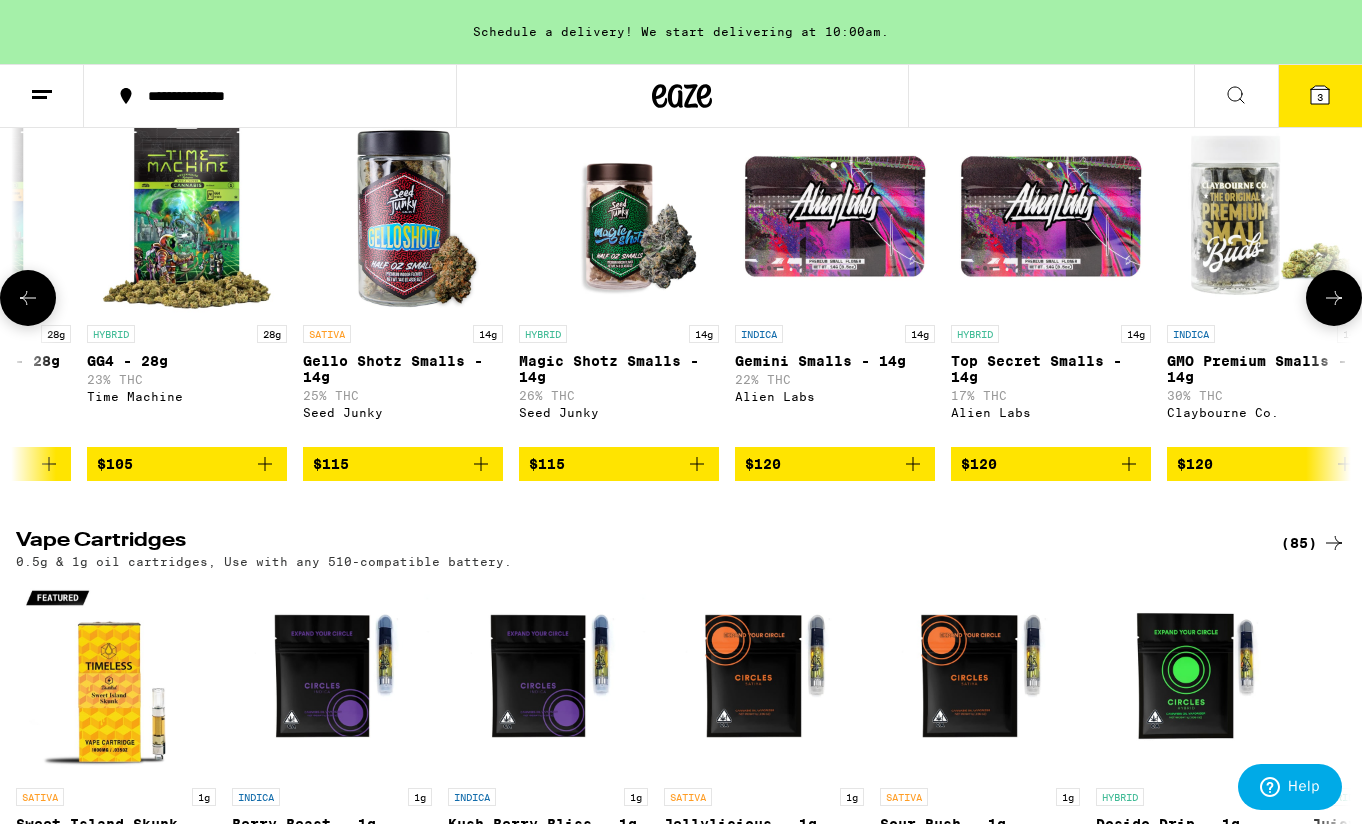 click at bounding box center [28, 298] 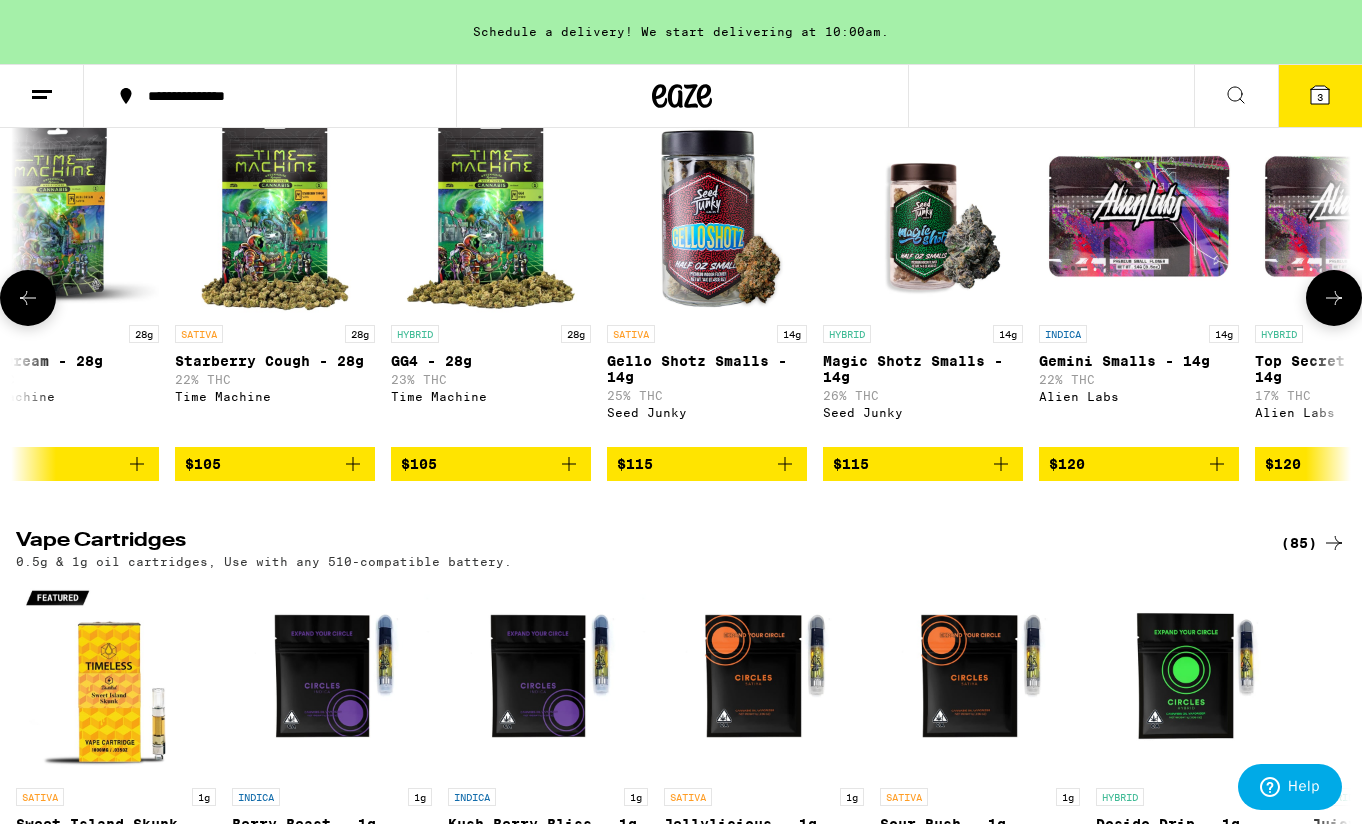 click at bounding box center [28, 298] 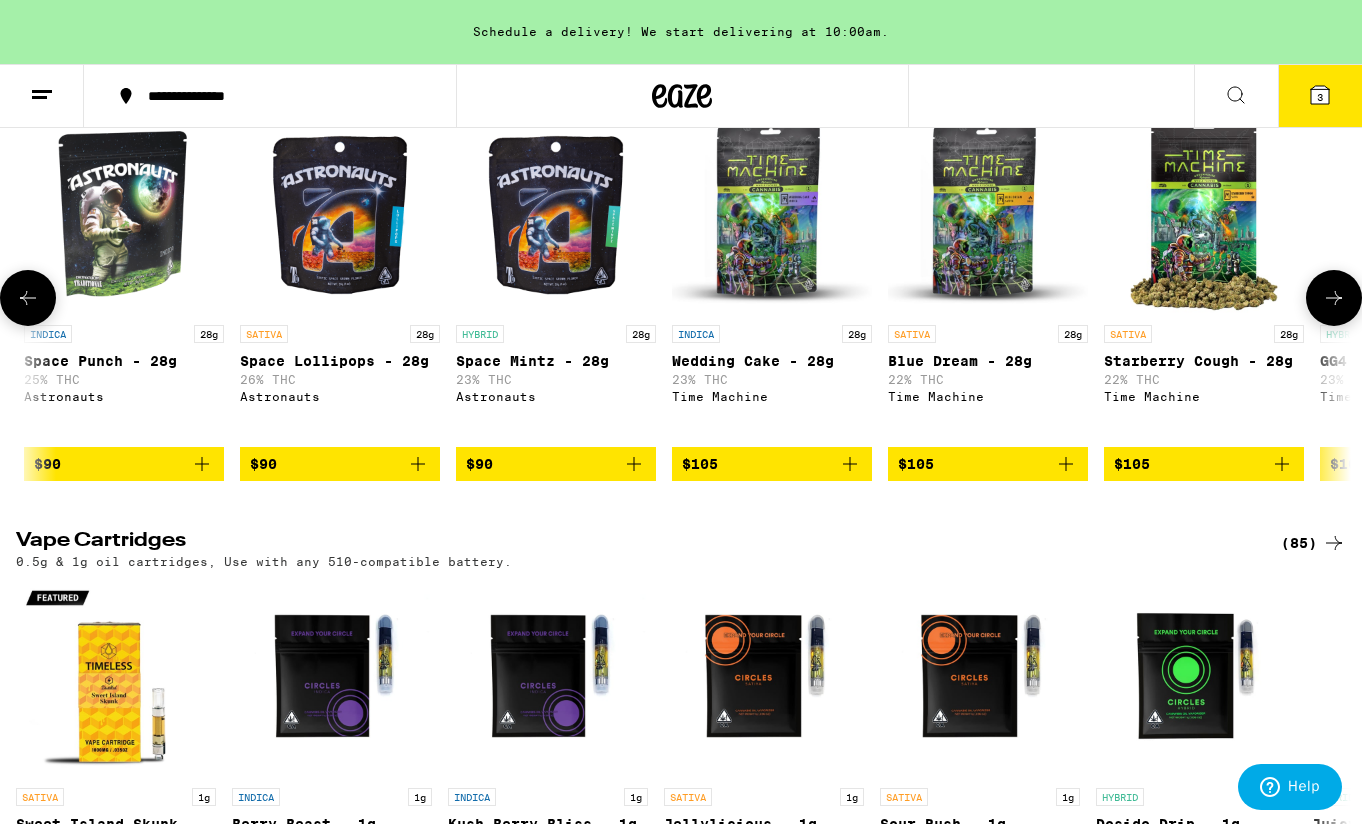 click at bounding box center (28, 298) 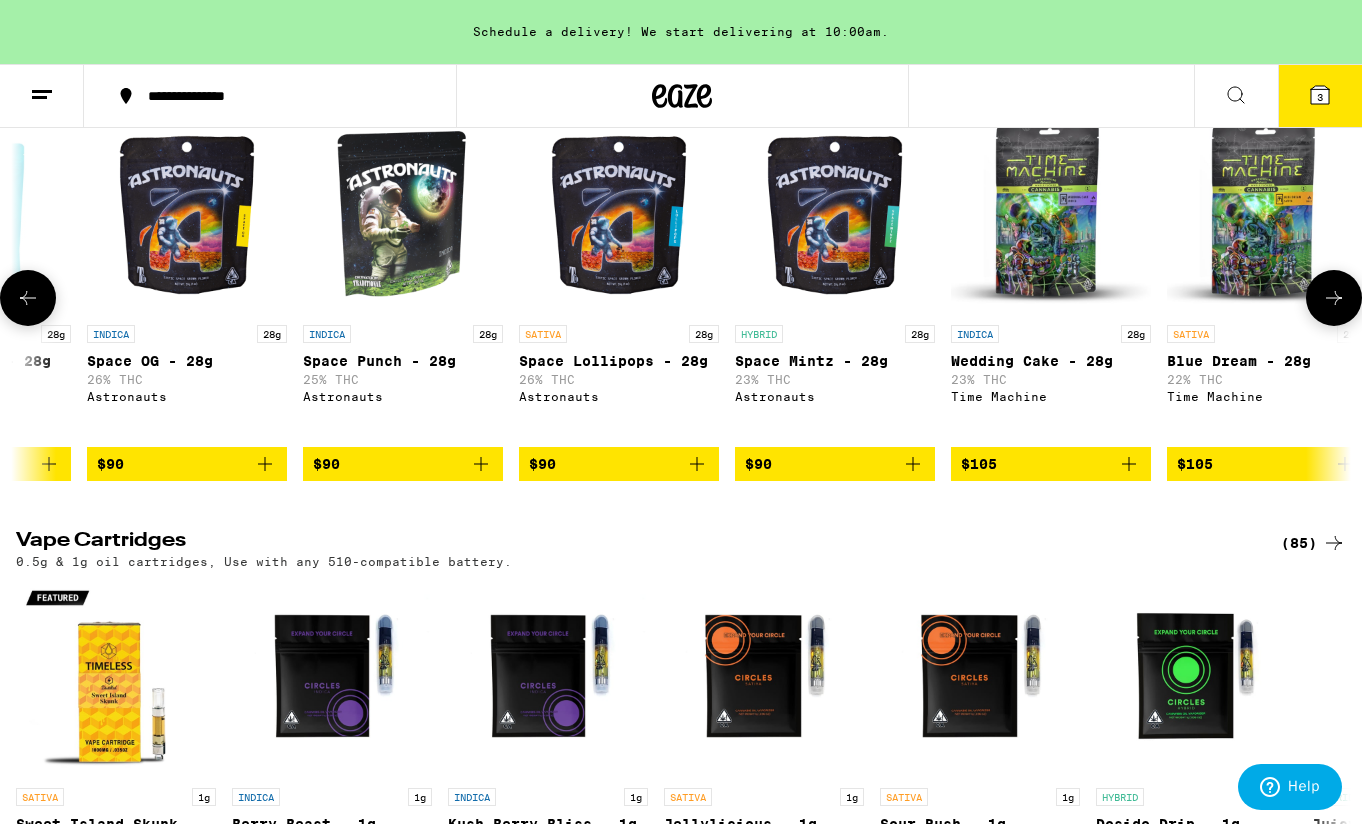 click at bounding box center (28, 298) 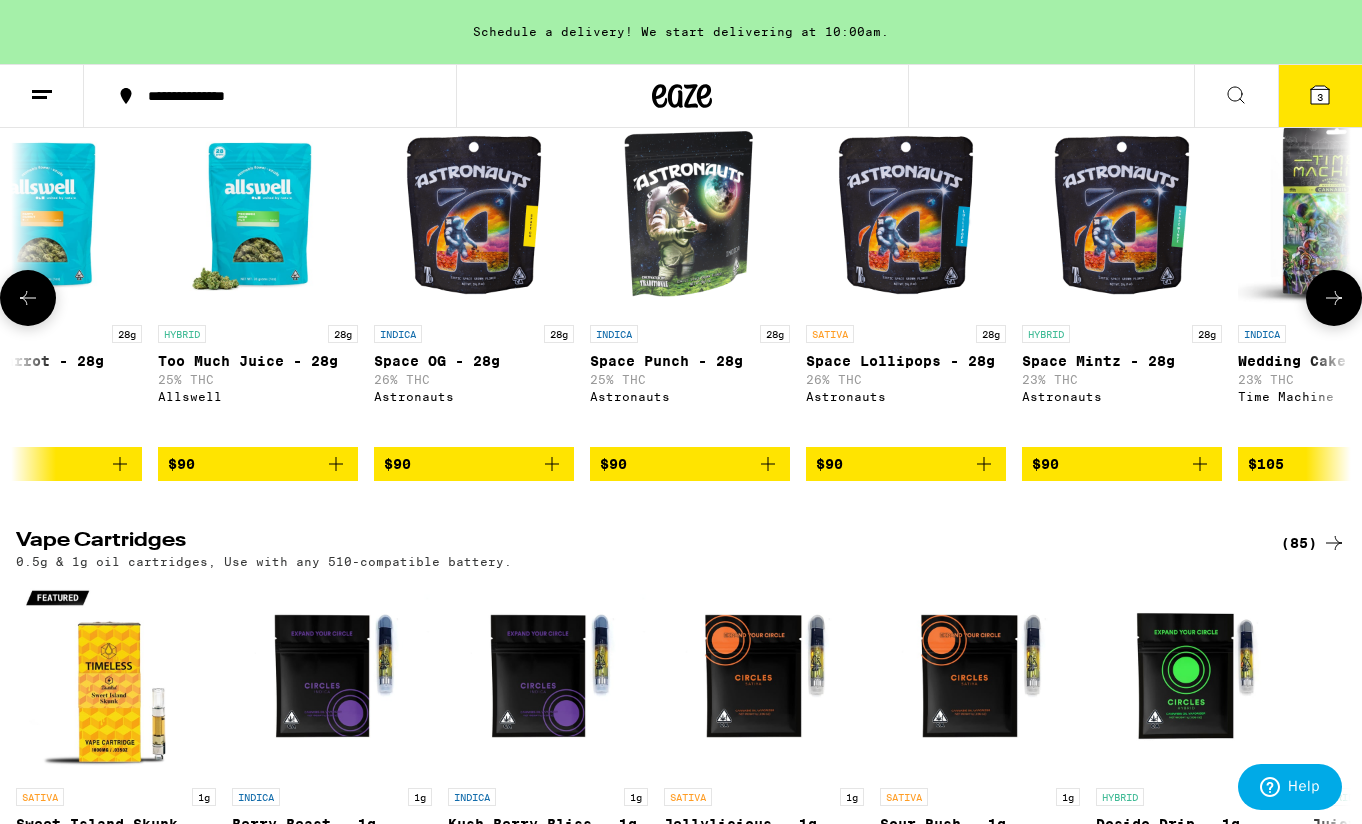 click at bounding box center (28, 298) 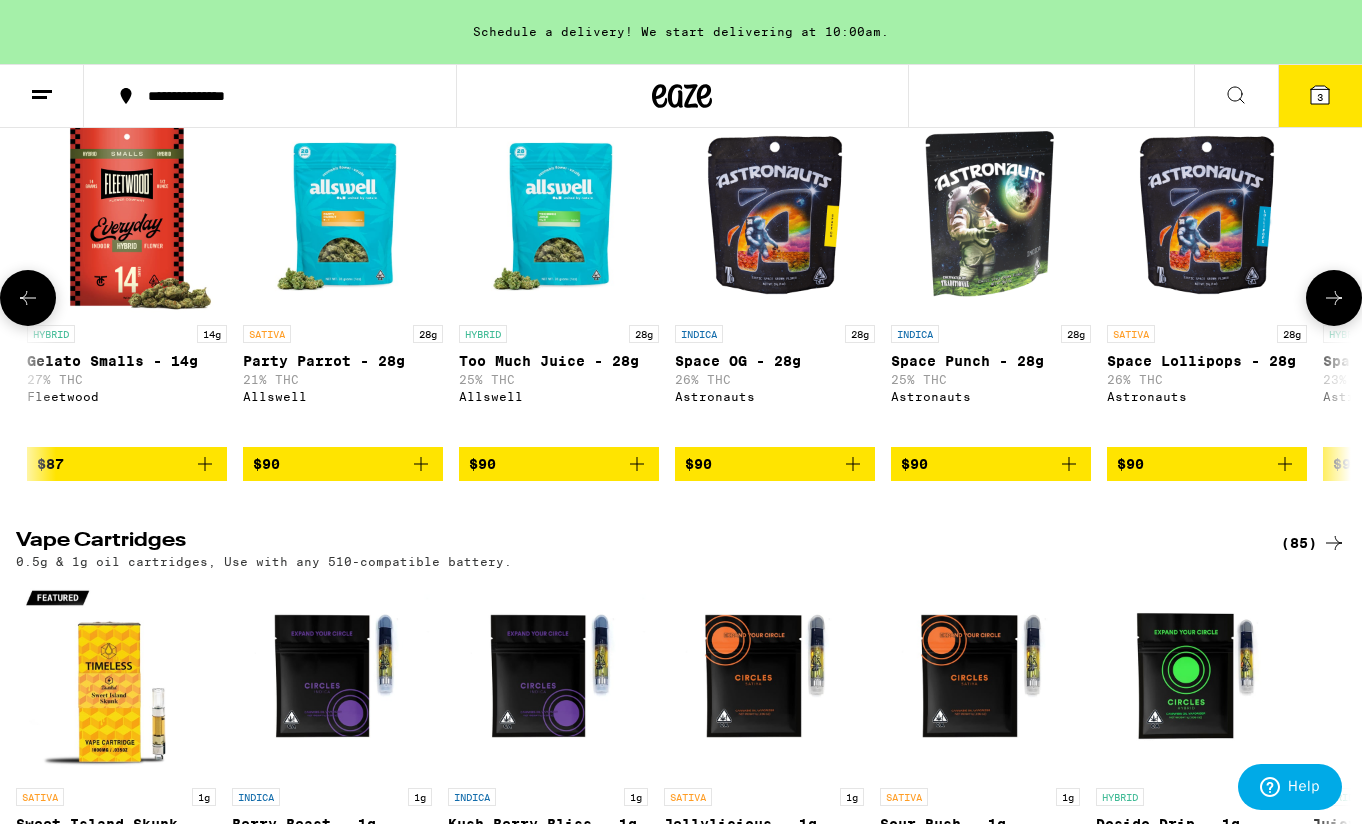 click at bounding box center [28, 298] 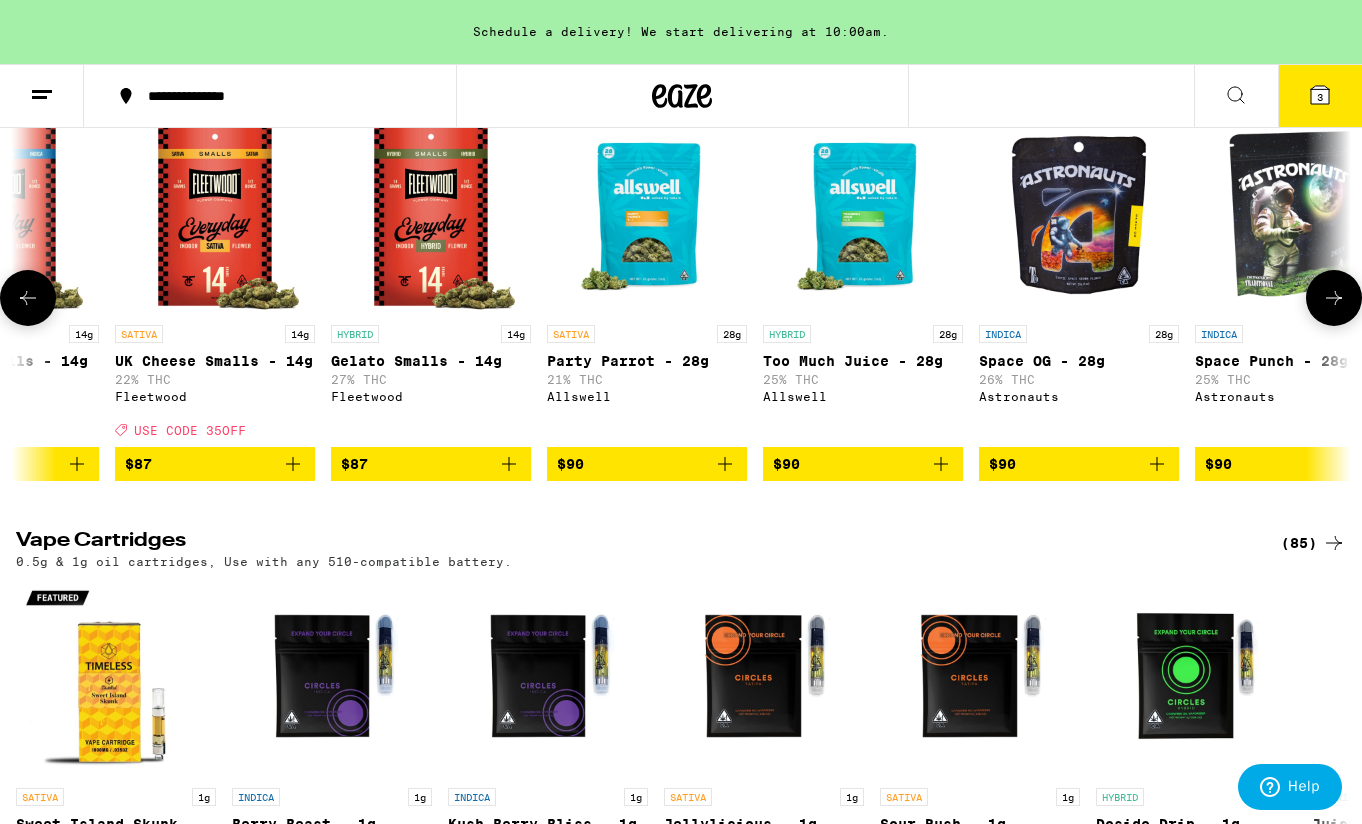 click at bounding box center (28, 298) 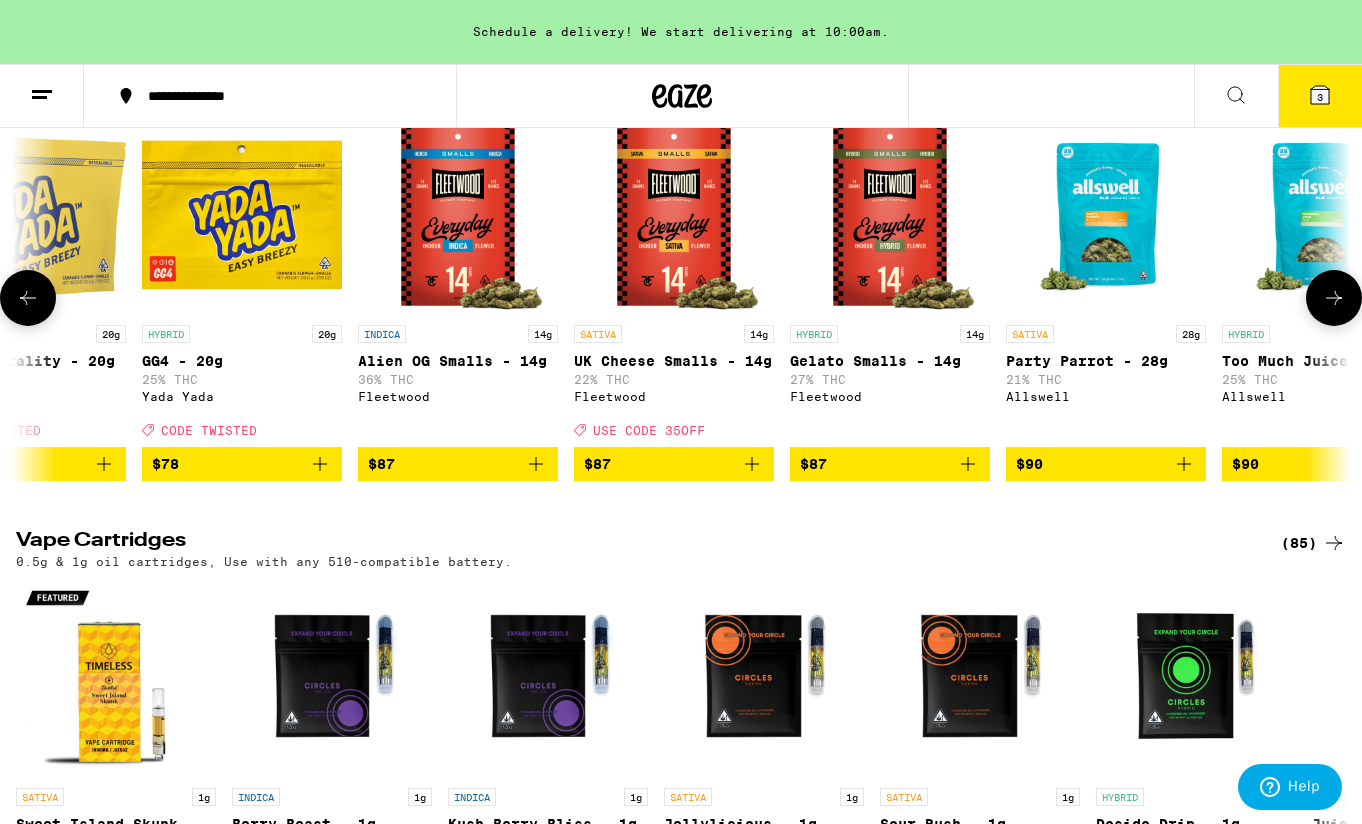 click at bounding box center [28, 298] 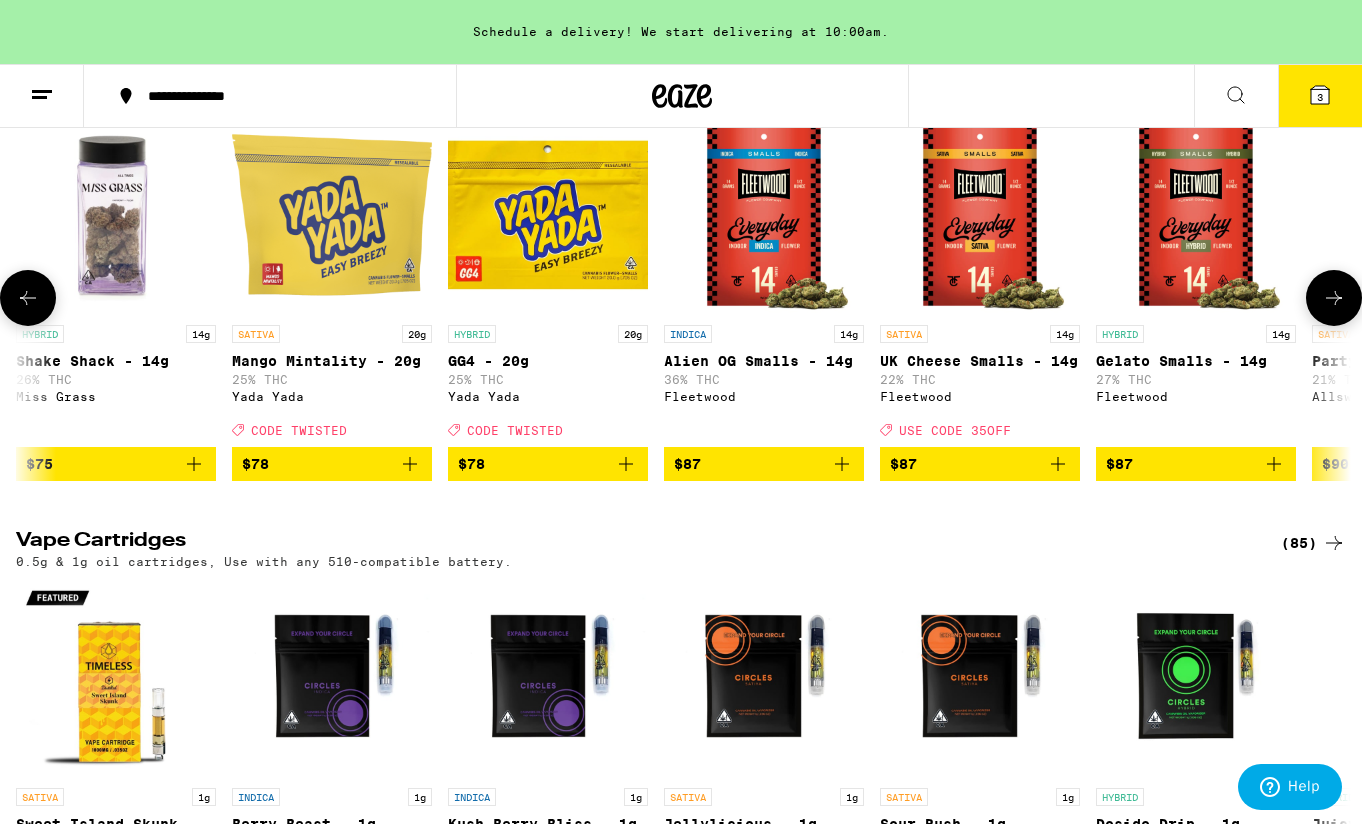 click at bounding box center [28, 298] 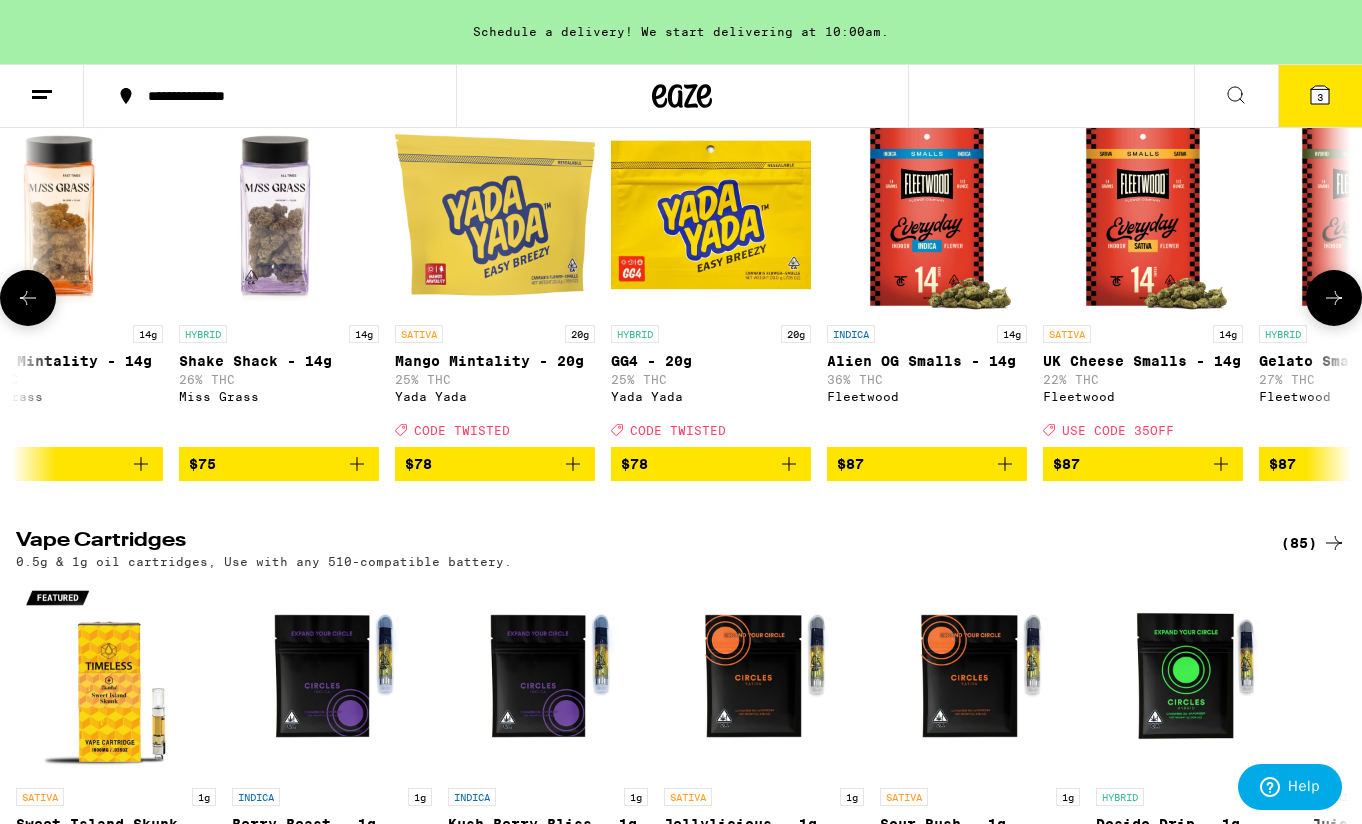 click at bounding box center (28, 298) 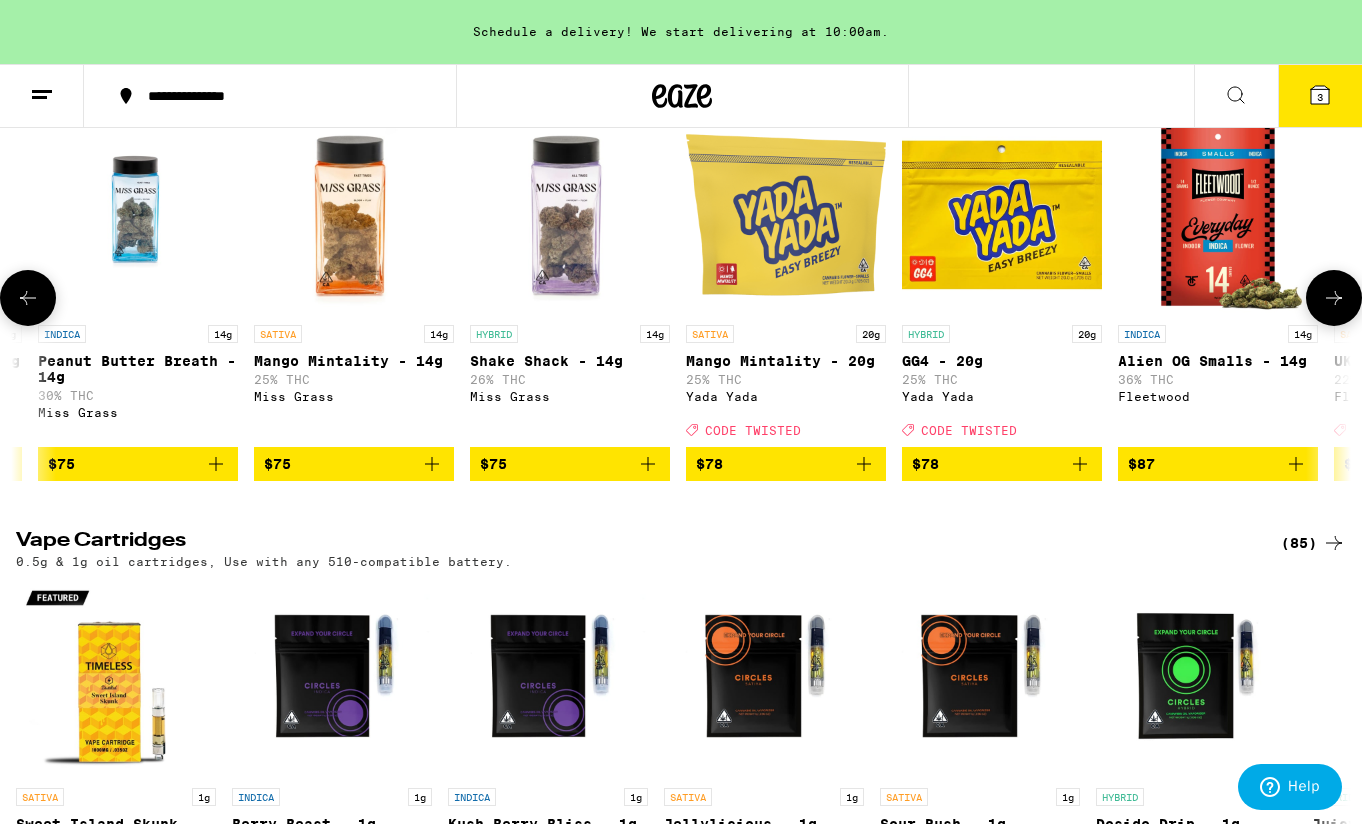 click at bounding box center [28, 298] 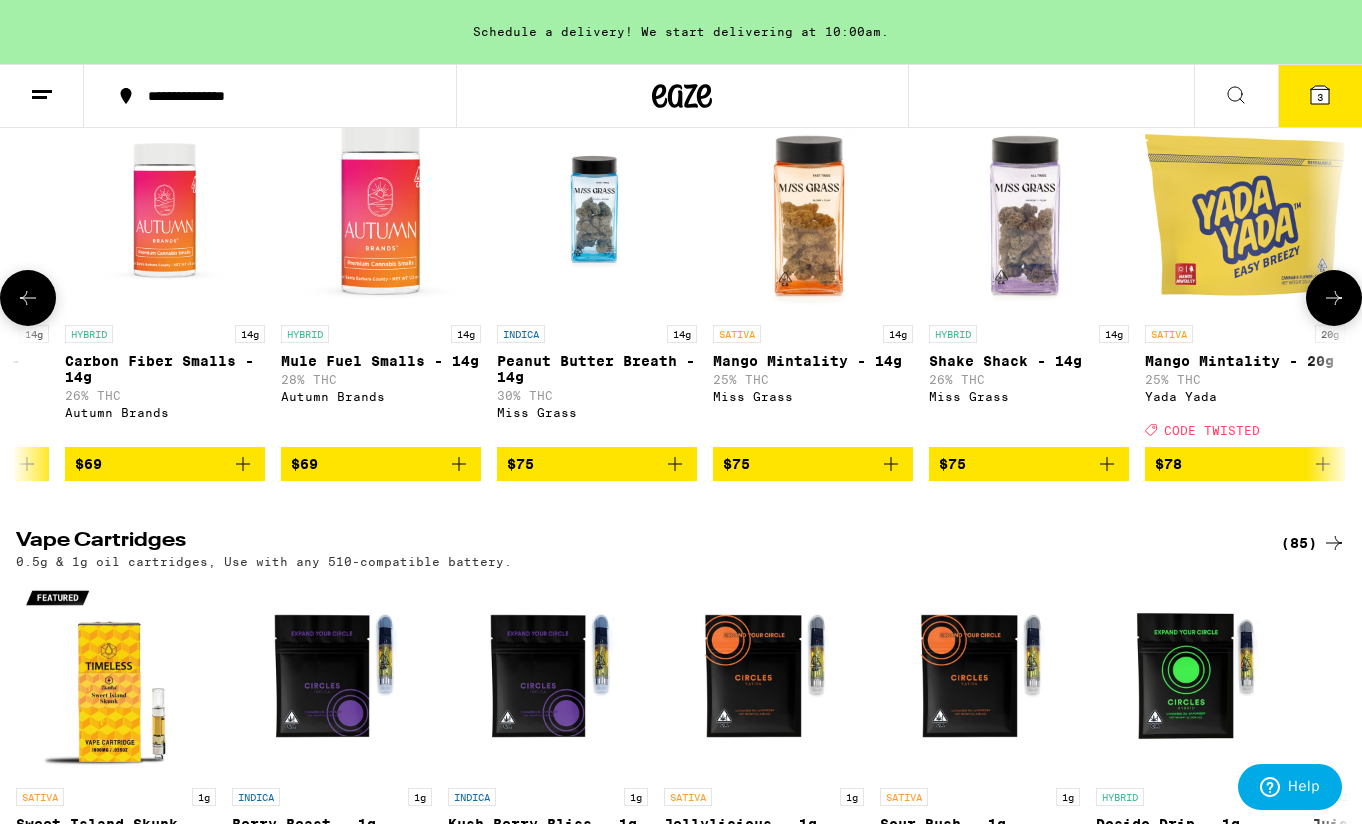 click at bounding box center (28, 298) 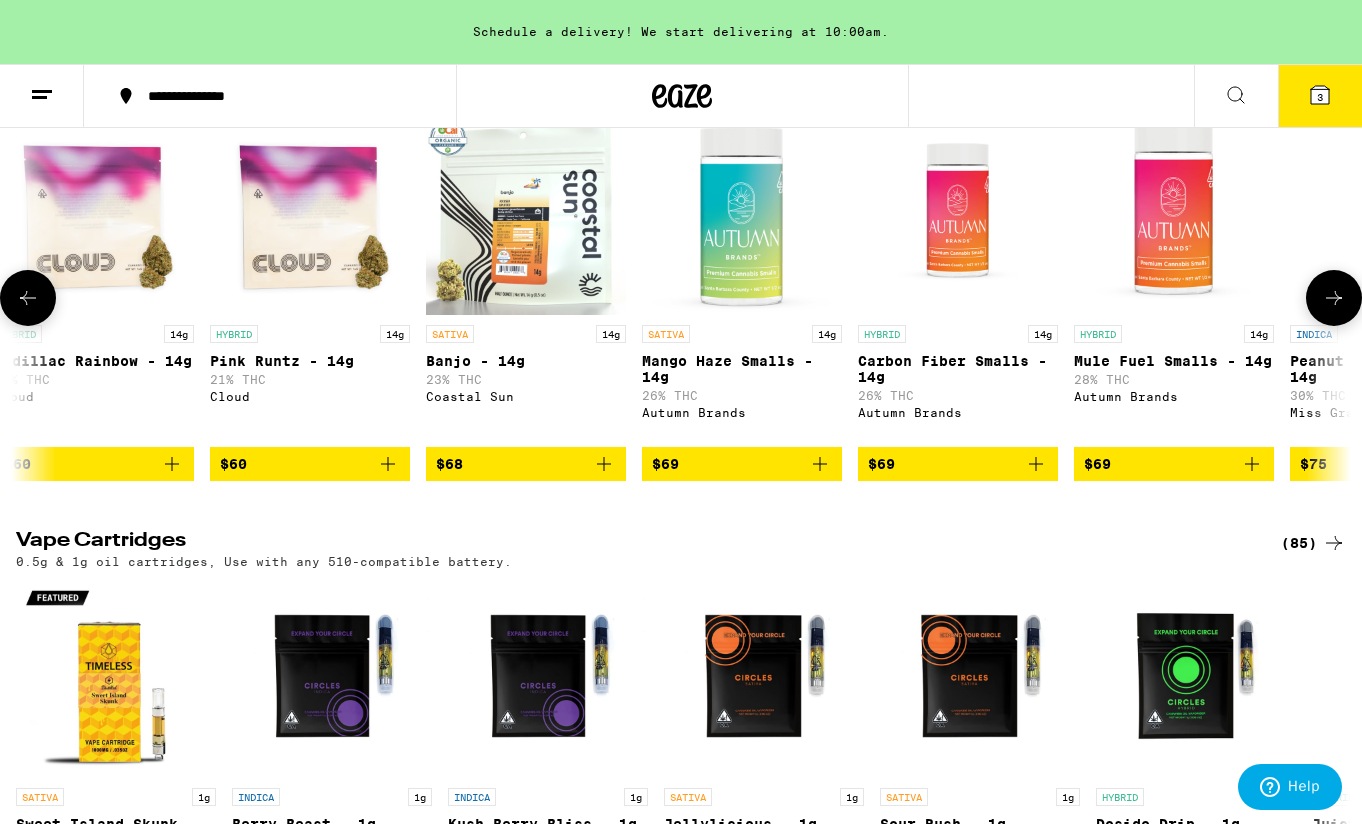 click at bounding box center (28, 298) 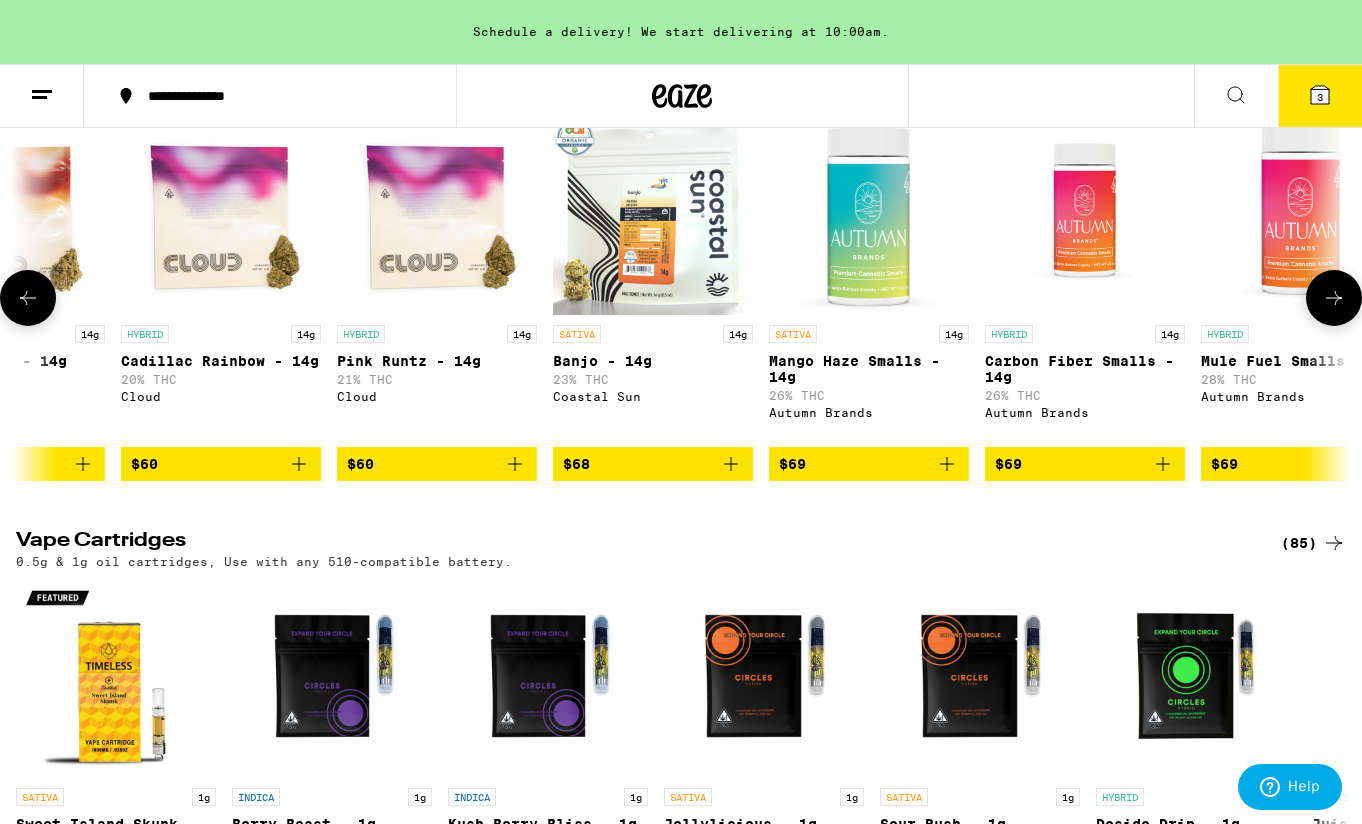 click at bounding box center (28, 298) 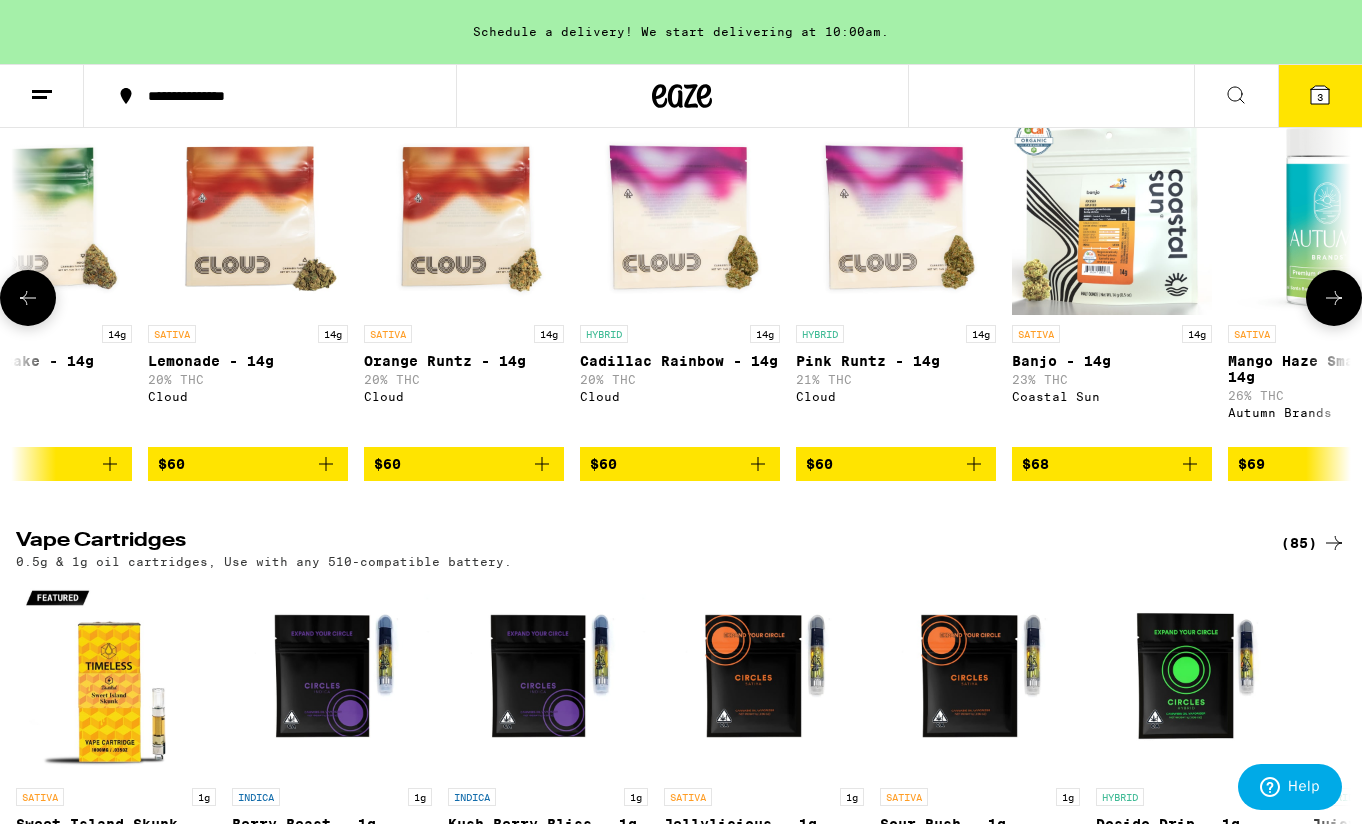 click at bounding box center [28, 298] 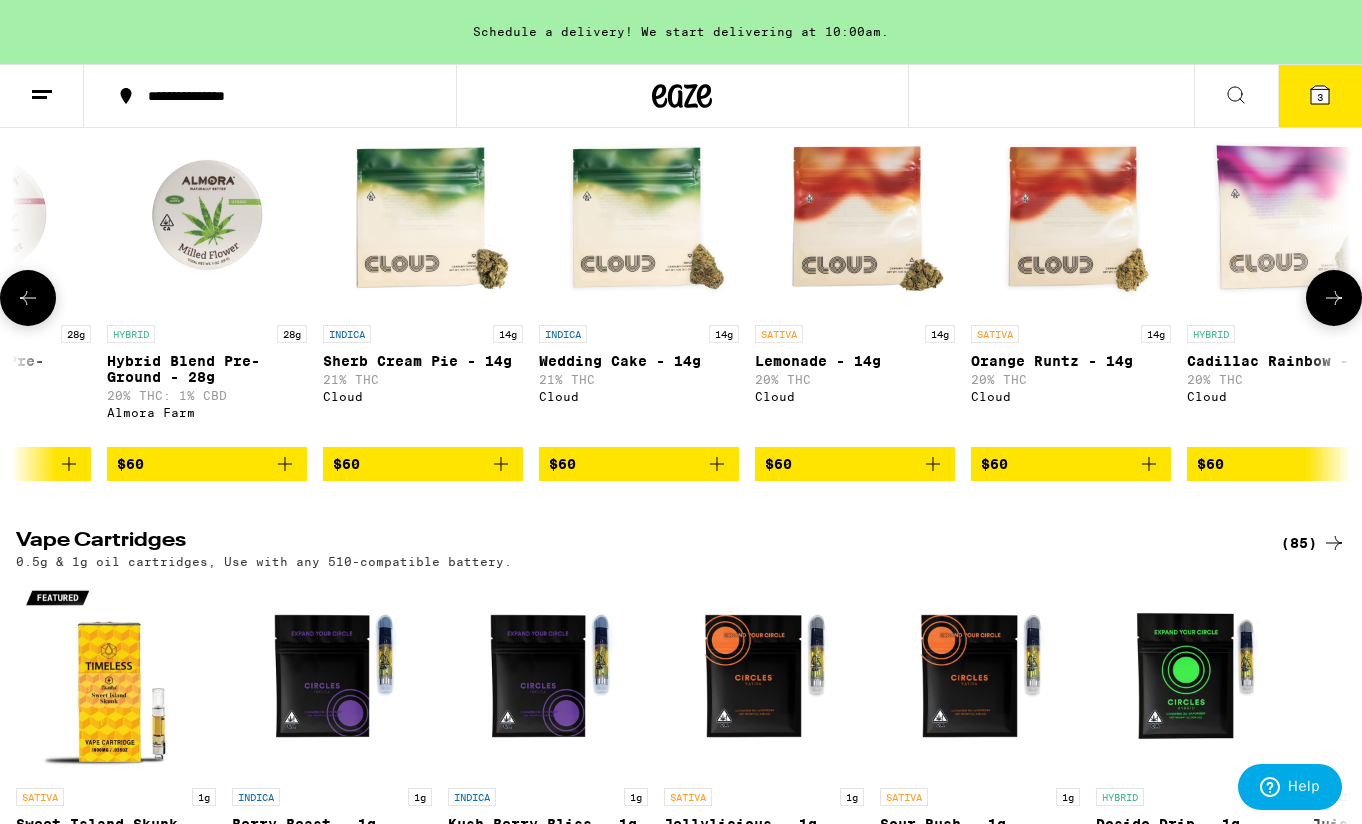 click at bounding box center [28, 298] 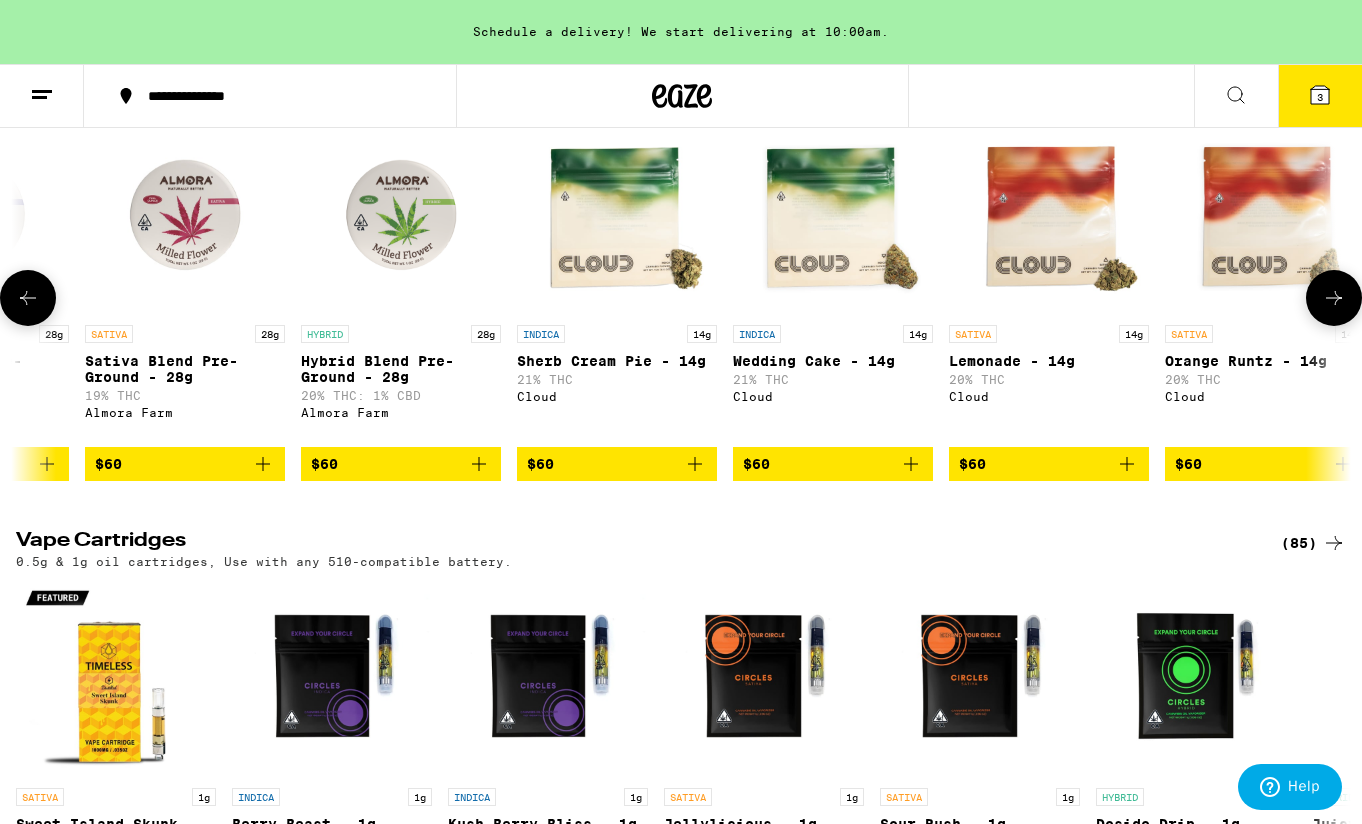 click at bounding box center (28, 298) 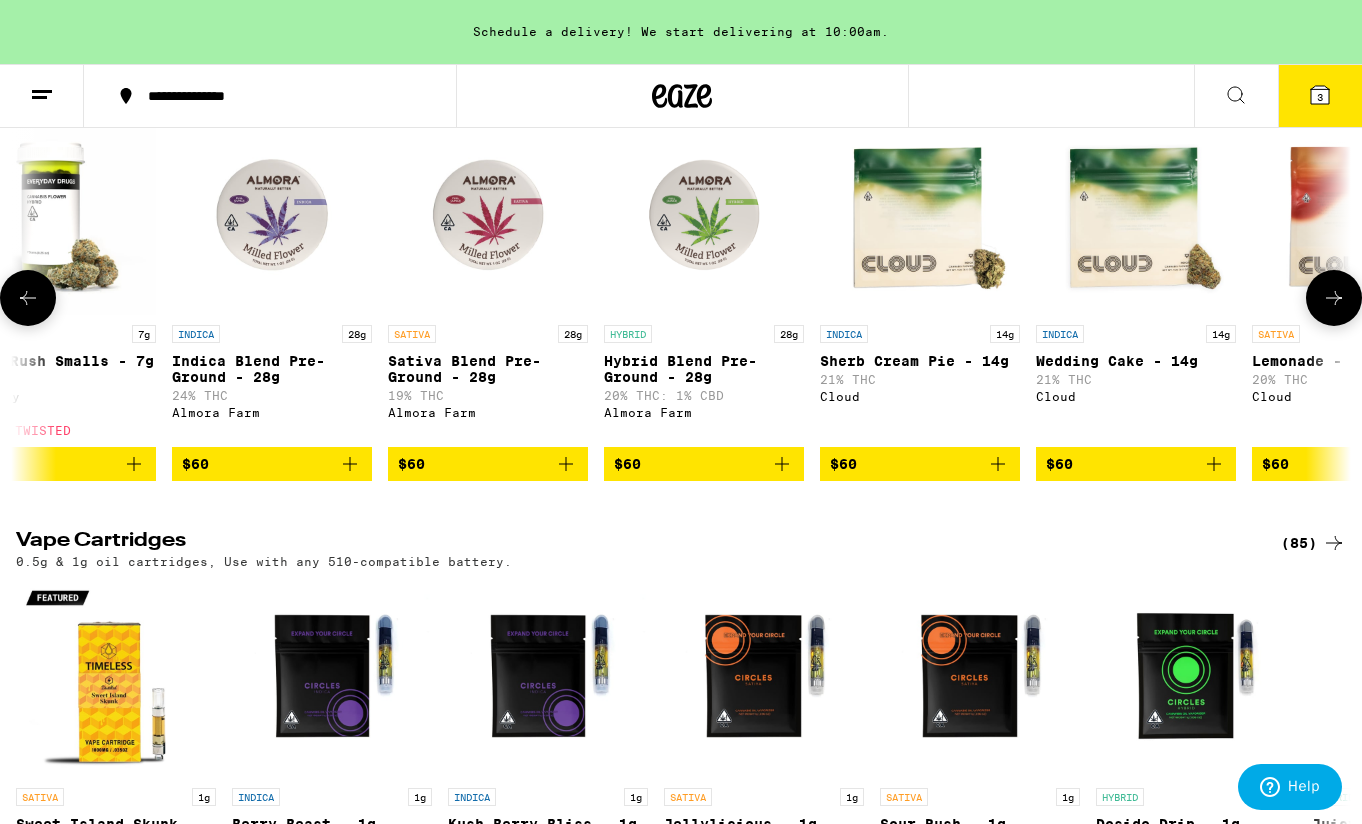 click at bounding box center (28, 298) 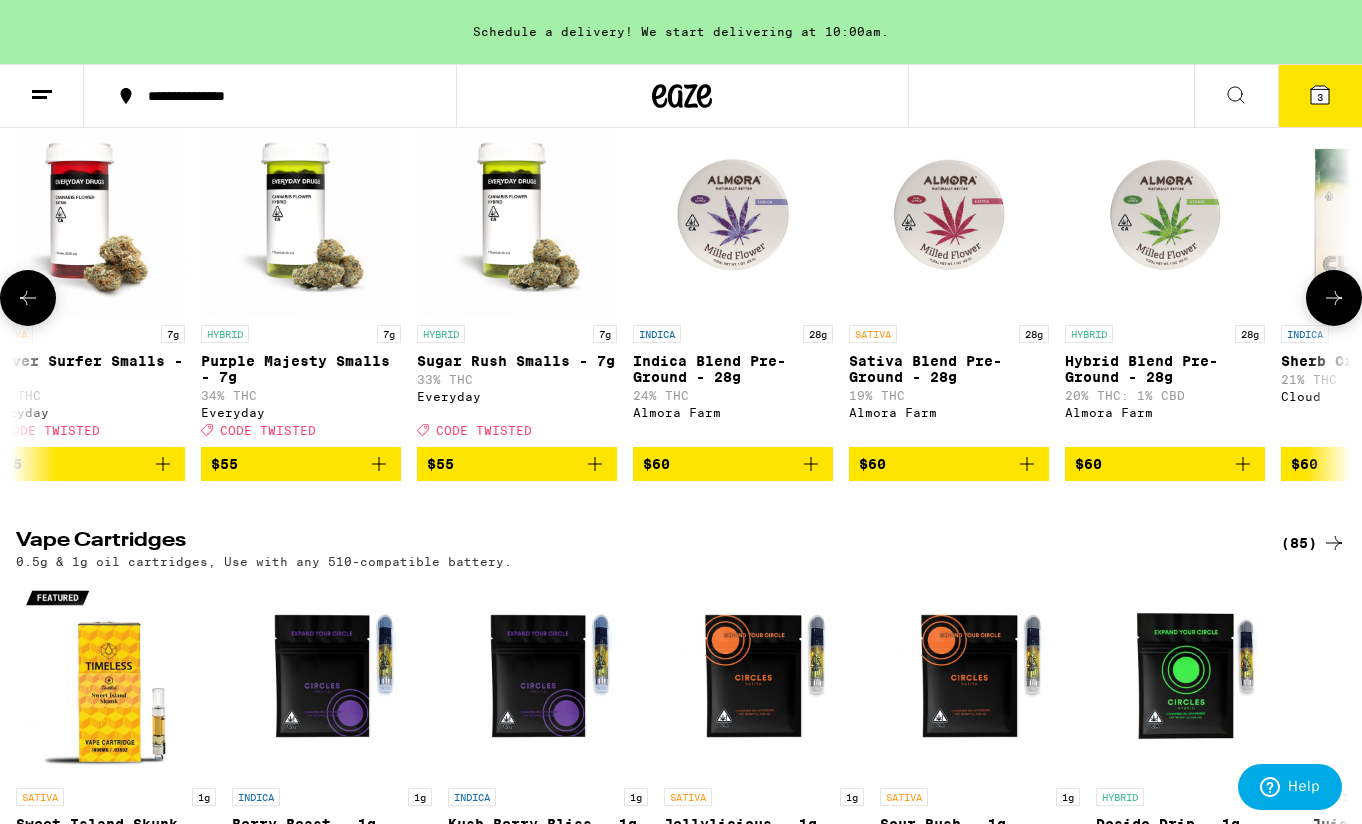 click at bounding box center (28, 298) 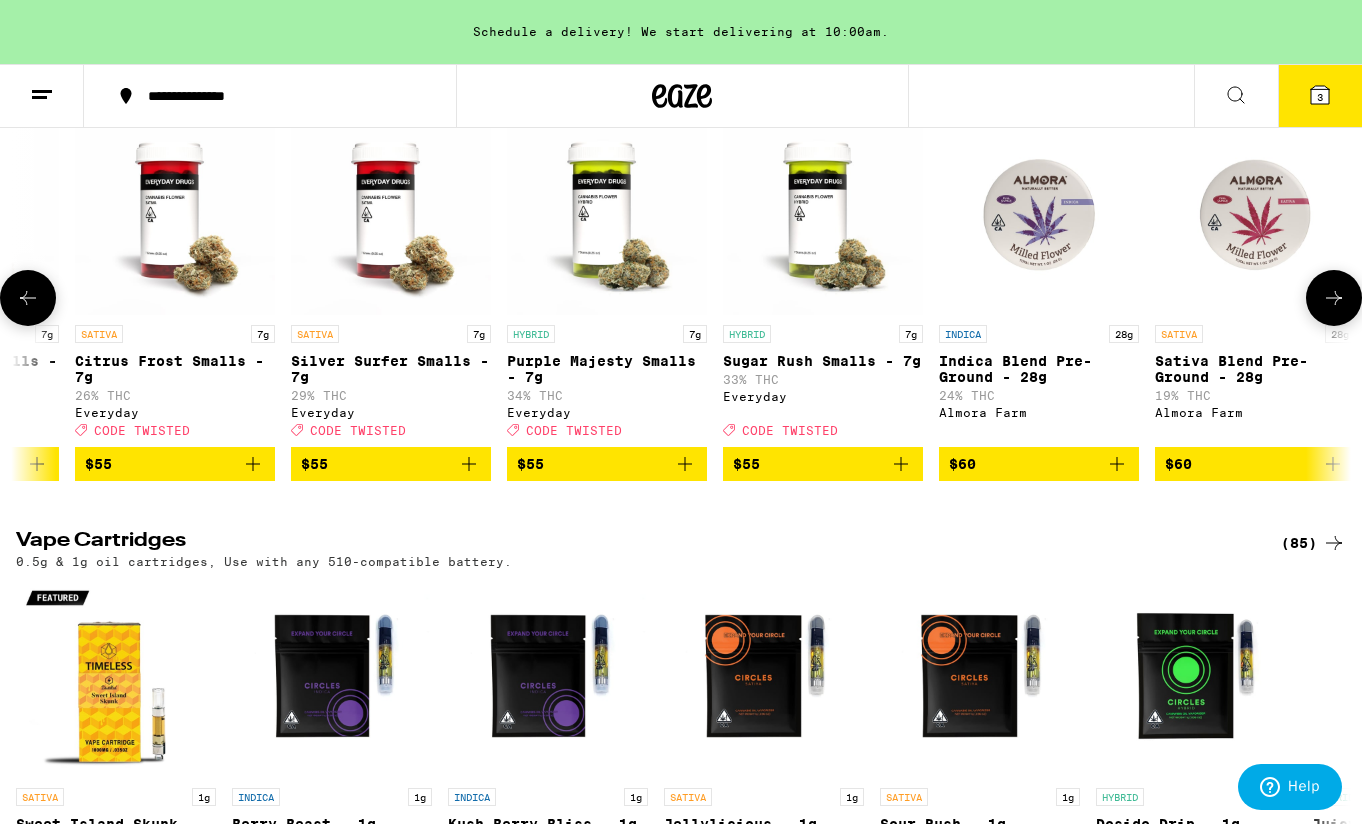 click at bounding box center [28, 298] 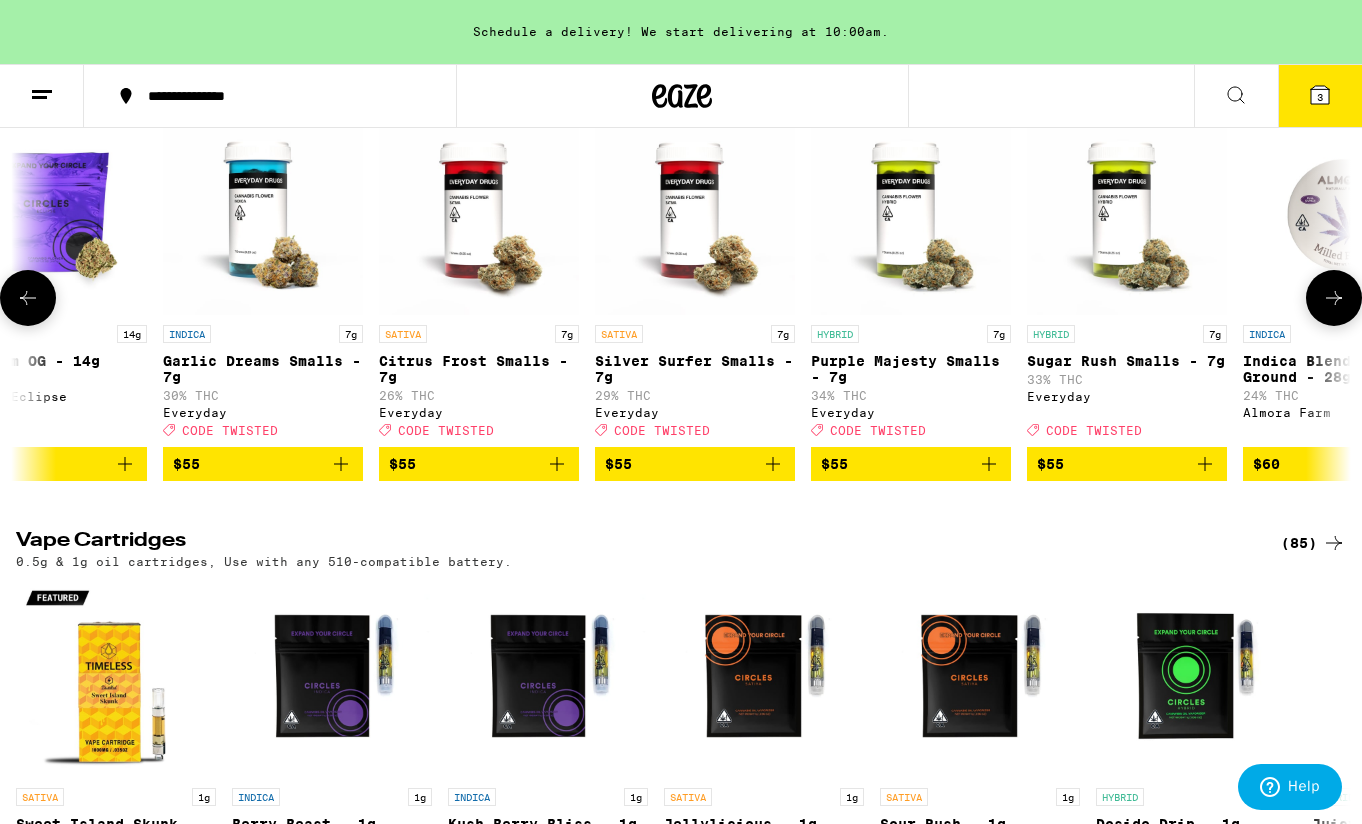 click at bounding box center (28, 298) 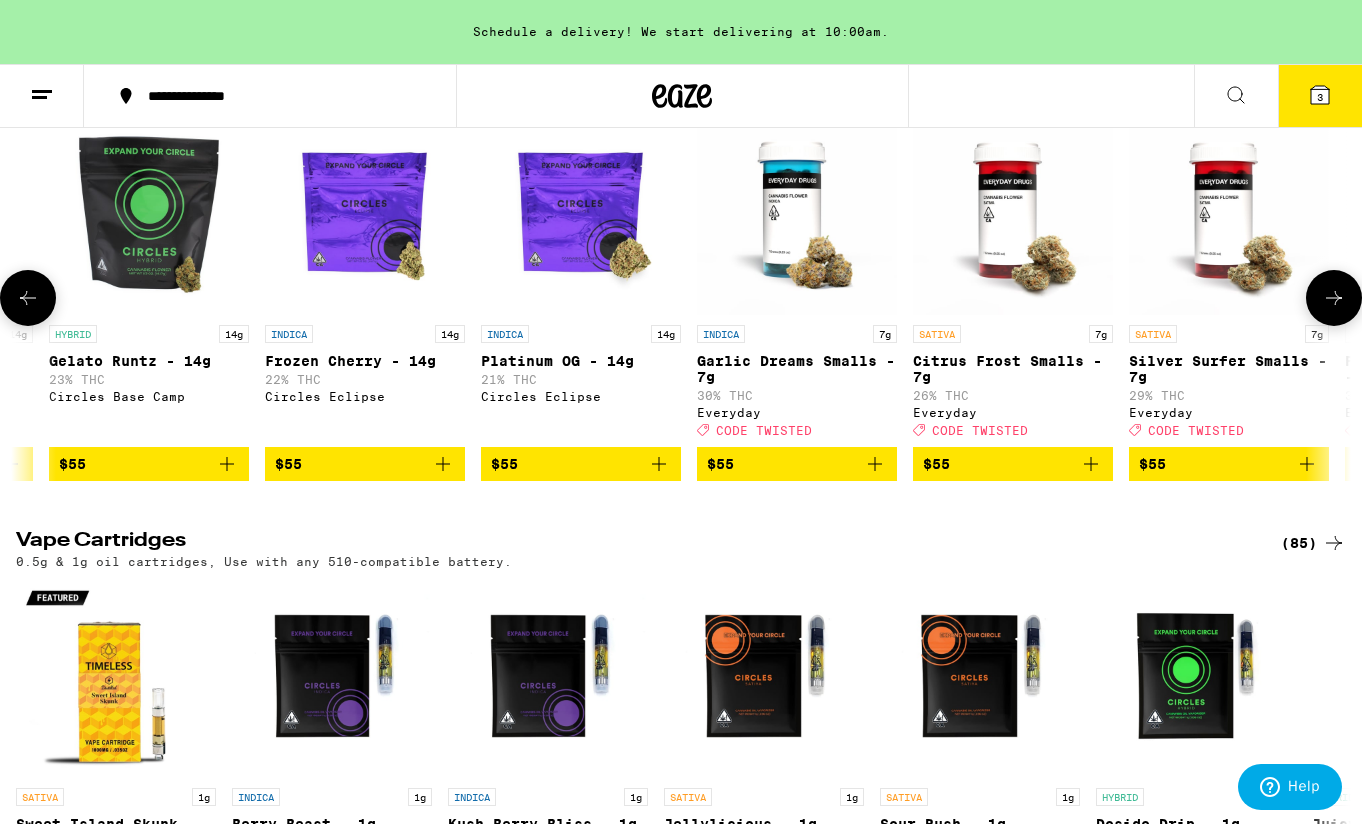 click at bounding box center [28, 298] 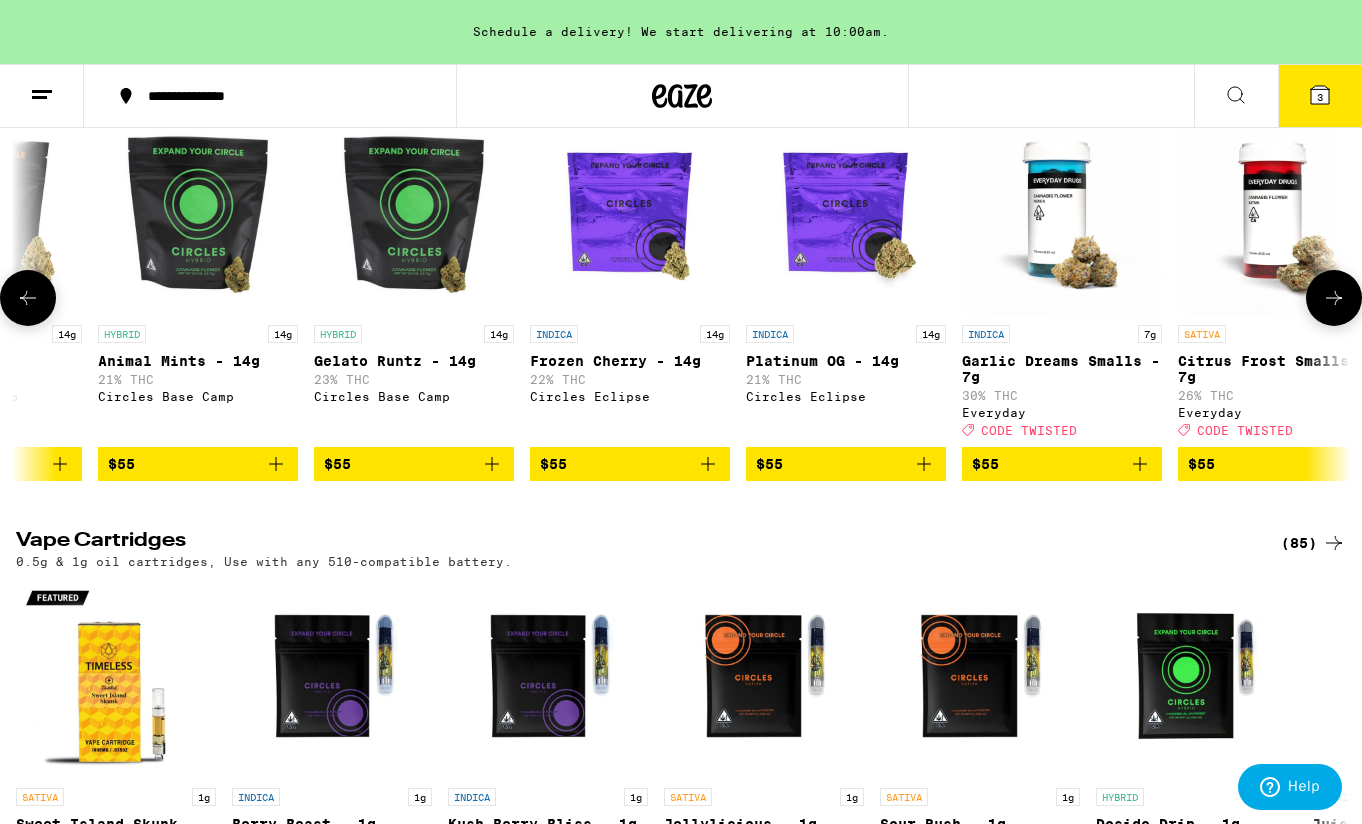 click at bounding box center (28, 298) 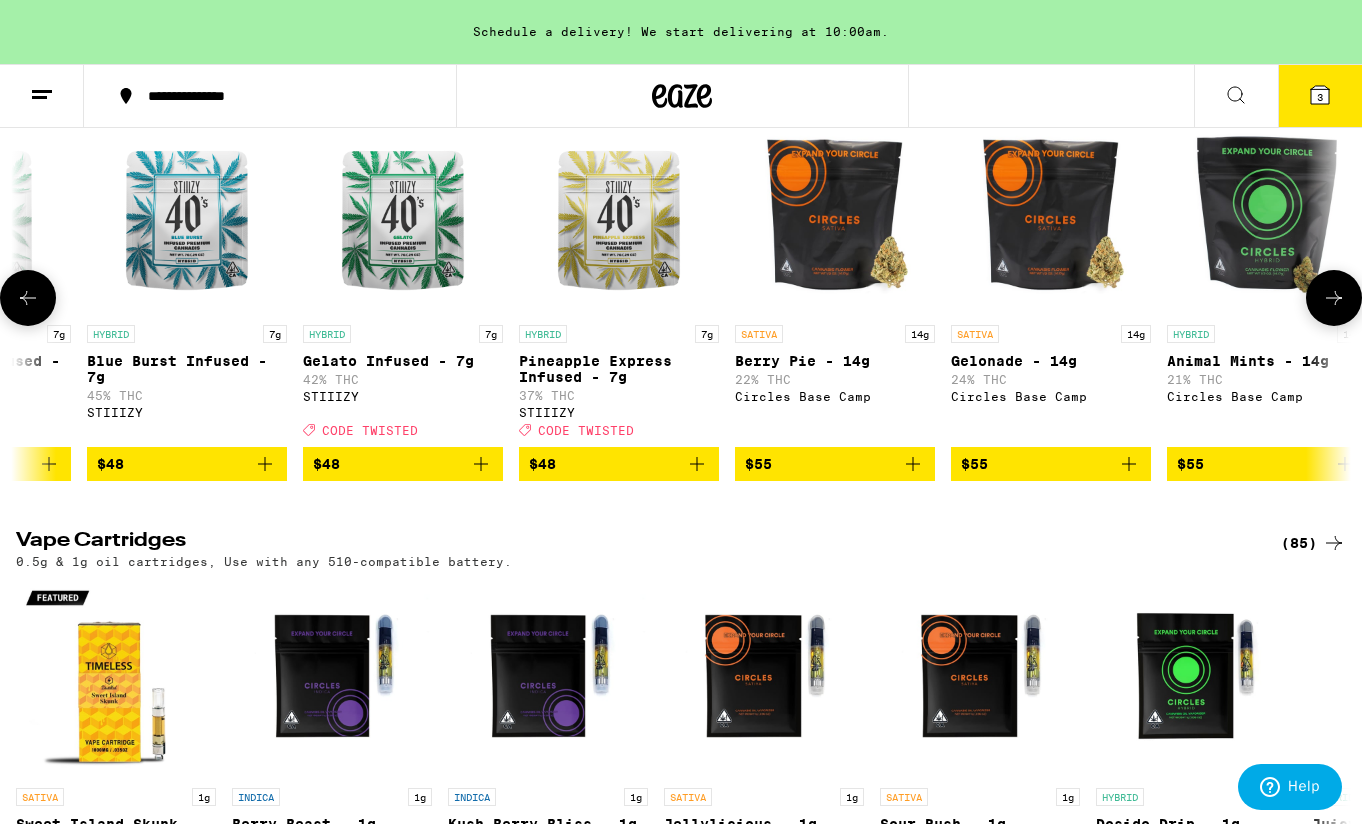 click at bounding box center [28, 298] 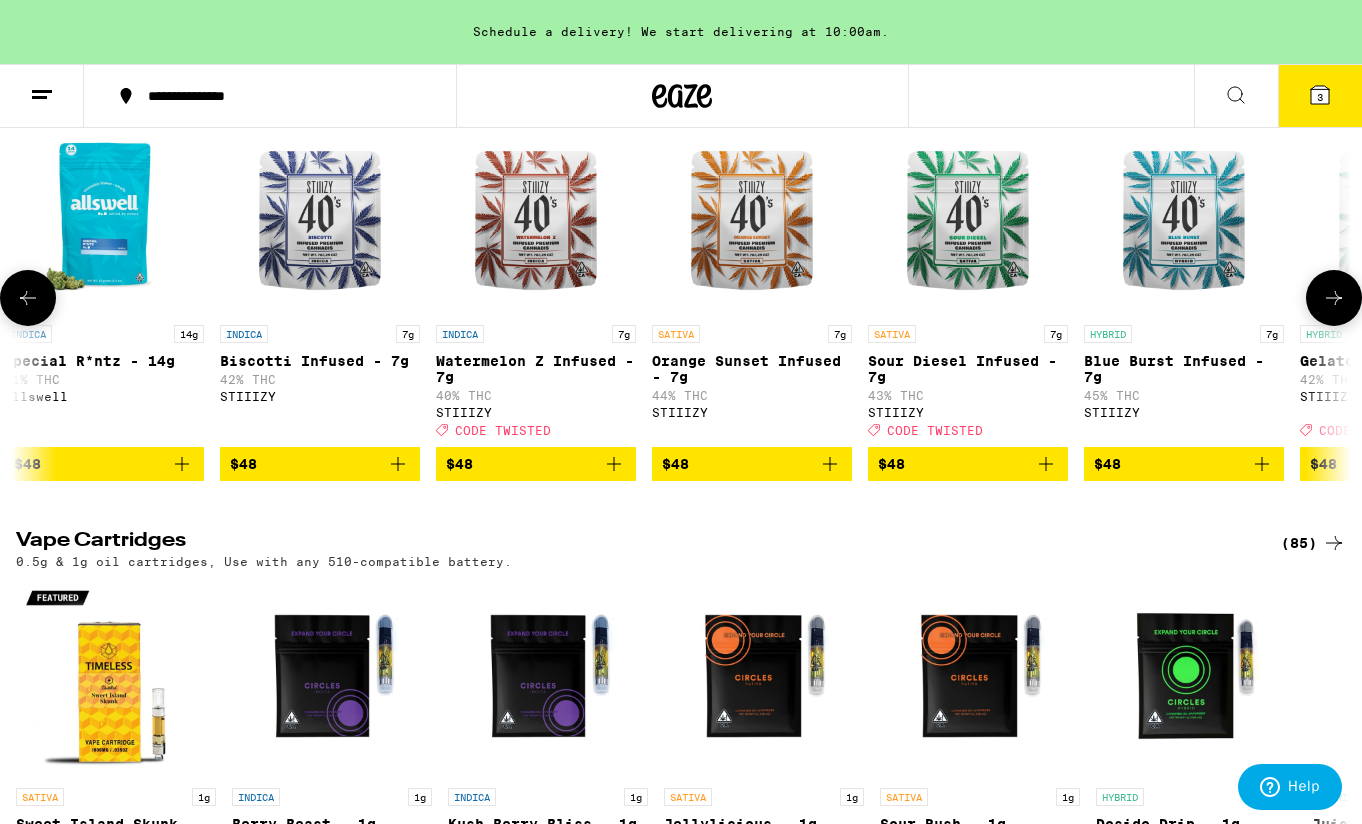 click at bounding box center (28, 298) 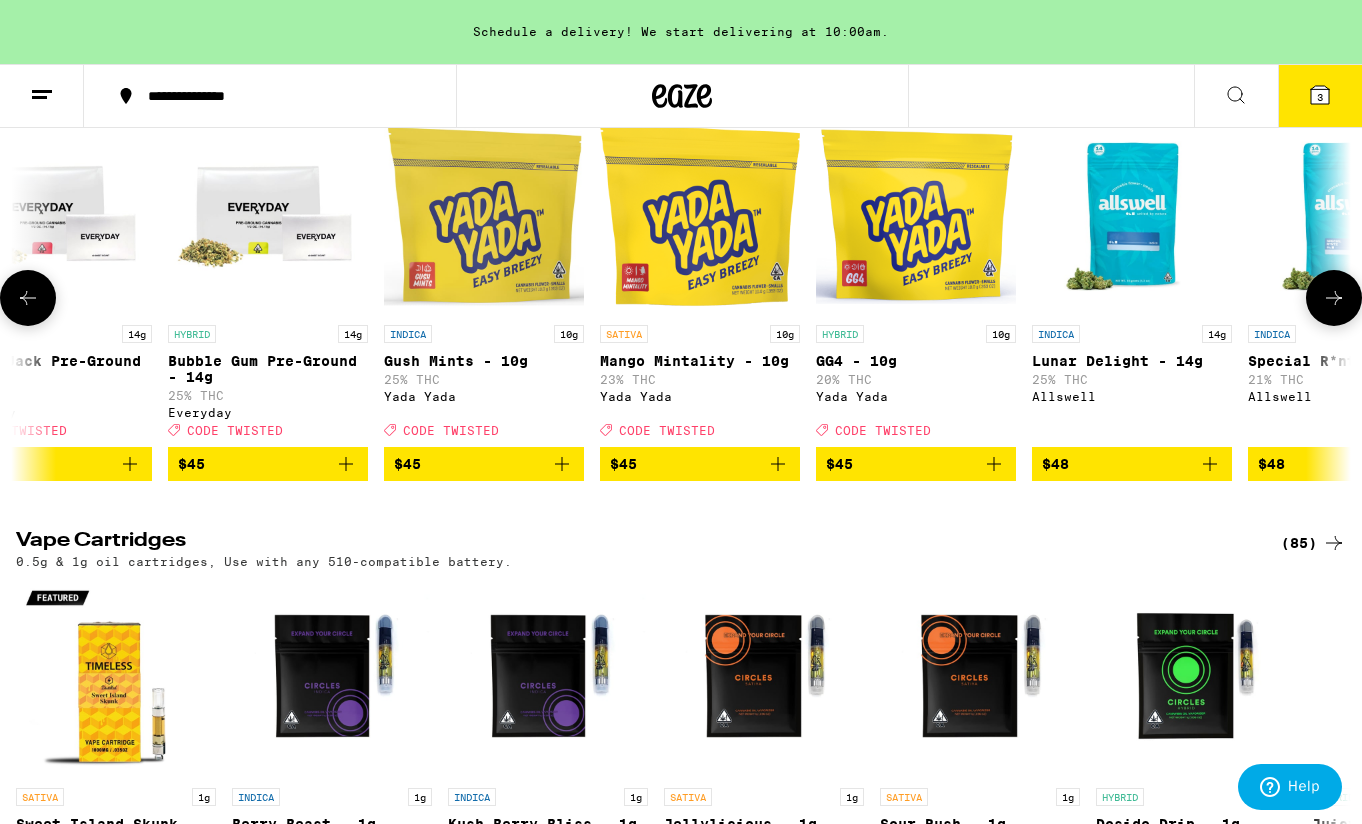 click at bounding box center [28, 298] 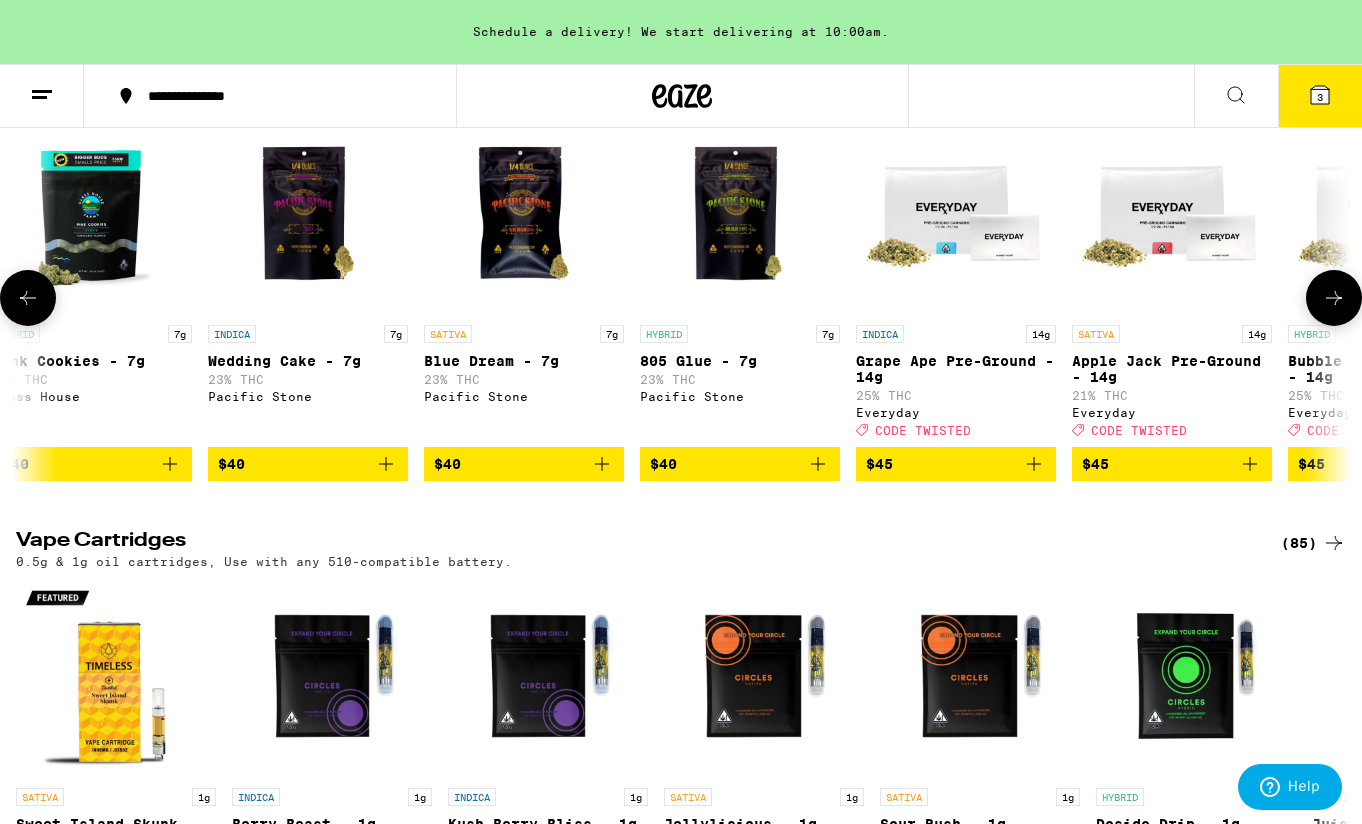 click at bounding box center (28, 298) 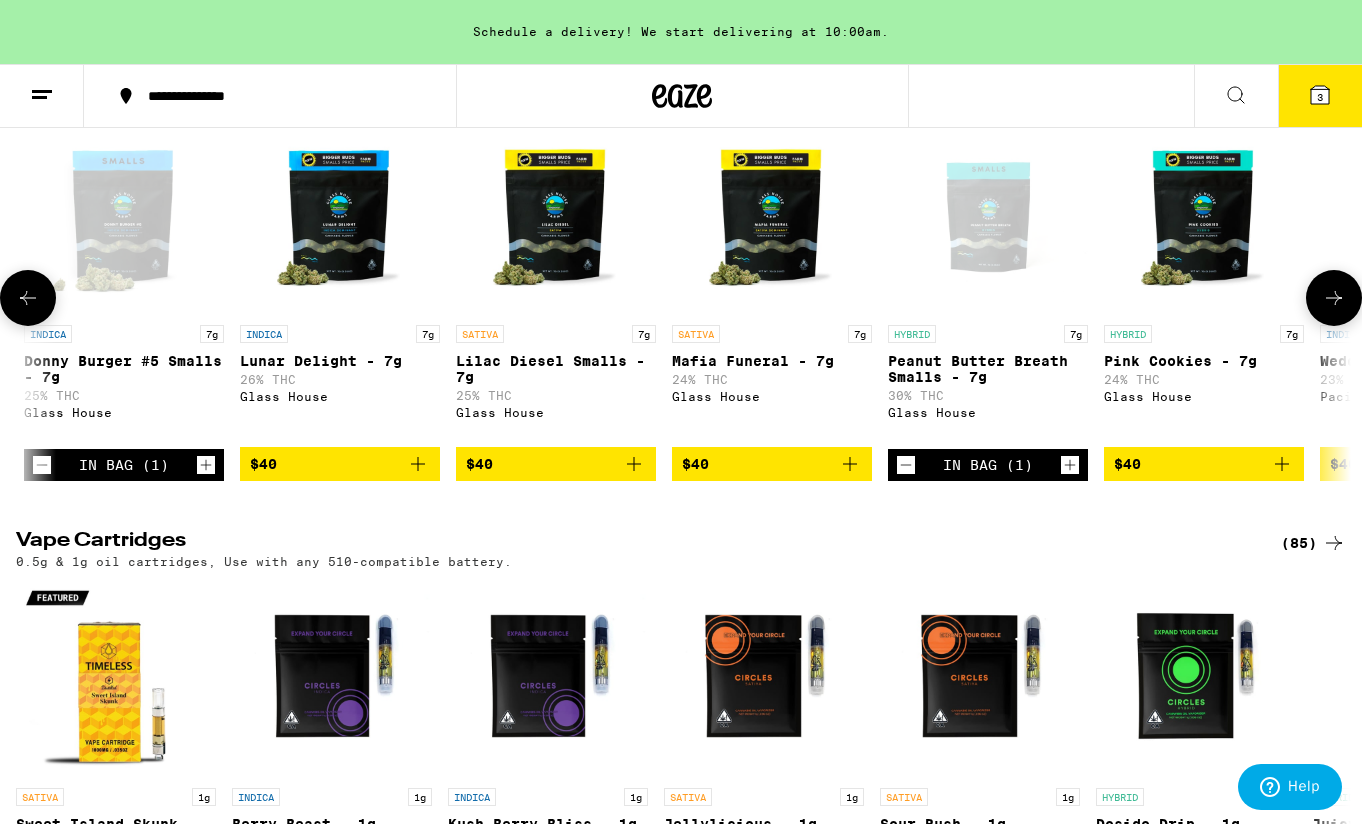click at bounding box center [28, 298] 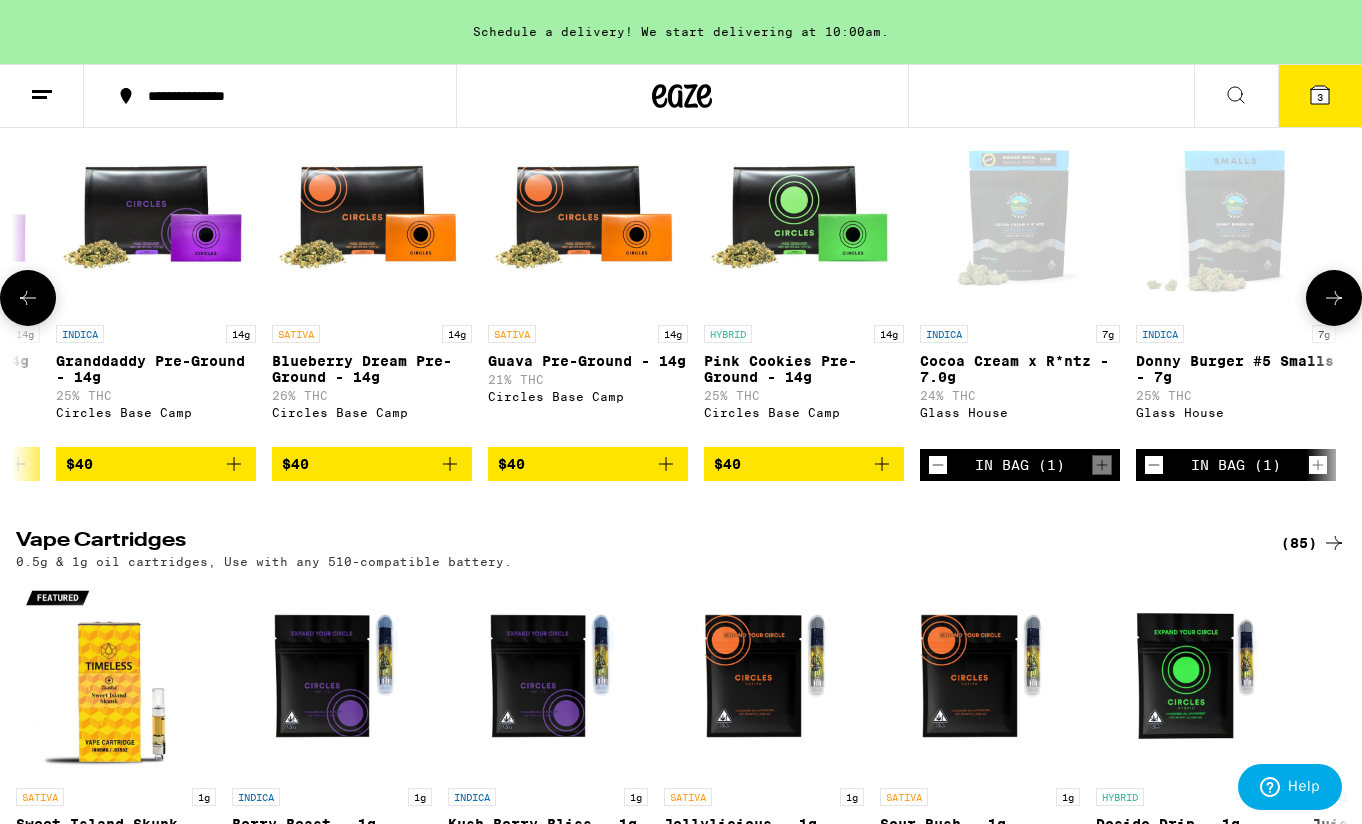 click at bounding box center [28, 298] 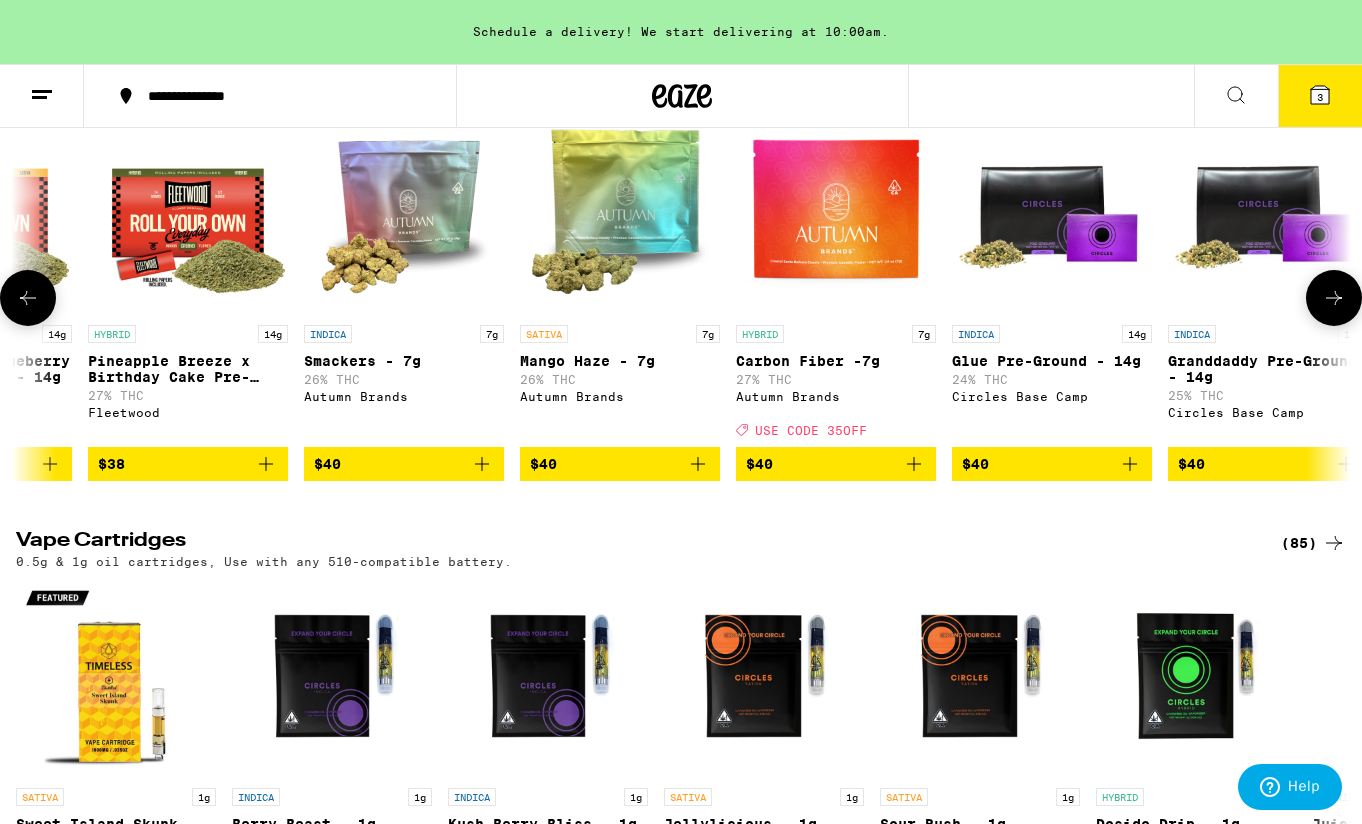 click at bounding box center [28, 298] 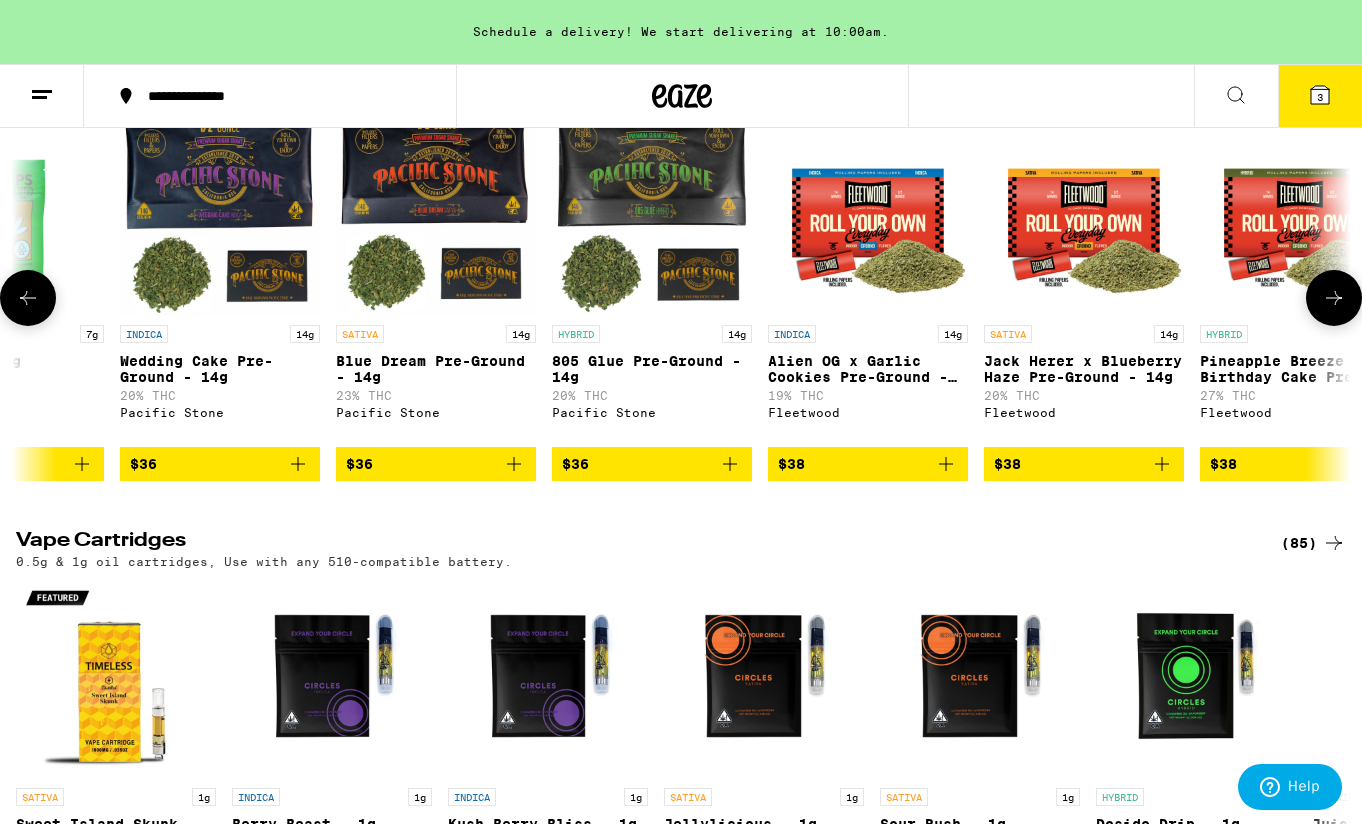 click at bounding box center (28, 298) 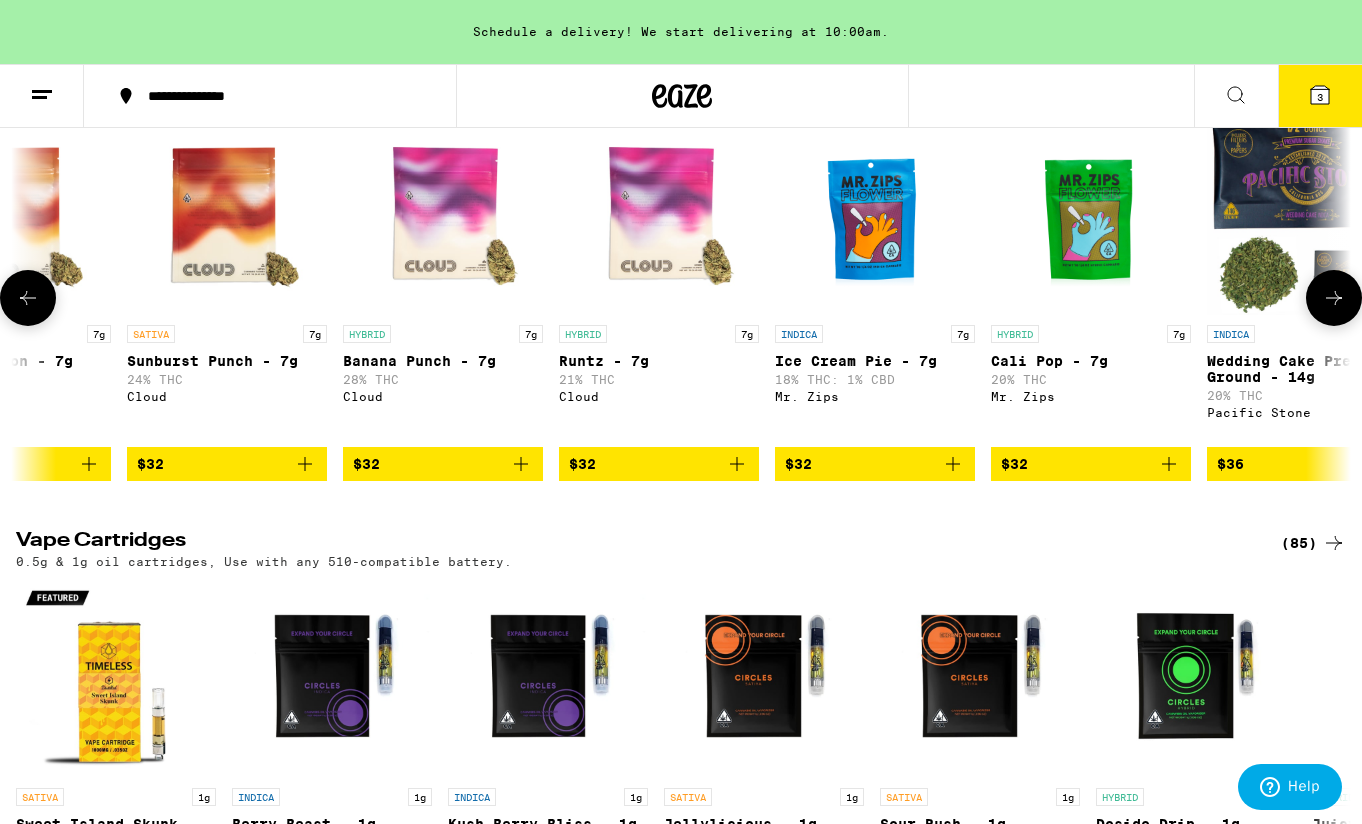 scroll, scrollTop: 0, scrollLeft: 2888, axis: horizontal 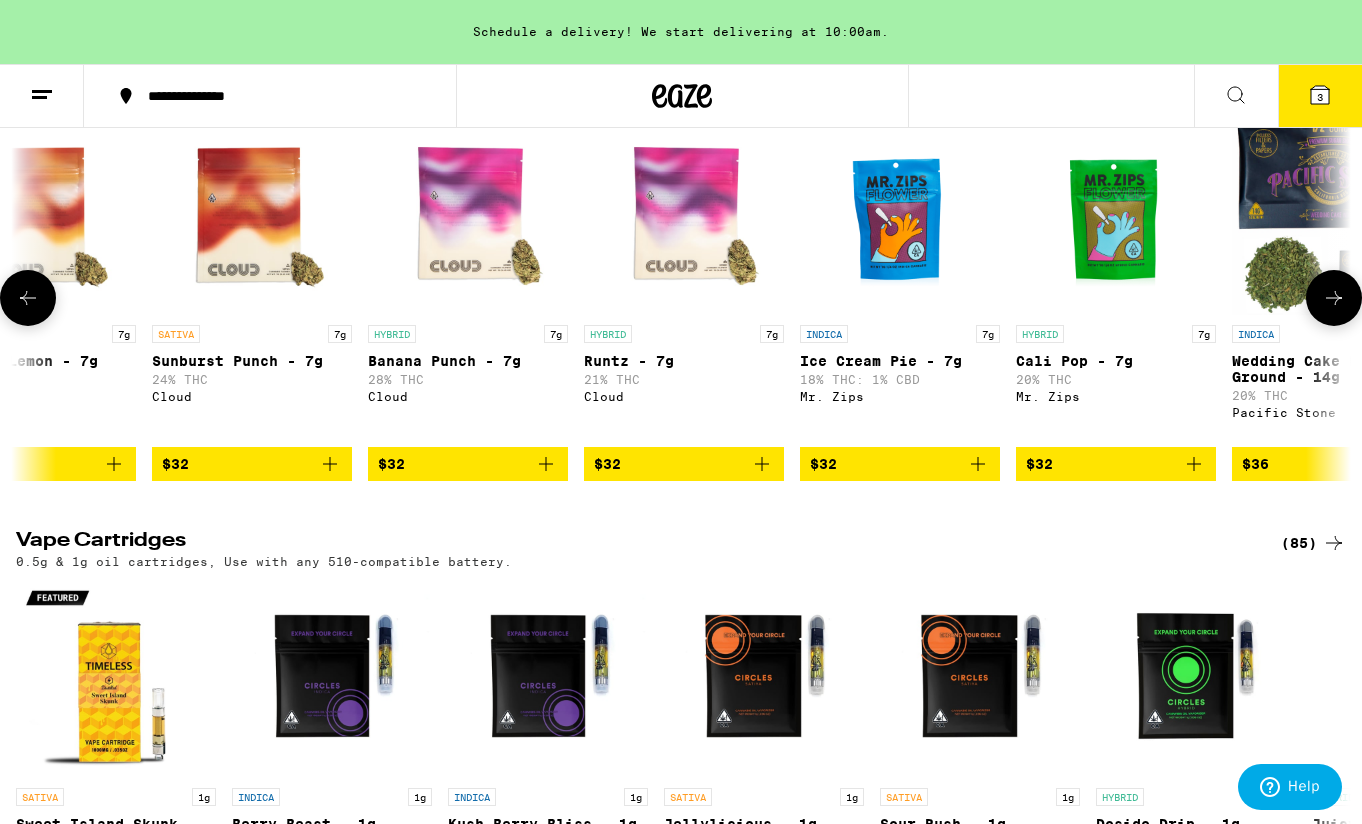 click 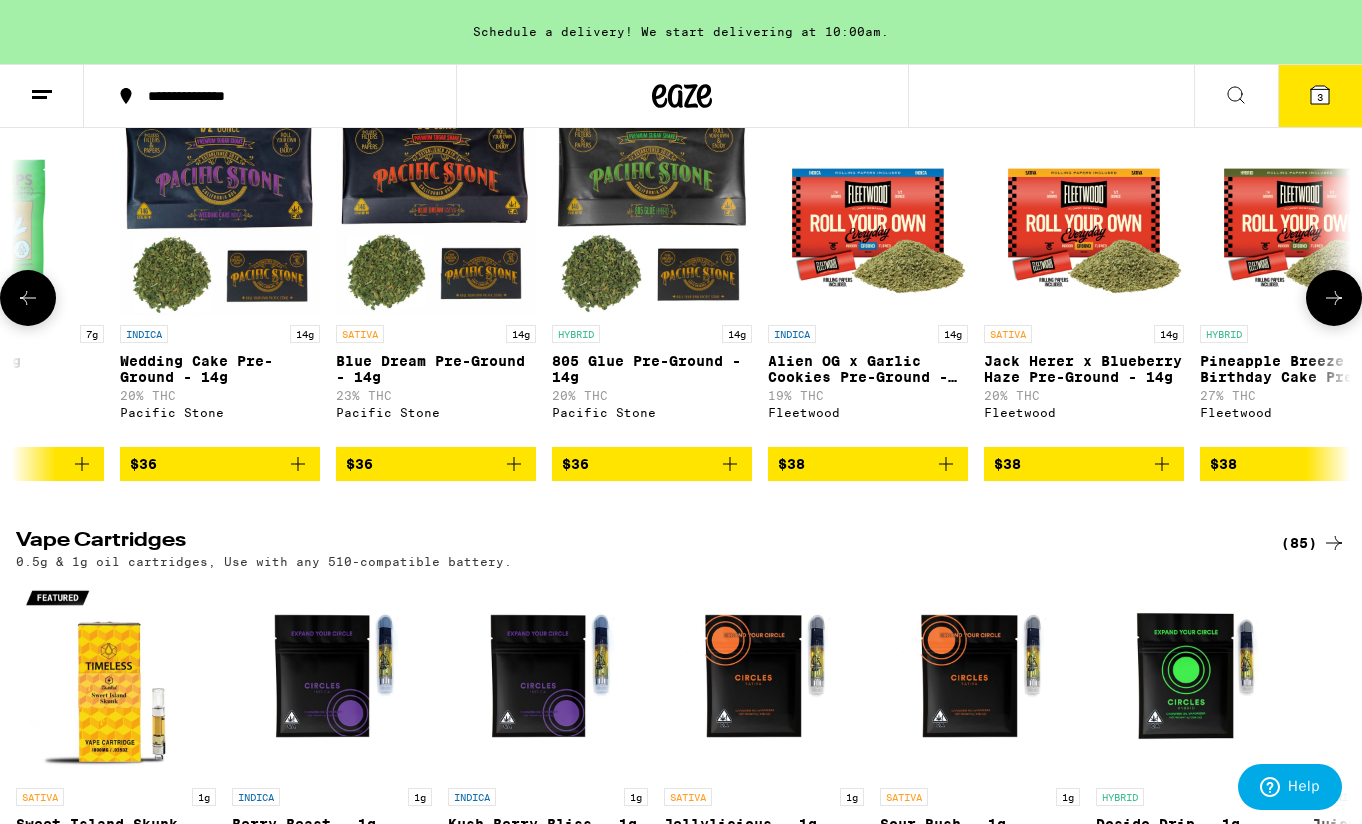 click 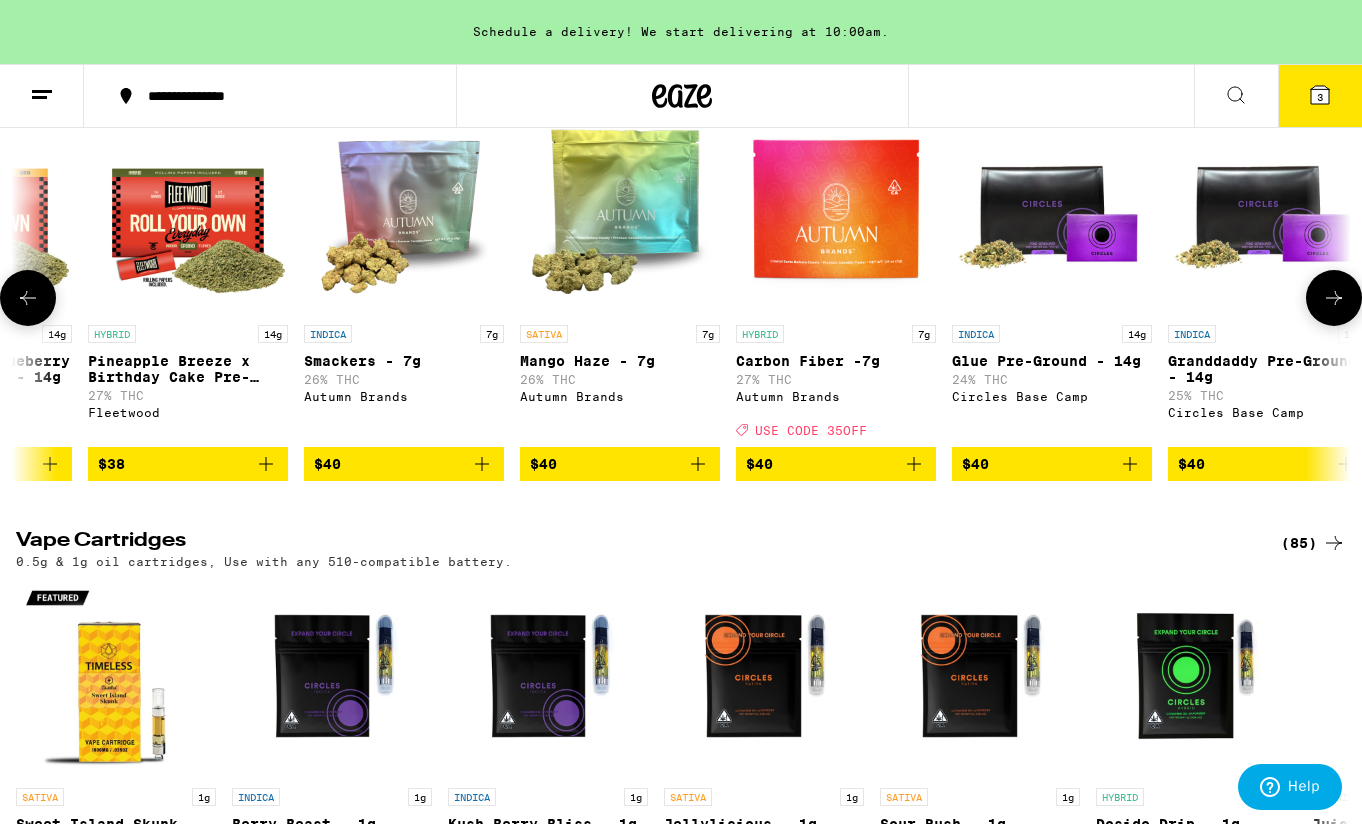 click 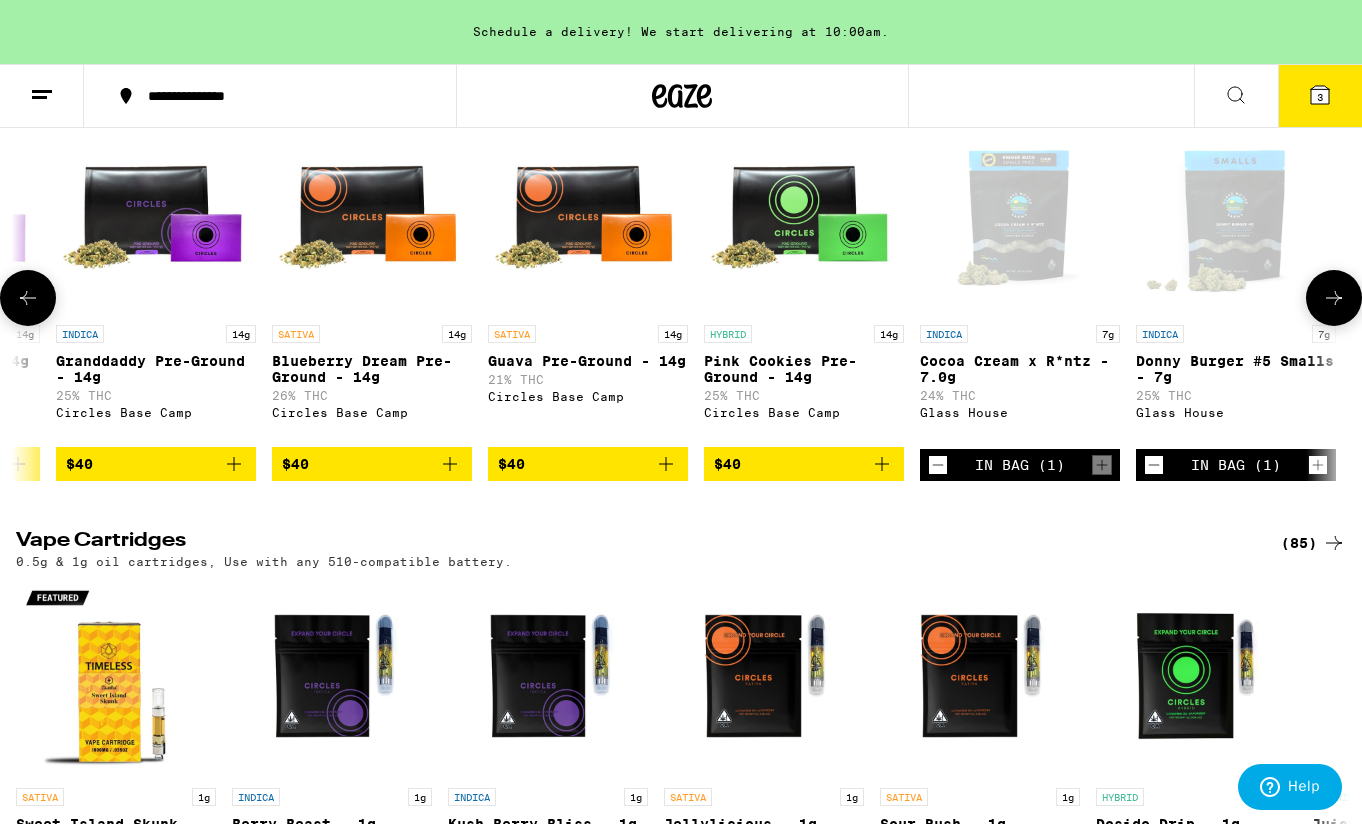 click 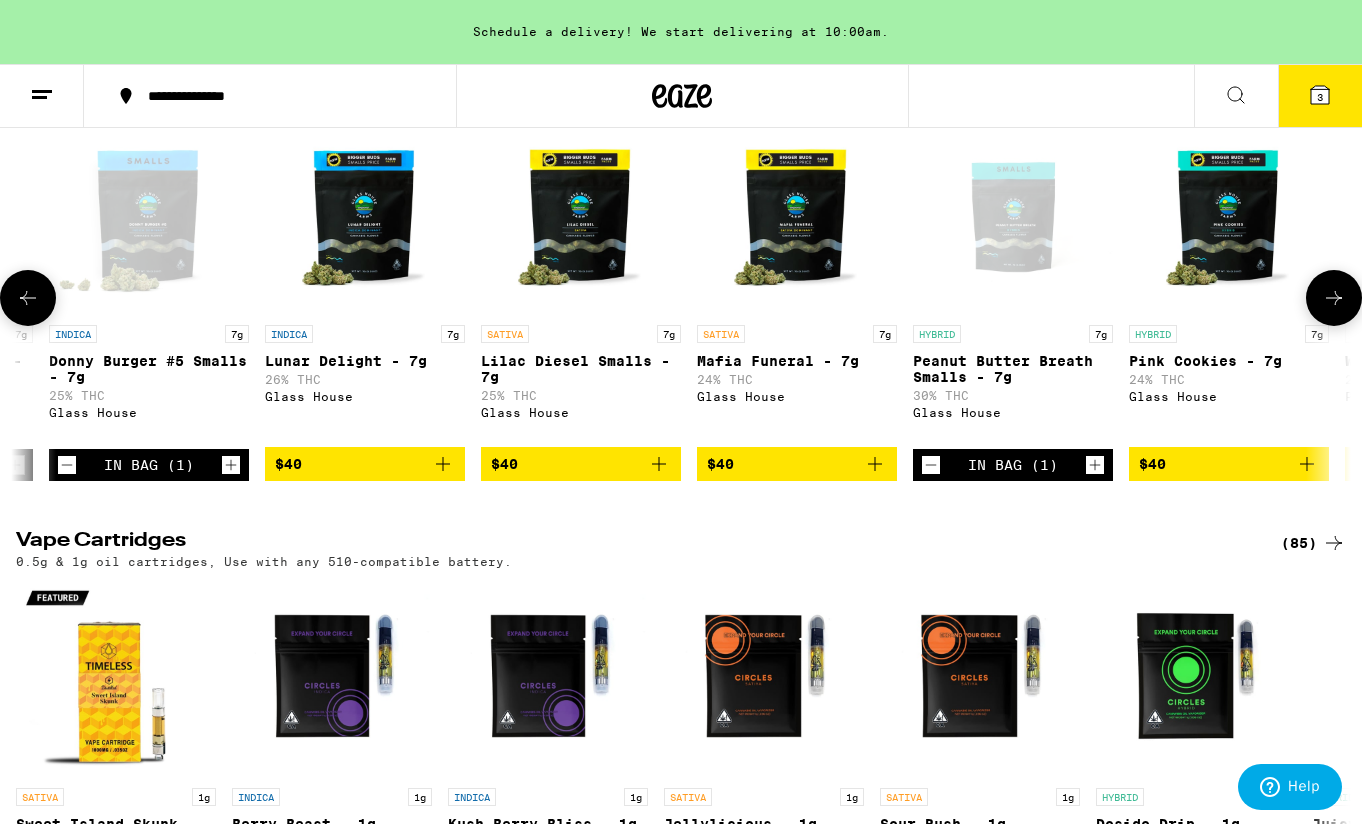 scroll, scrollTop: 0, scrollLeft: 7336, axis: horizontal 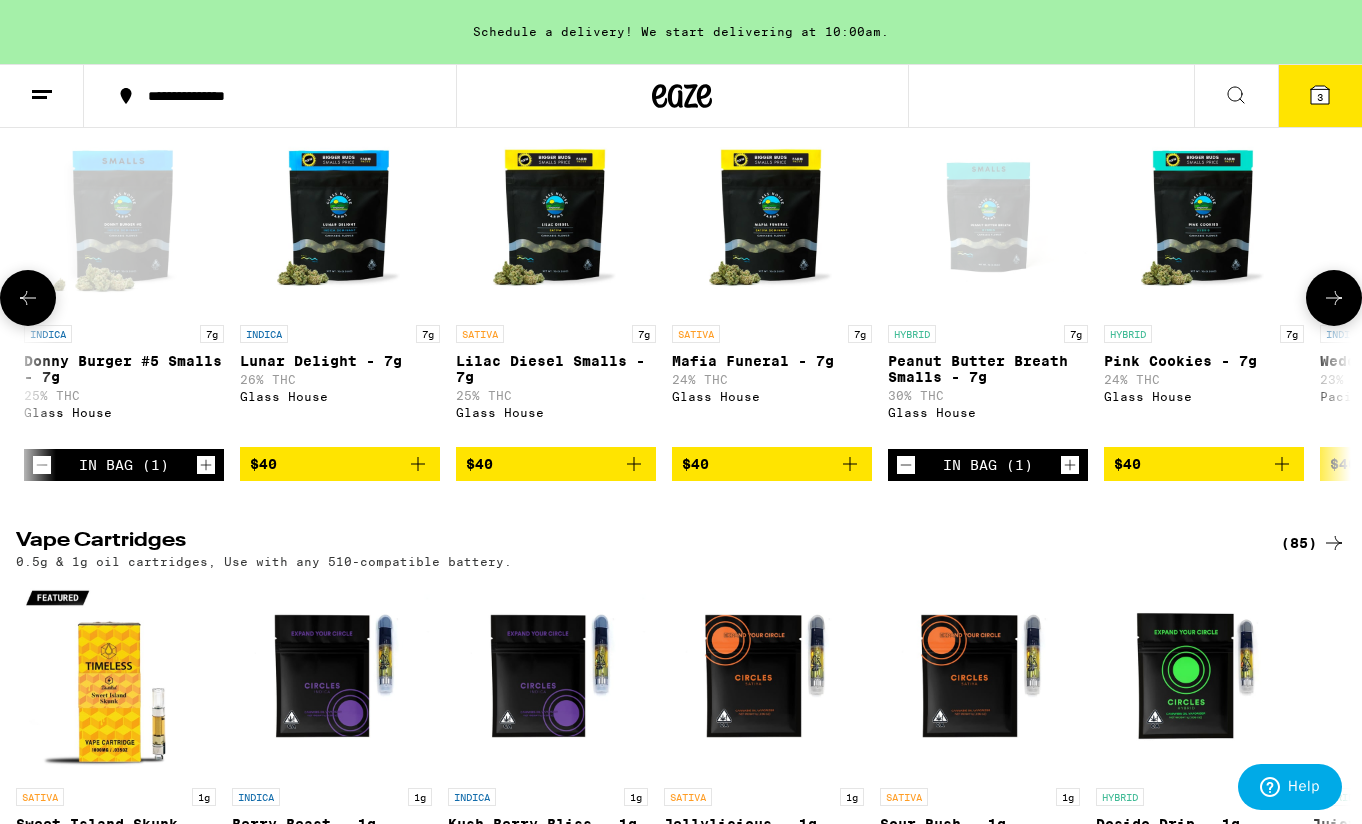 click 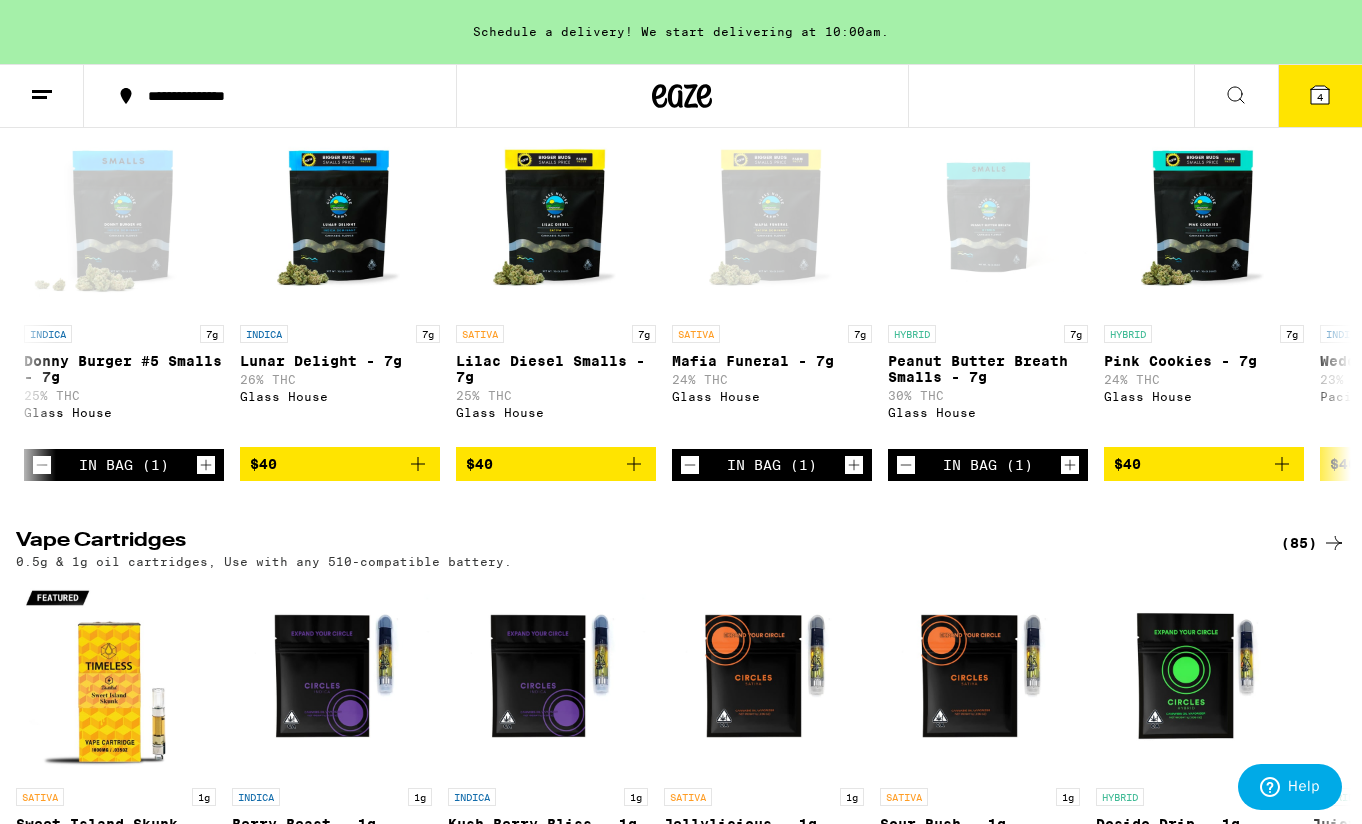 click on "4" at bounding box center (1320, 96) 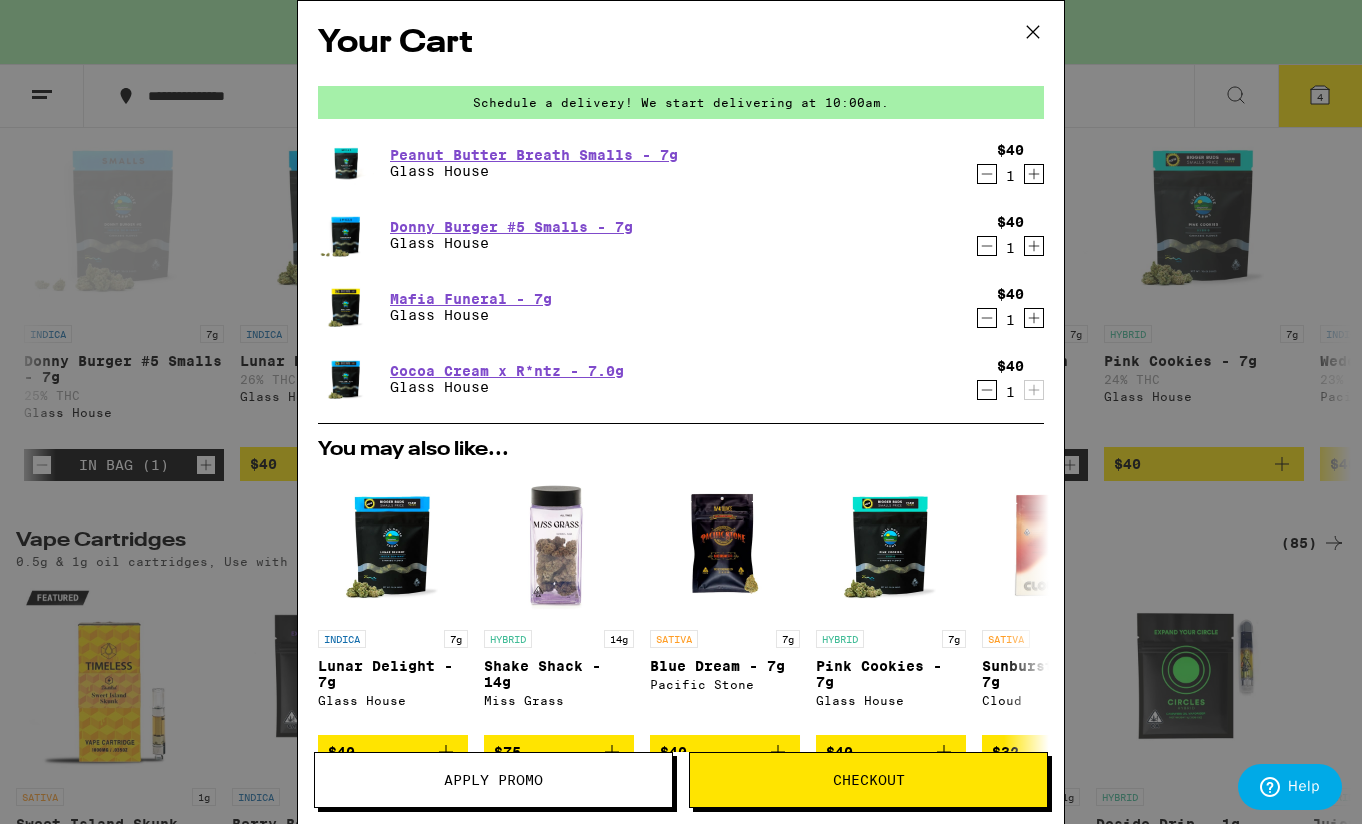 click on "Checkout" at bounding box center (868, 780) 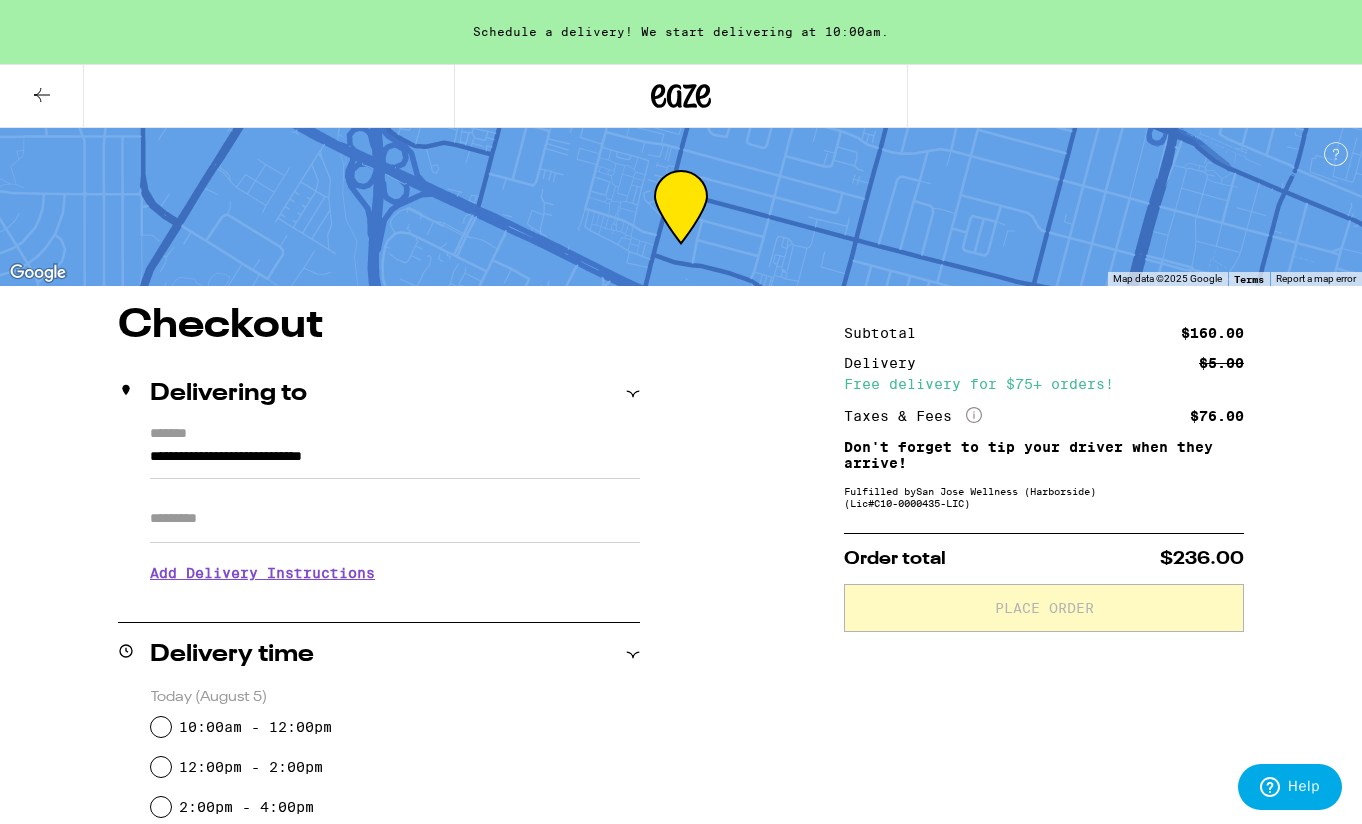 click on "Apt/Suite" at bounding box center [395, 519] 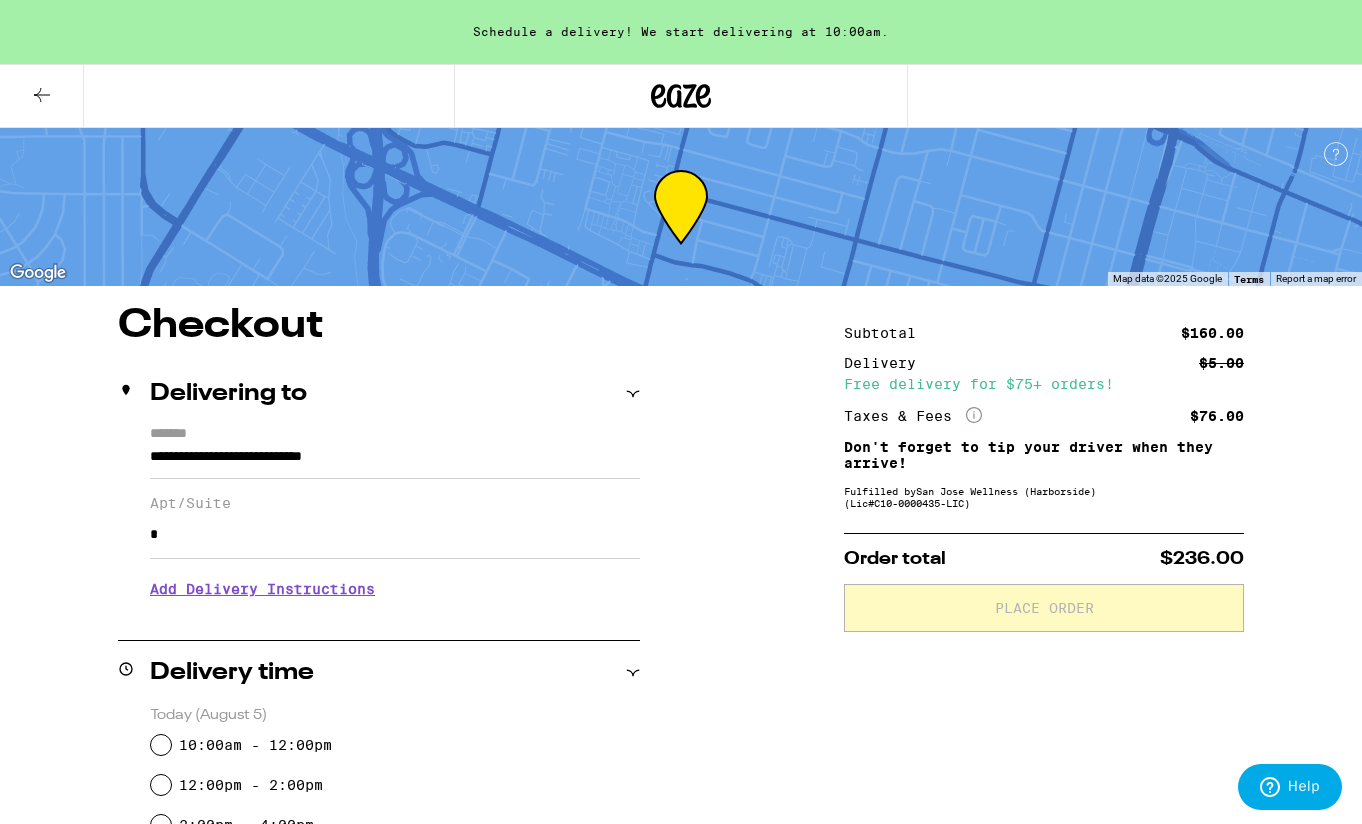 click on "Add Delivery Instructions" at bounding box center (395, 589) 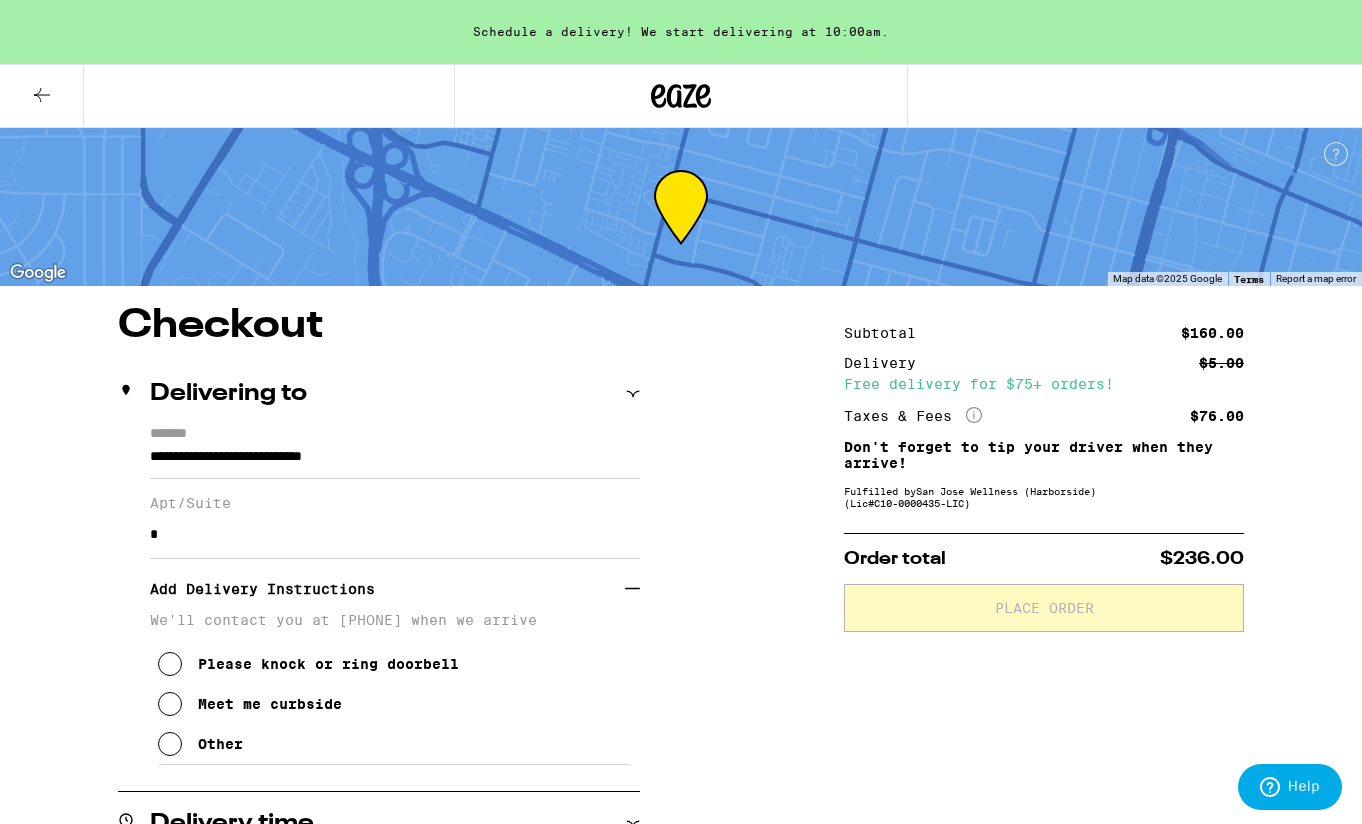 click at bounding box center [170, 744] 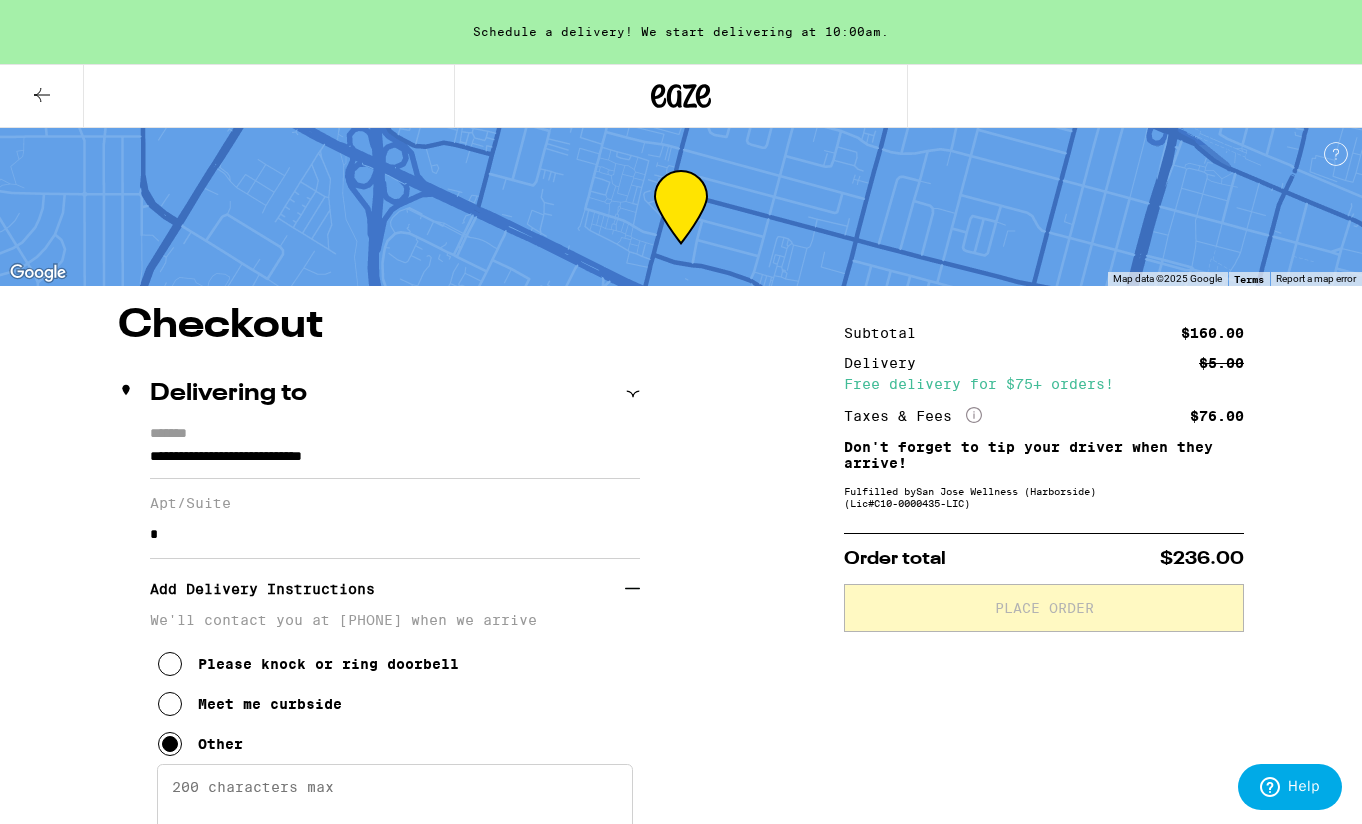 scroll, scrollTop: 40, scrollLeft: 0, axis: vertical 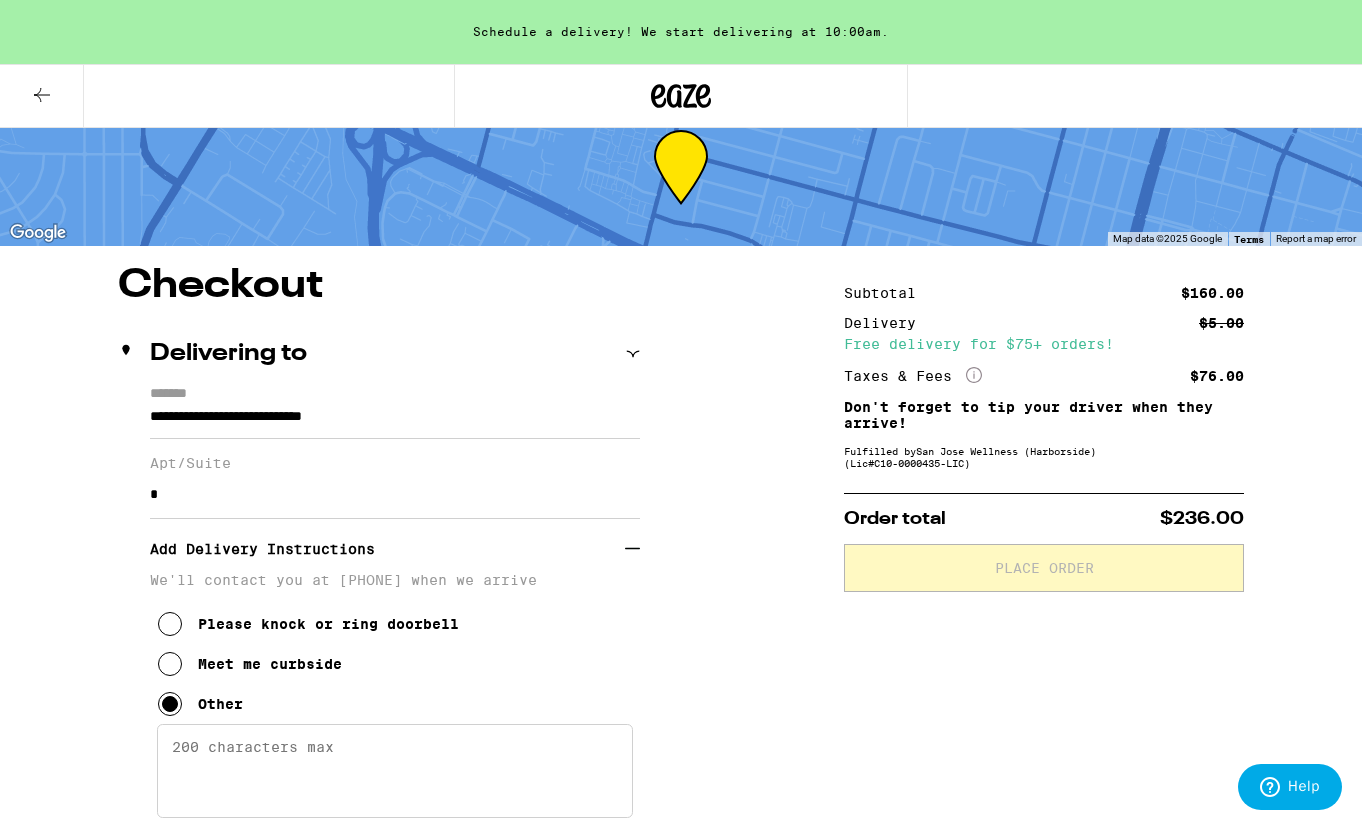 click on "Enter any other delivery instructions you want driver to know" at bounding box center (395, 771) 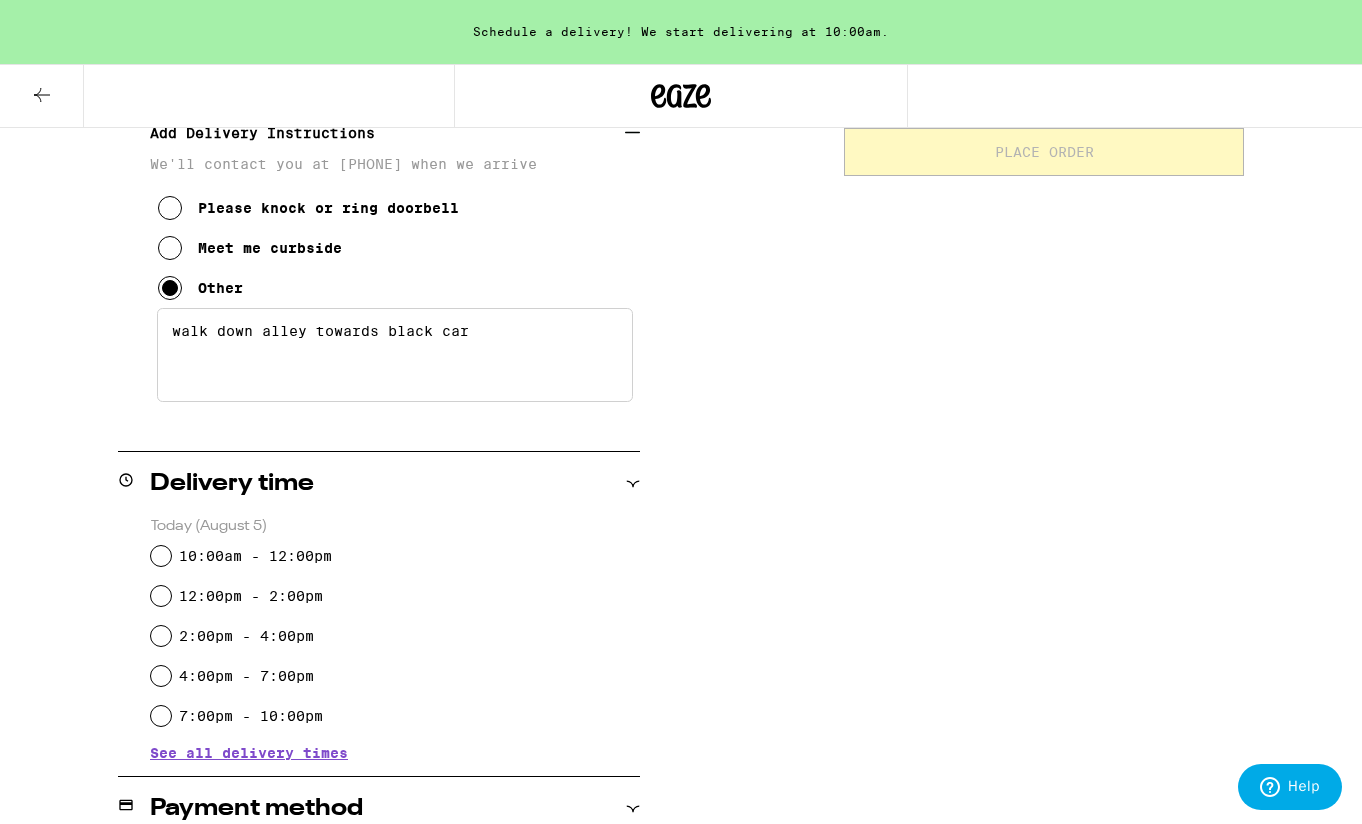scroll, scrollTop: 479, scrollLeft: 0, axis: vertical 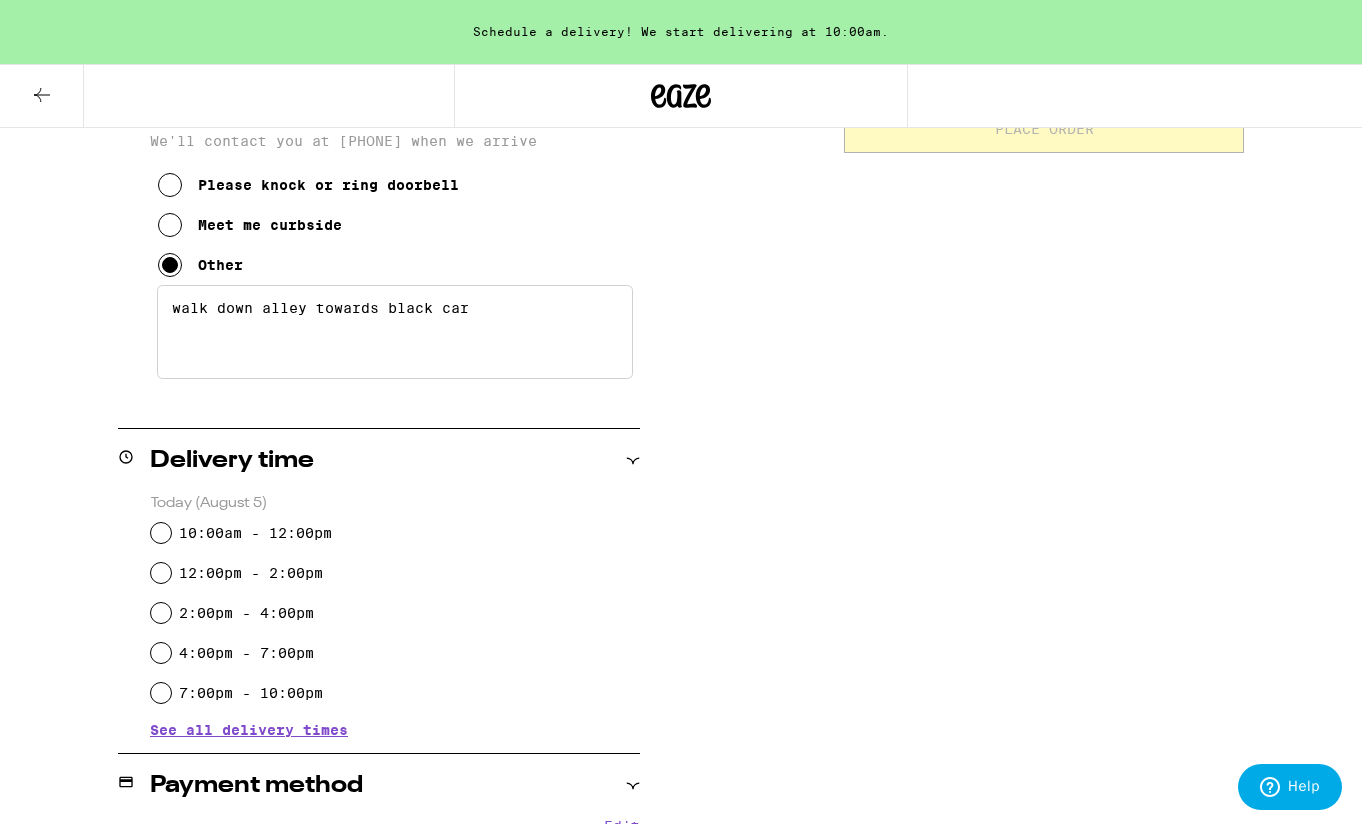 type on "walk down alley towards black car" 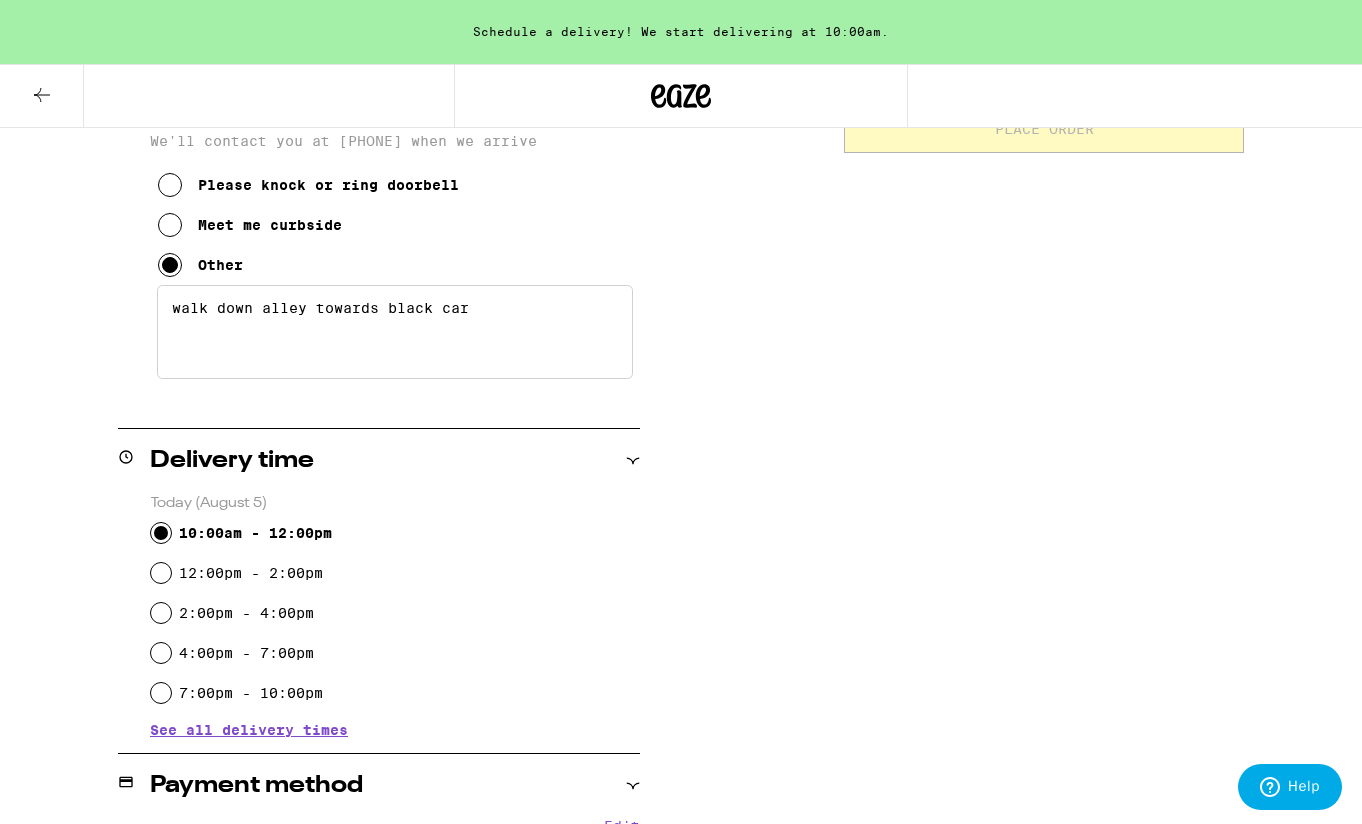 click on "10:00am - 12:00pm" at bounding box center (161, 533) 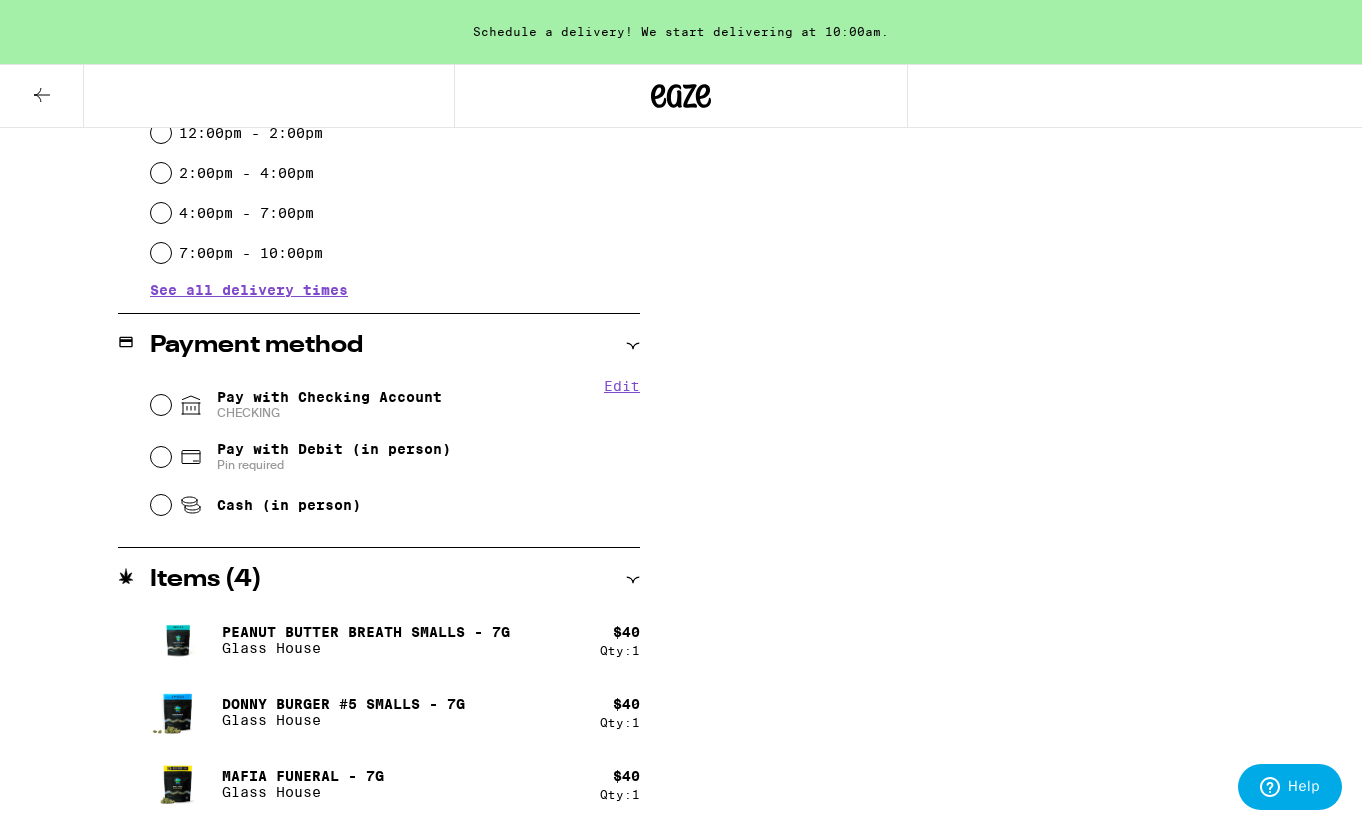scroll, scrollTop: 920, scrollLeft: 0, axis: vertical 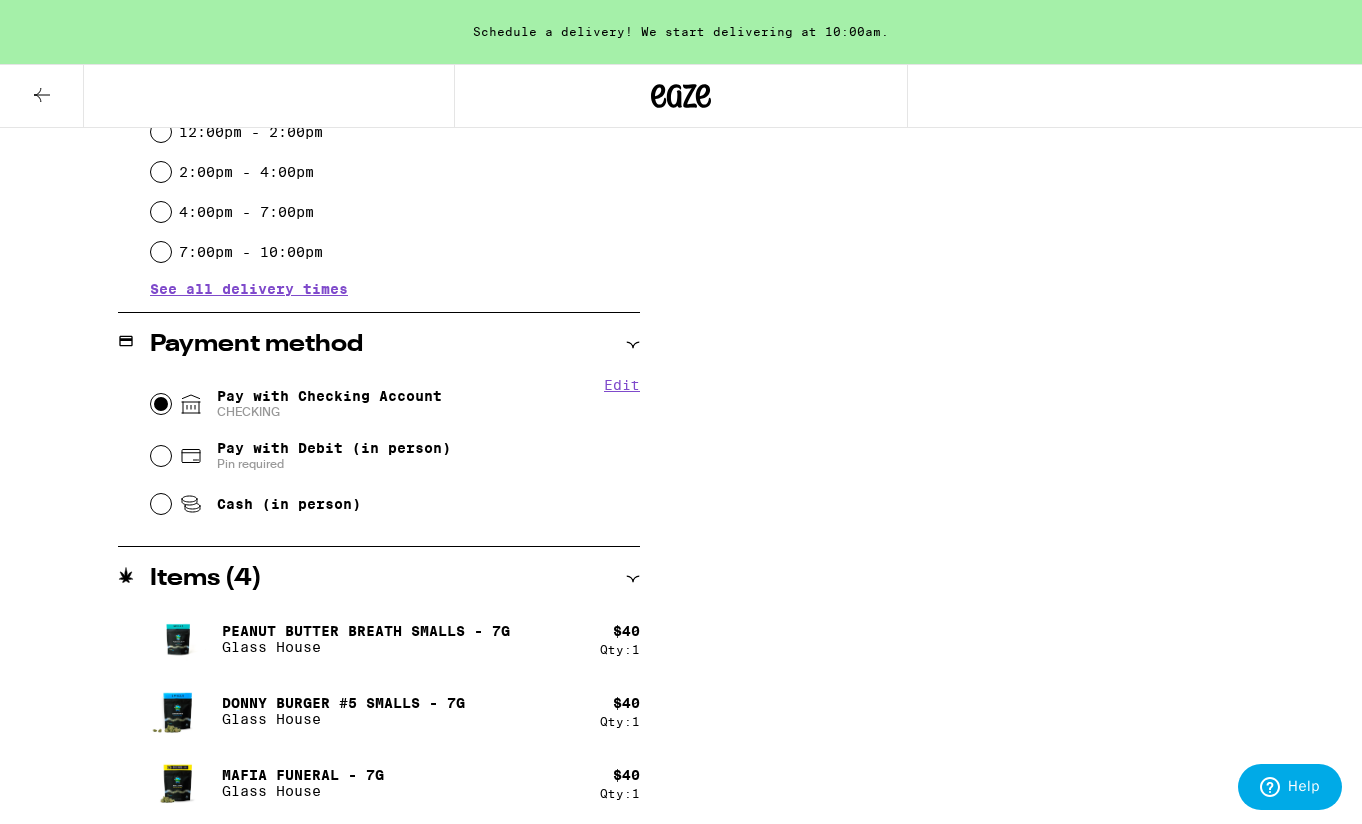 click on "Pay with Checking Account CHECKING" at bounding box center [161, 404] 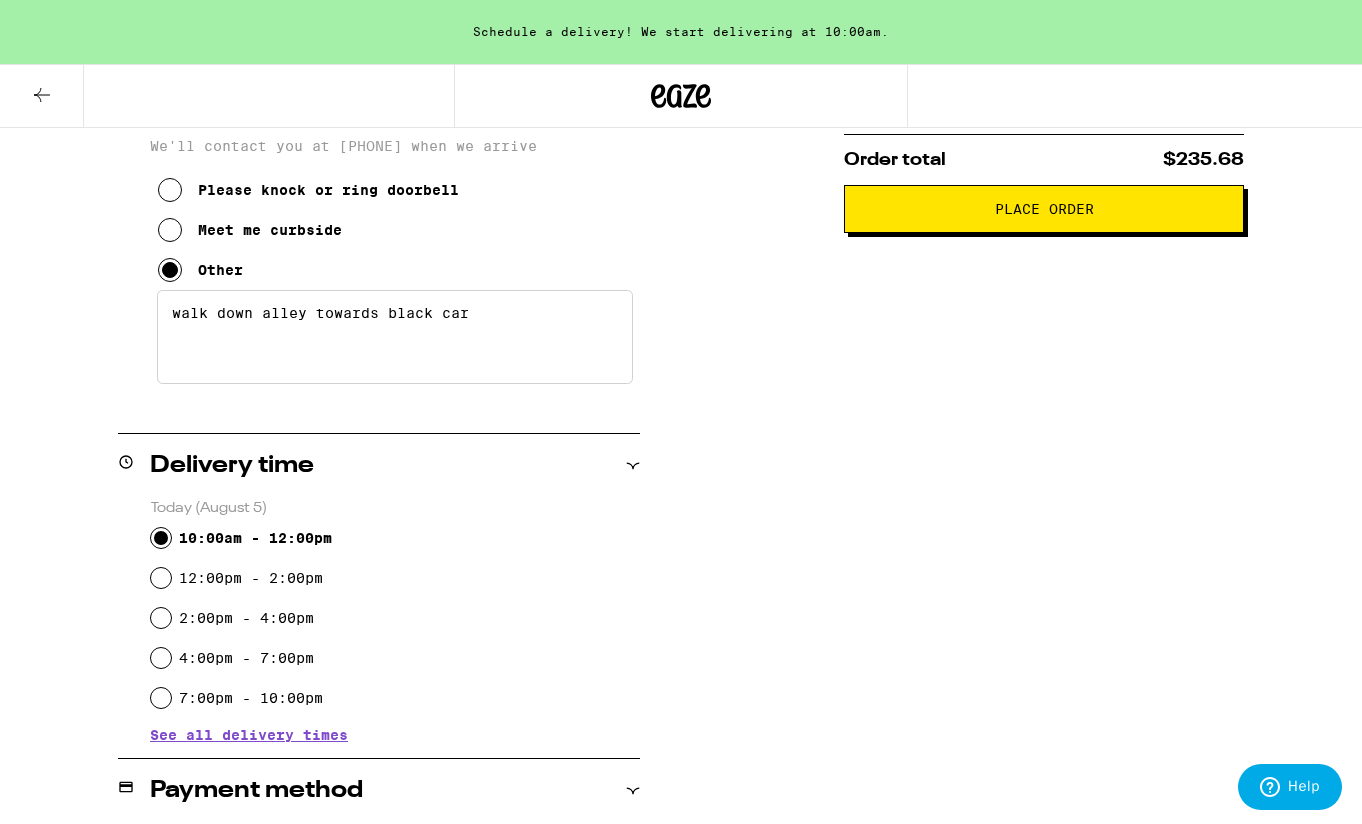 scroll, scrollTop: 0, scrollLeft: 0, axis: both 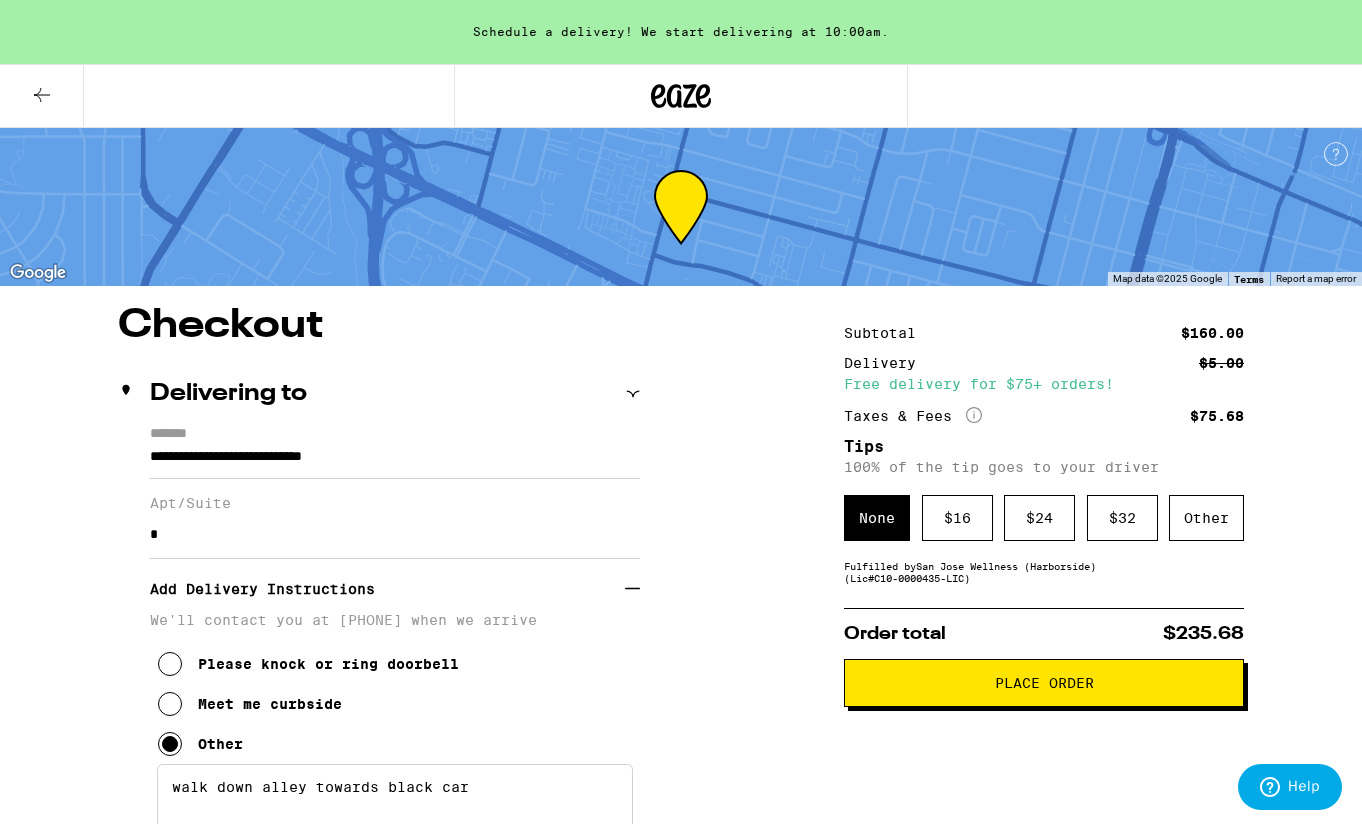 click on "Place Order" at bounding box center (1044, 683) 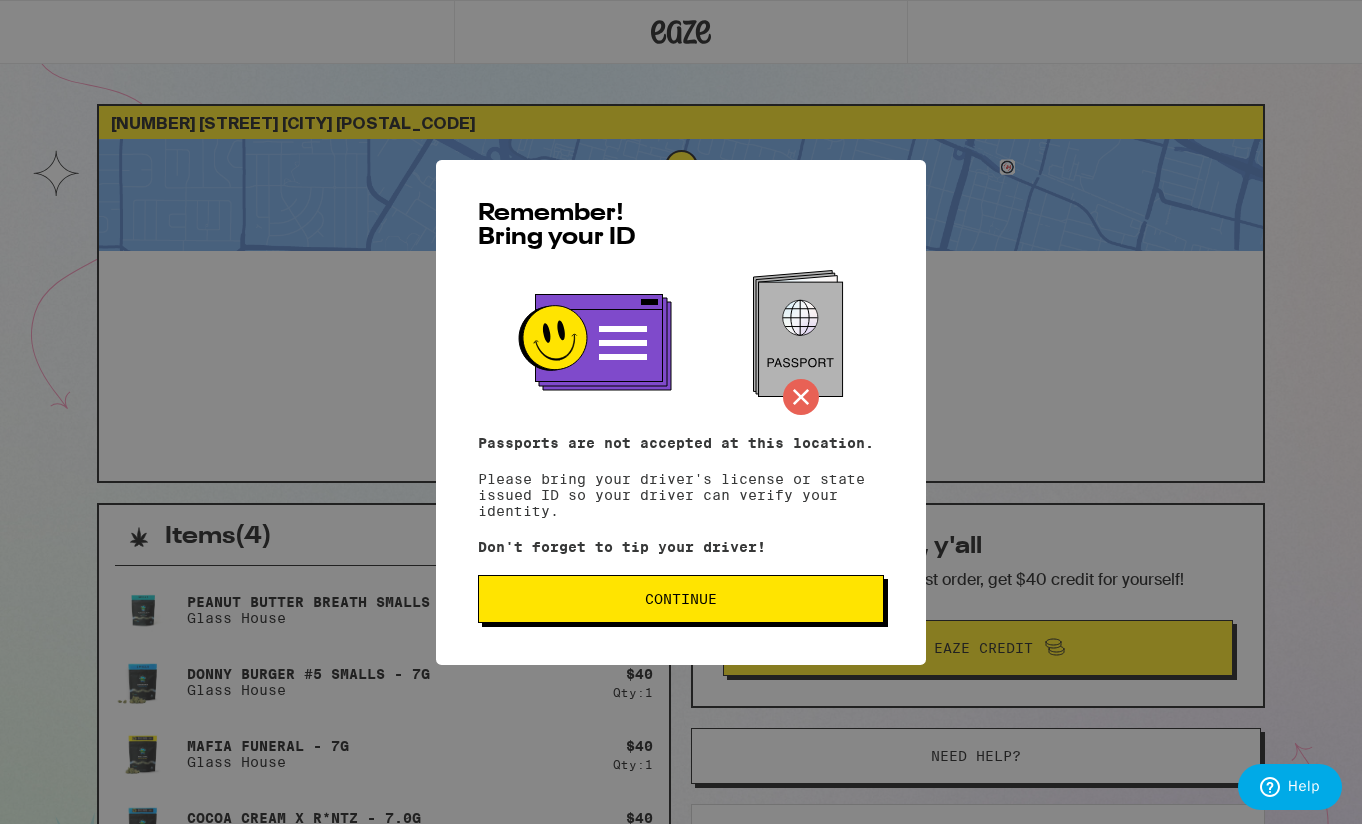 click on "Continue" at bounding box center (681, 599) 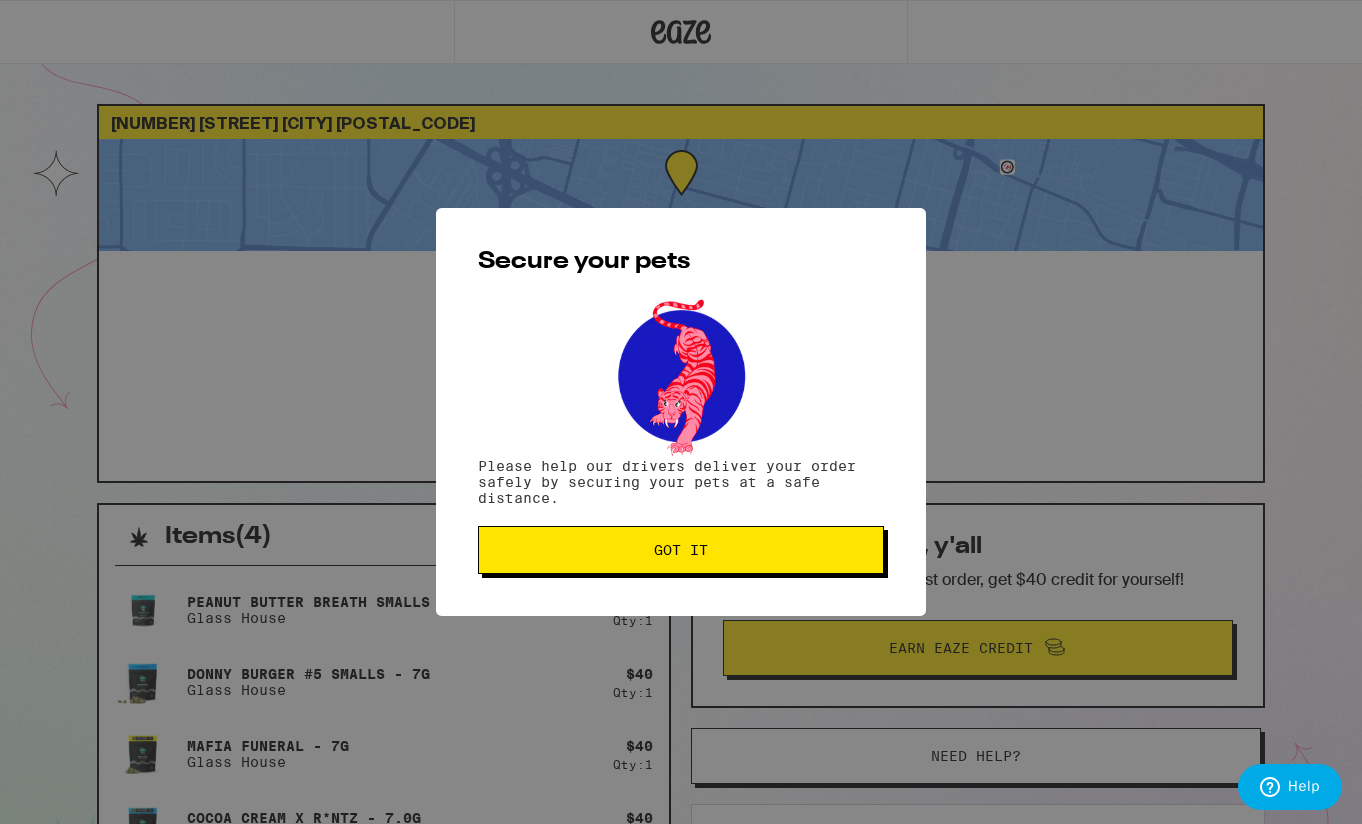 click on "Got it" at bounding box center [681, 550] 